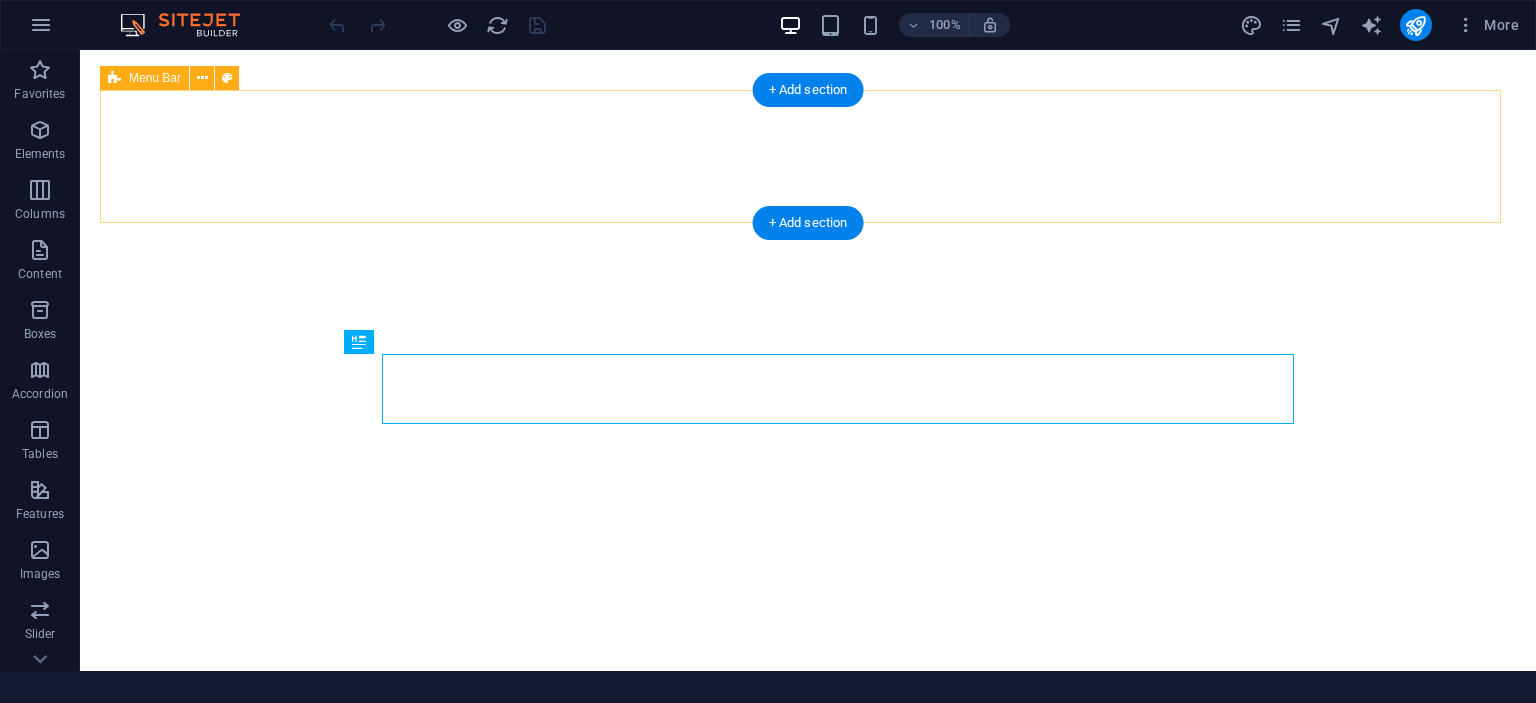 scroll, scrollTop: 0, scrollLeft: 0, axis: both 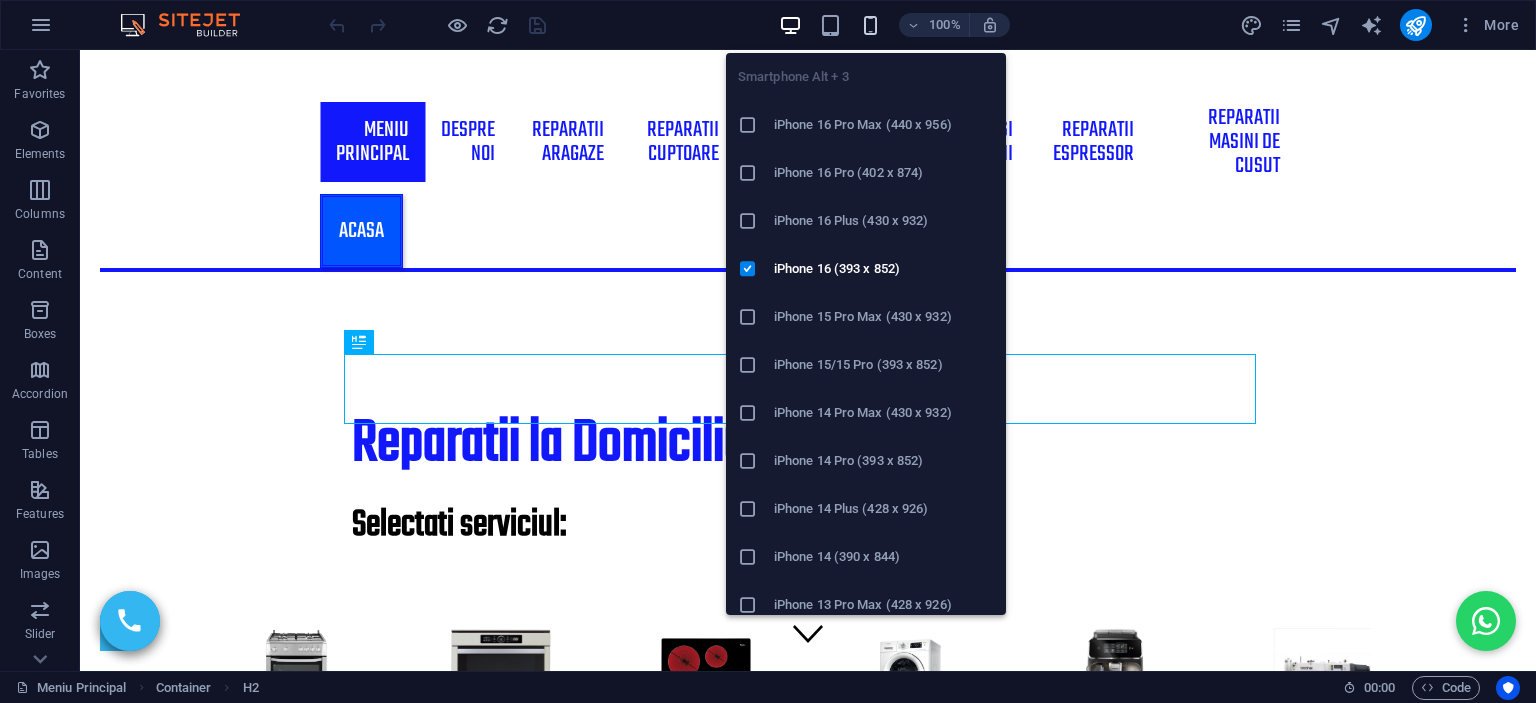 click at bounding box center [870, 25] 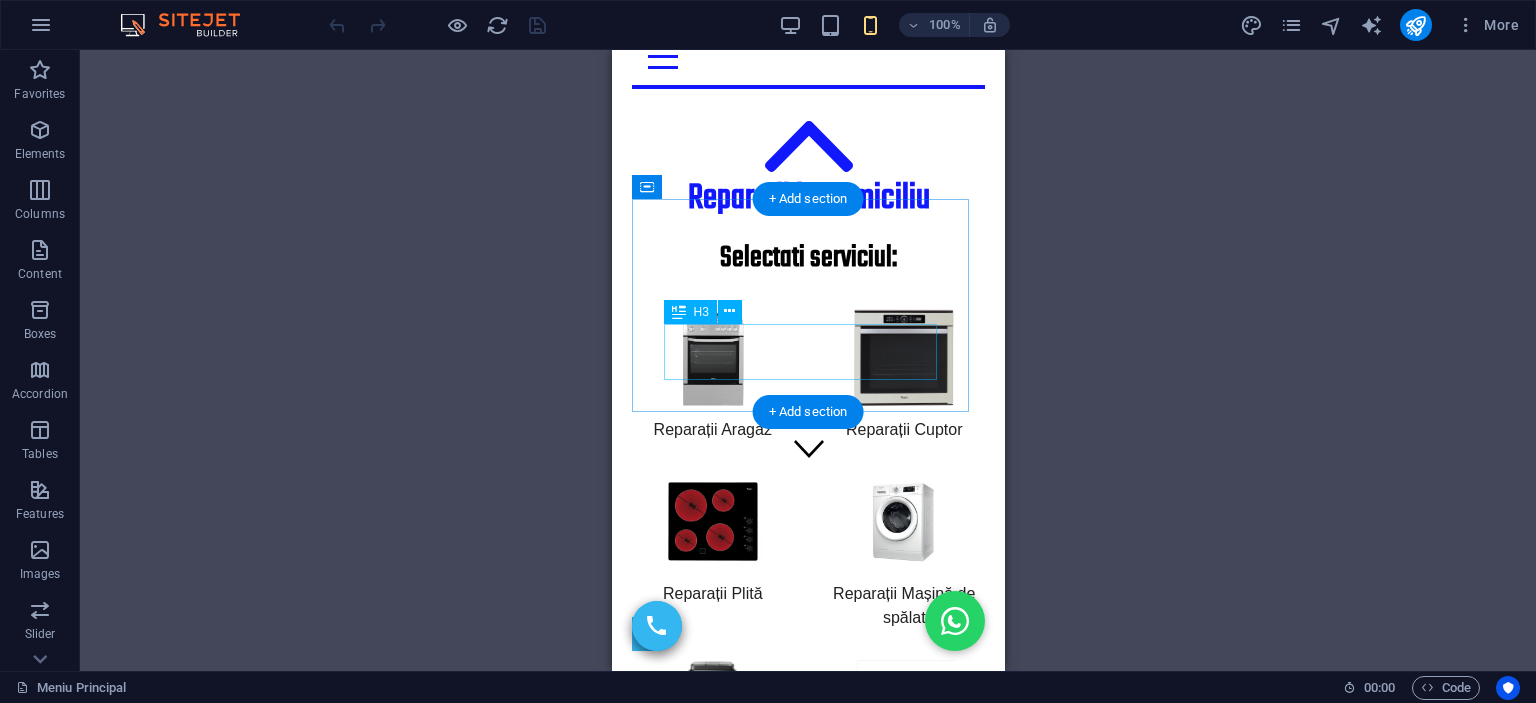 scroll, scrollTop: 0, scrollLeft: 0, axis: both 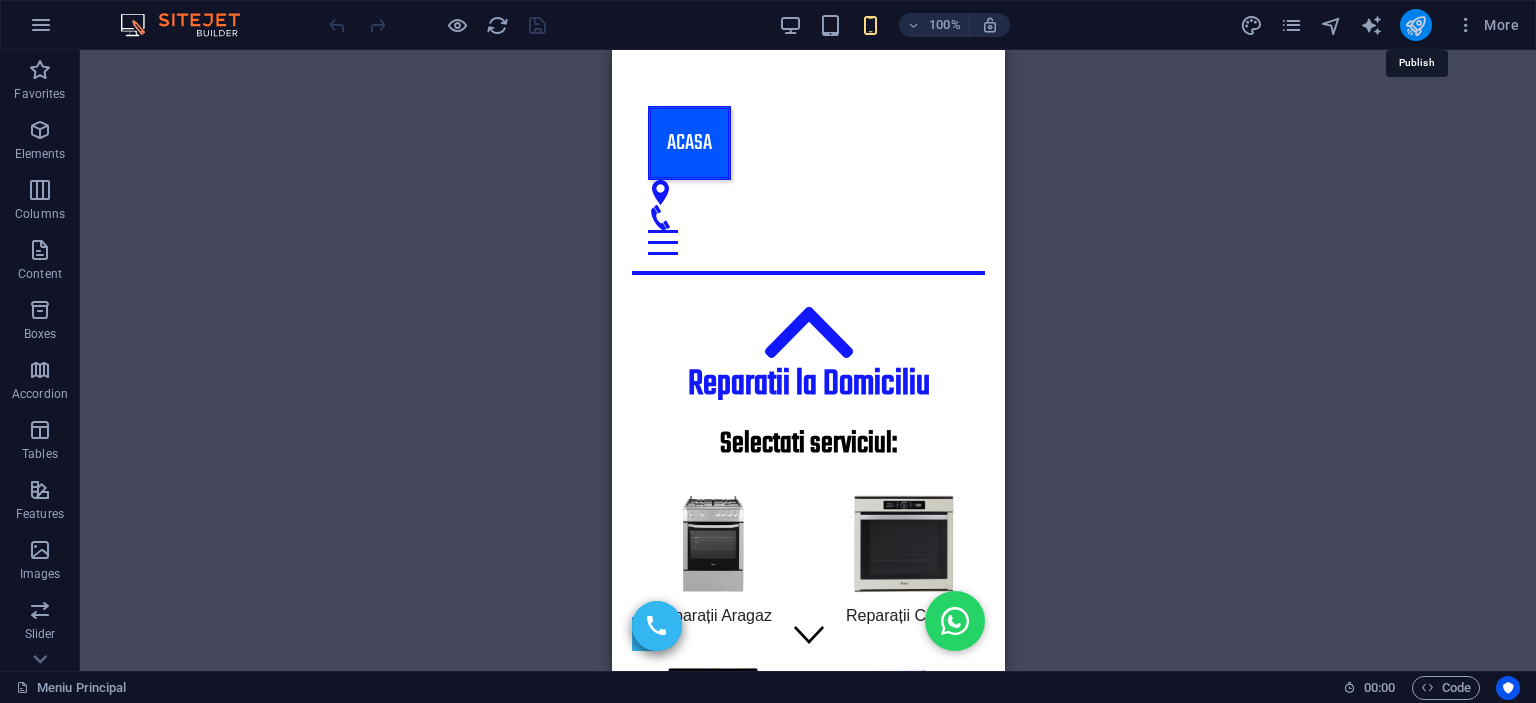 click at bounding box center (1415, 25) 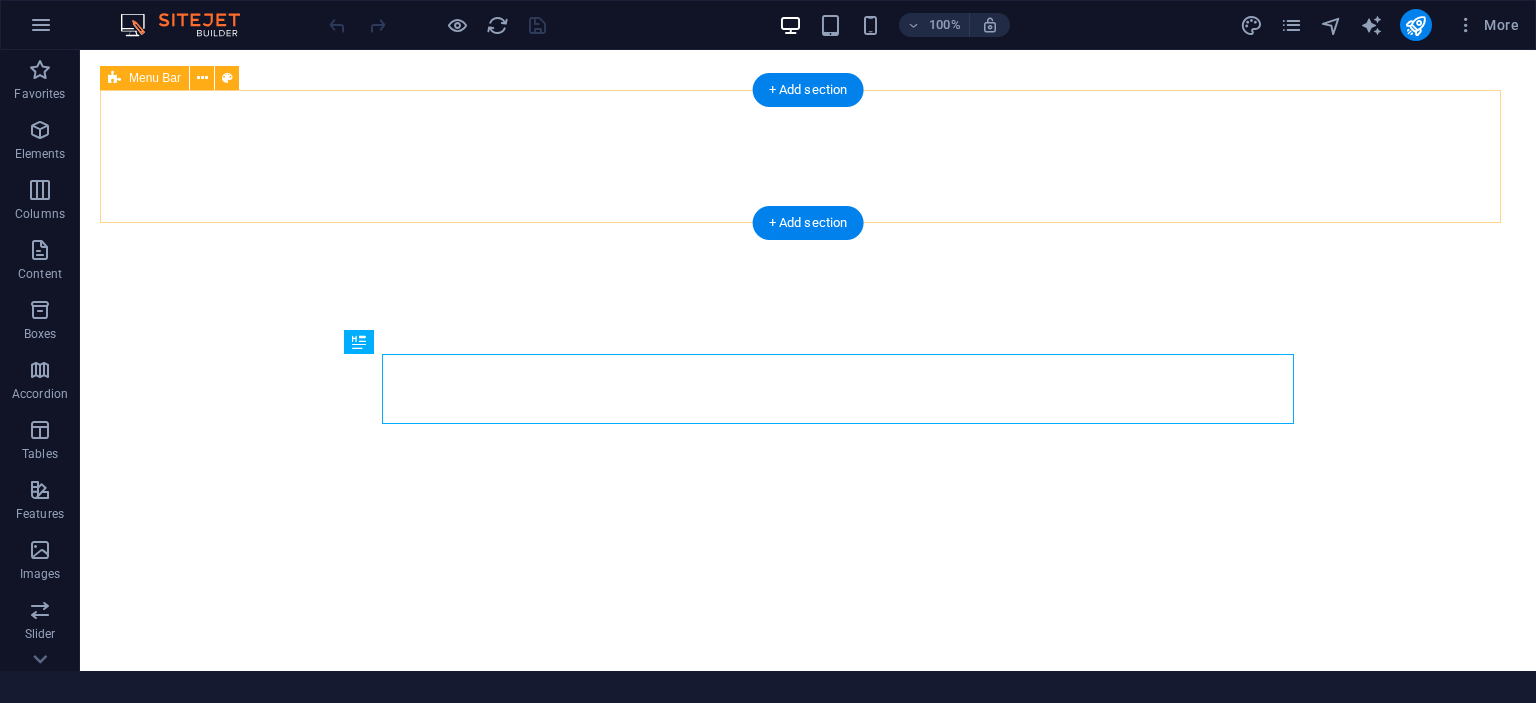 scroll, scrollTop: 0, scrollLeft: 0, axis: both 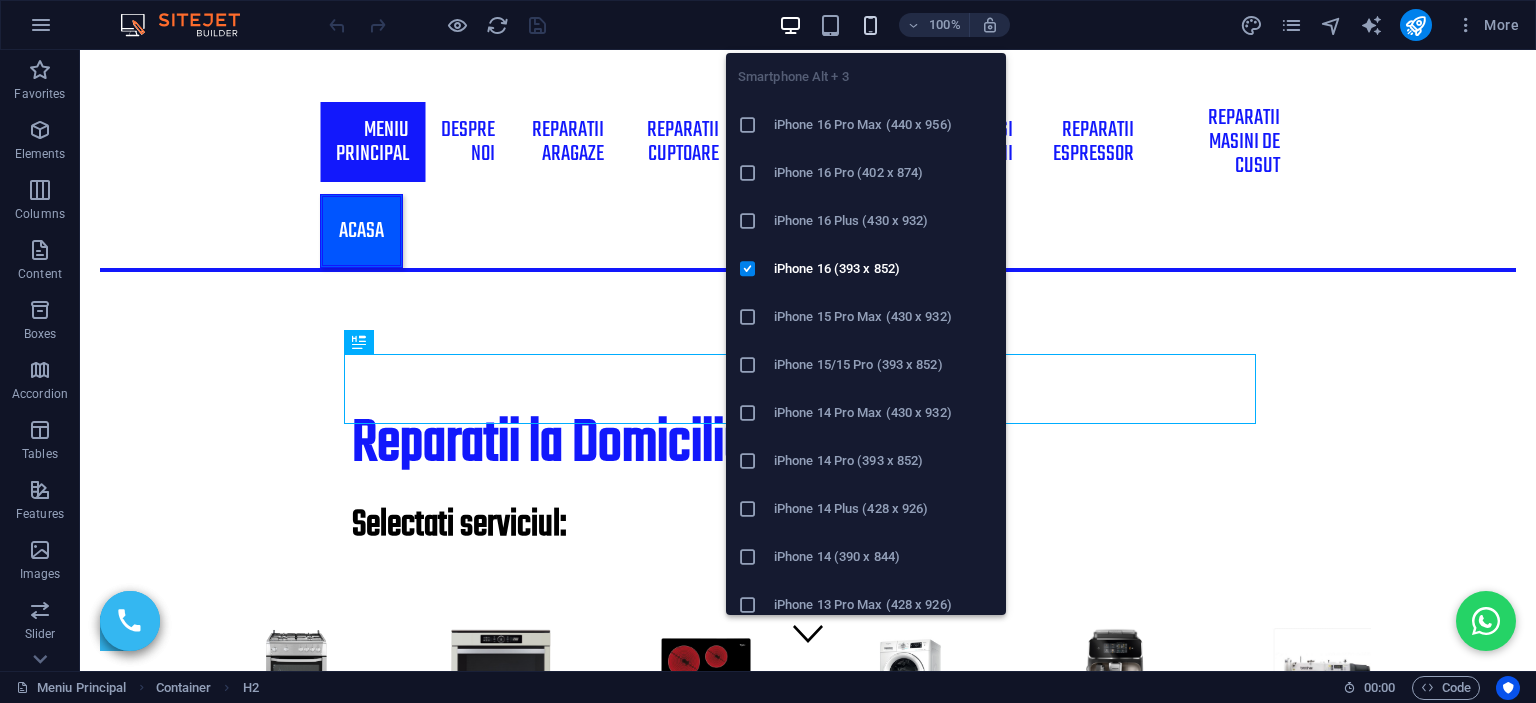 click at bounding box center (870, 25) 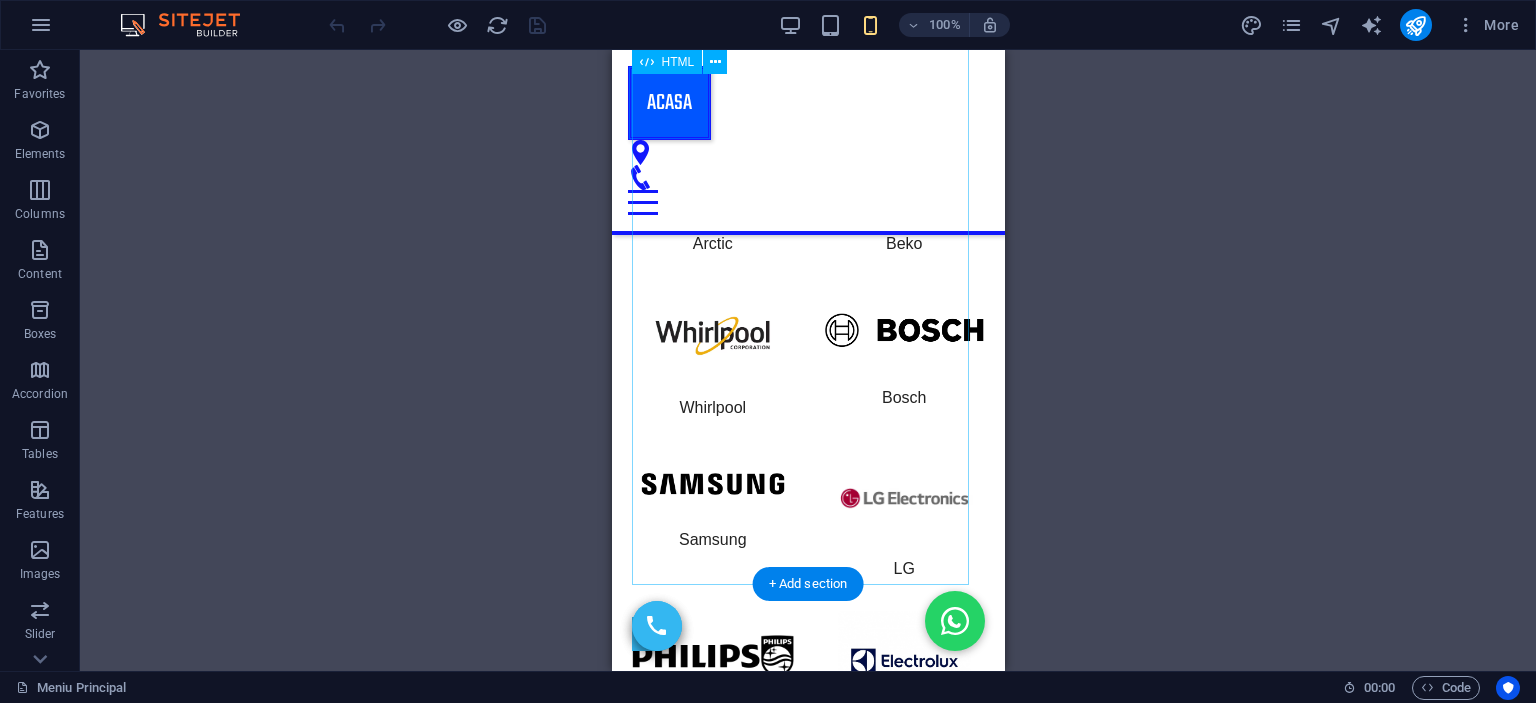 scroll, scrollTop: 1900, scrollLeft: 0, axis: vertical 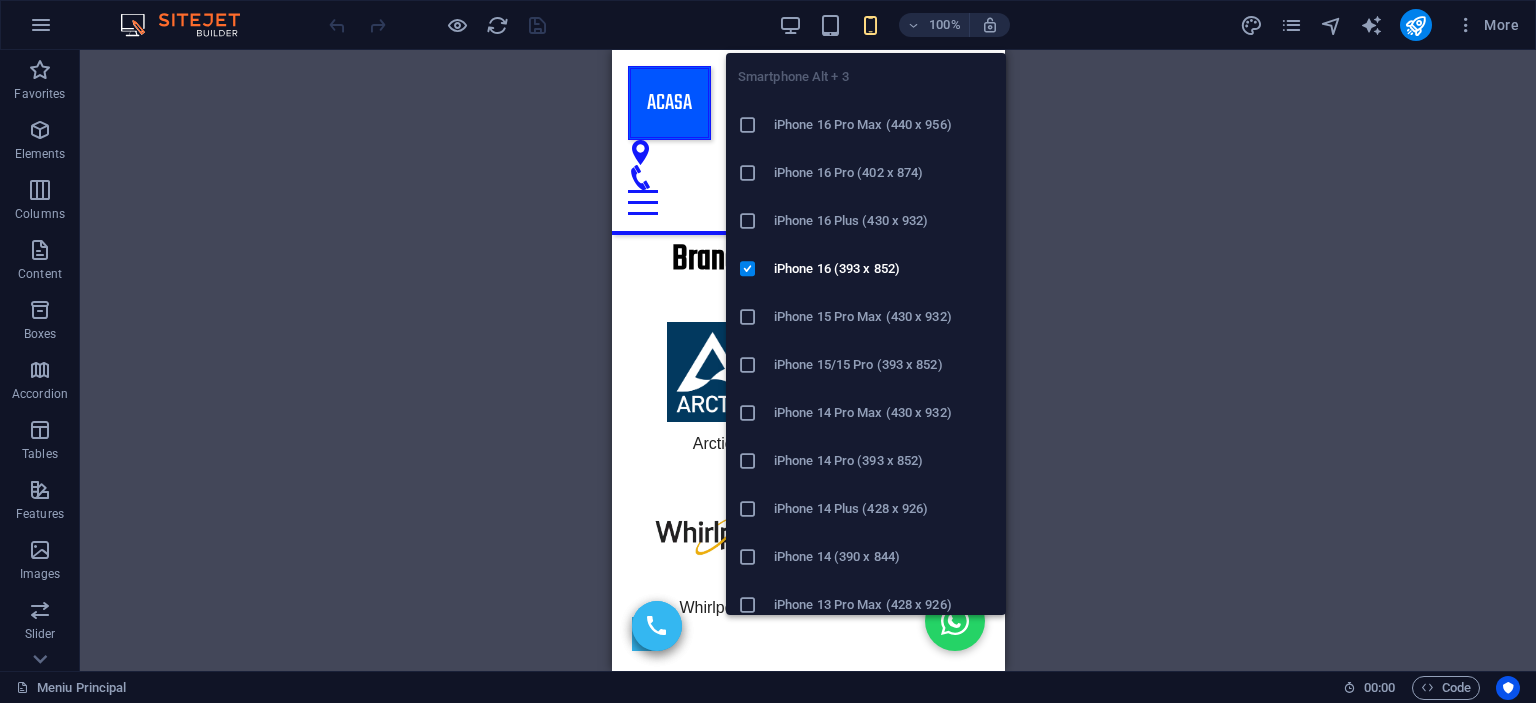 click at bounding box center (870, 25) 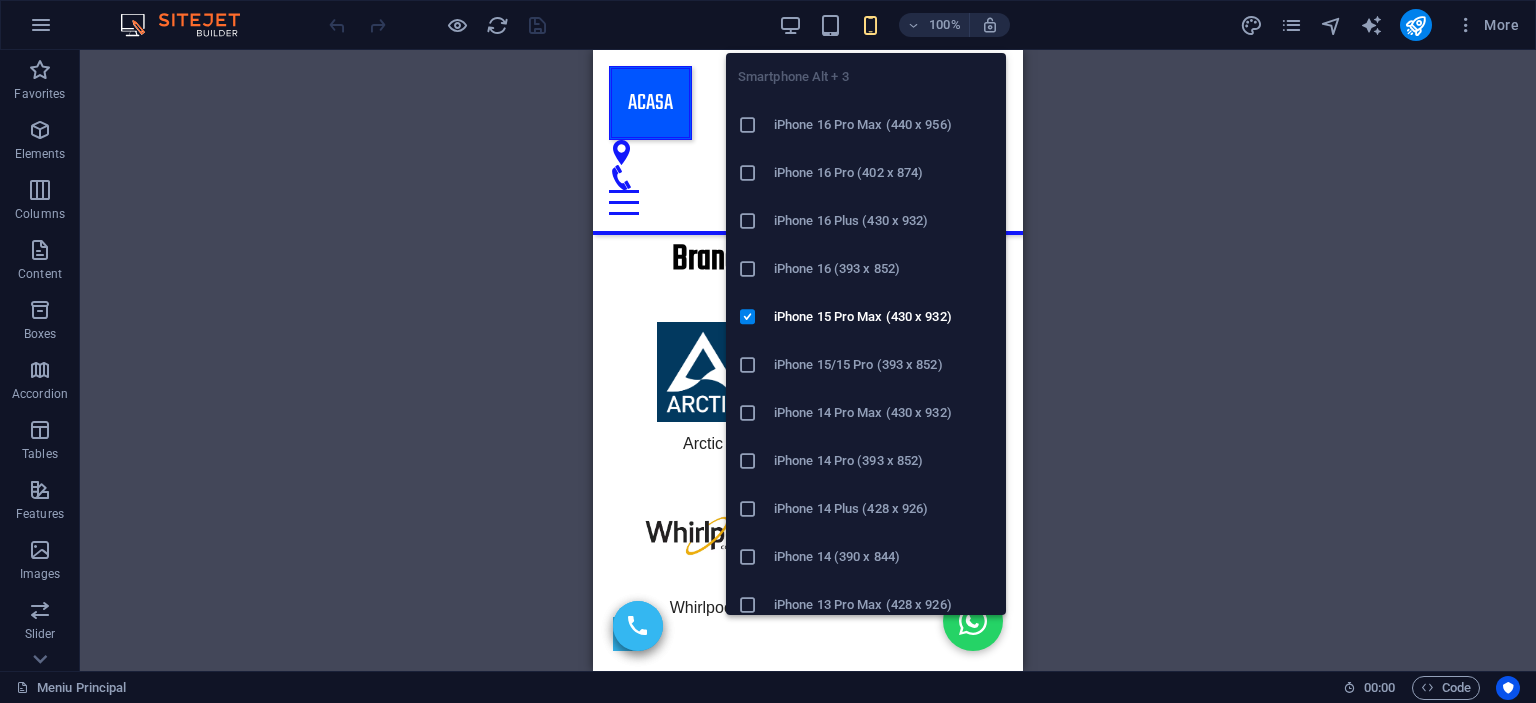 click at bounding box center (870, 25) 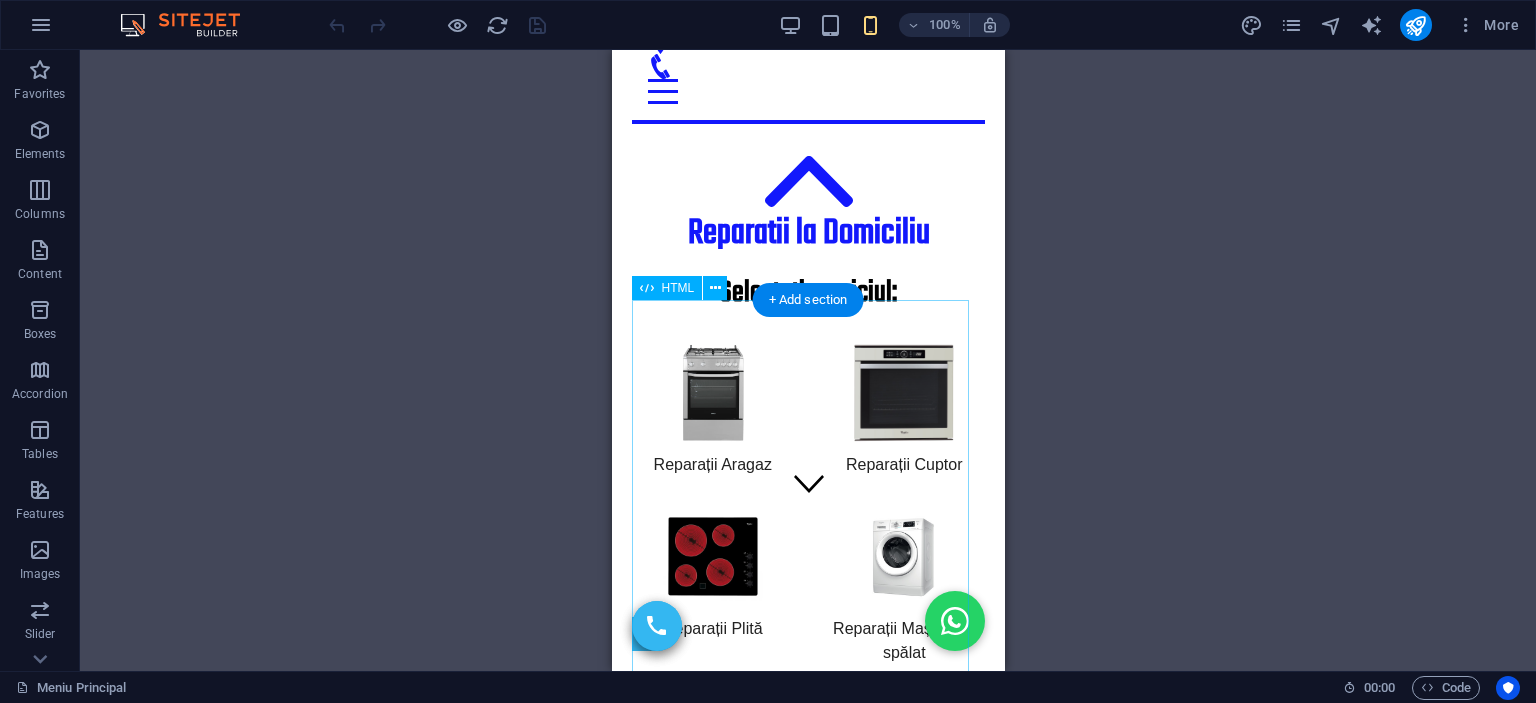 scroll, scrollTop: 0, scrollLeft: 0, axis: both 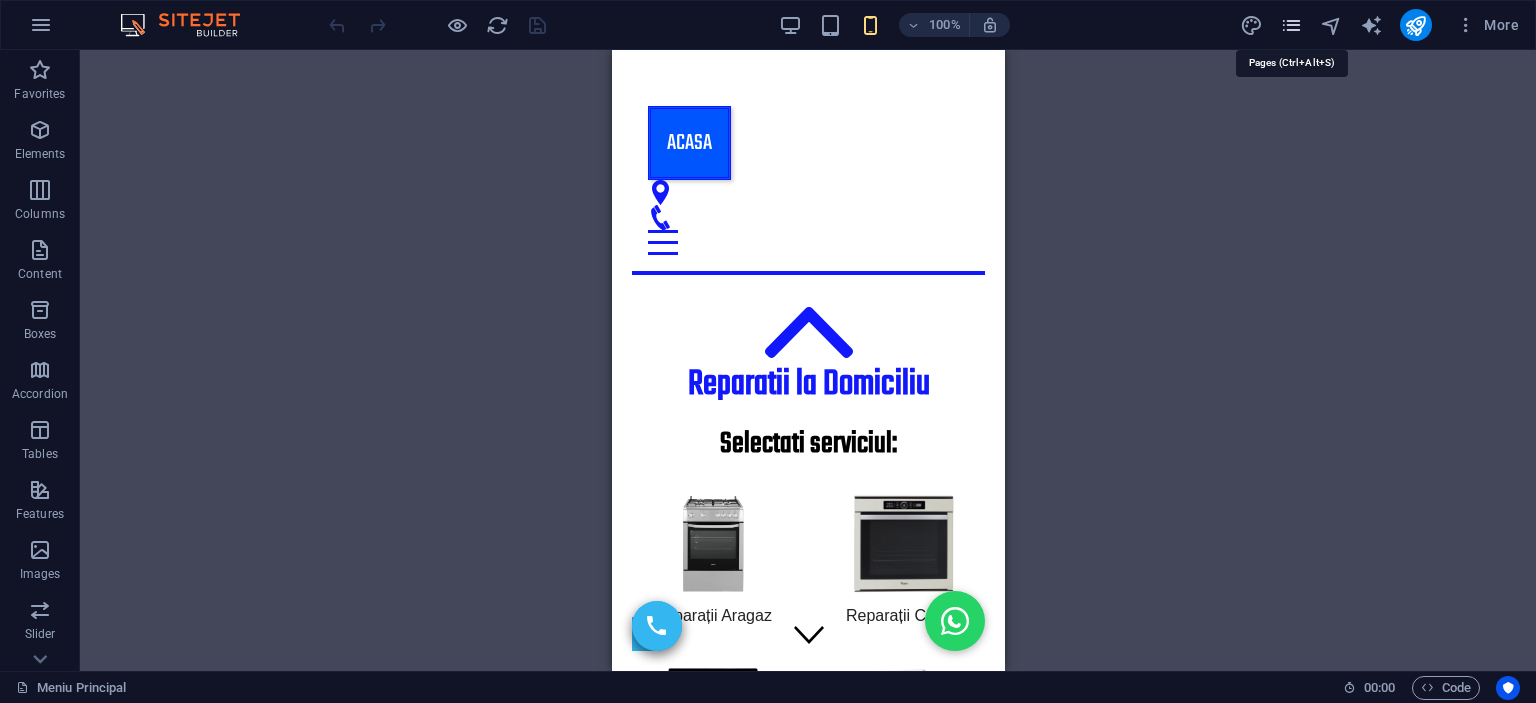 click at bounding box center (1291, 25) 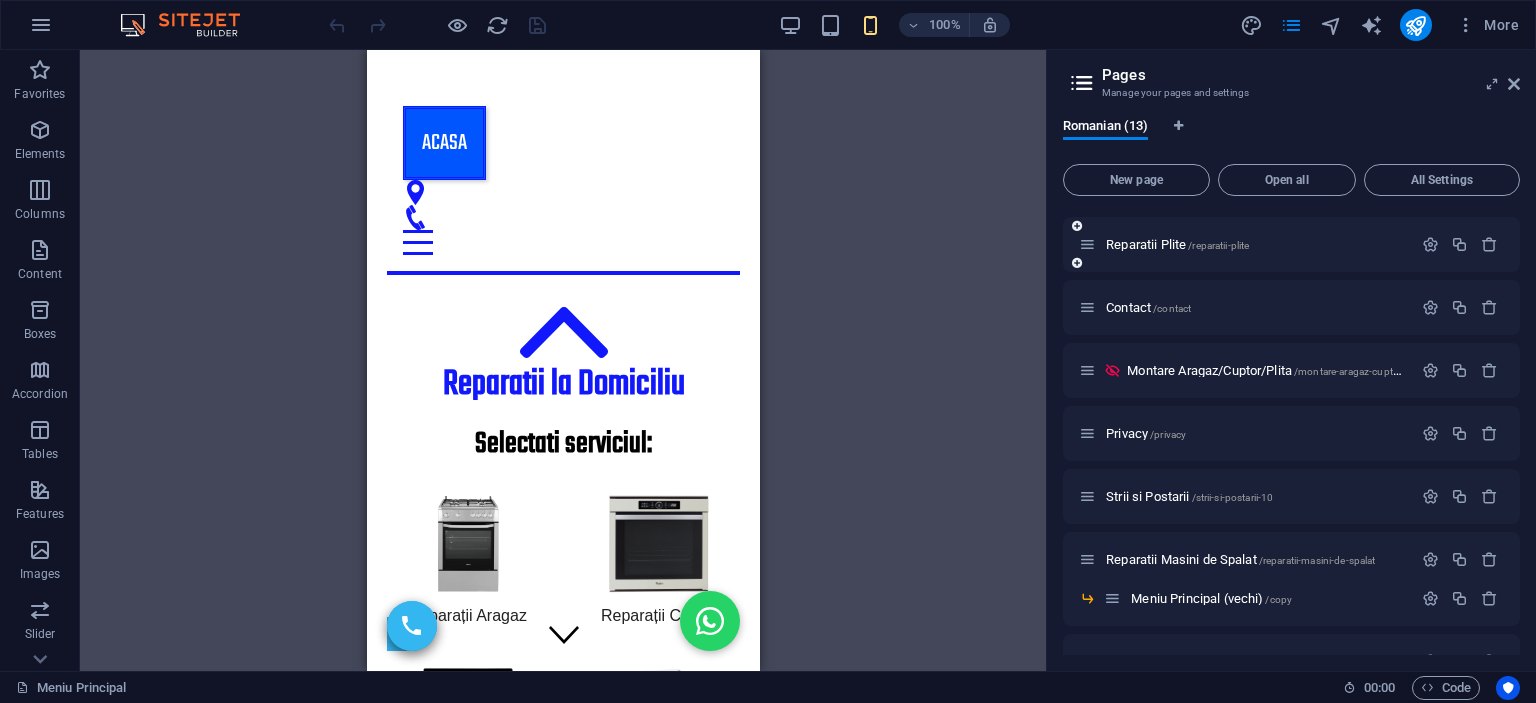scroll, scrollTop: 352, scrollLeft: 0, axis: vertical 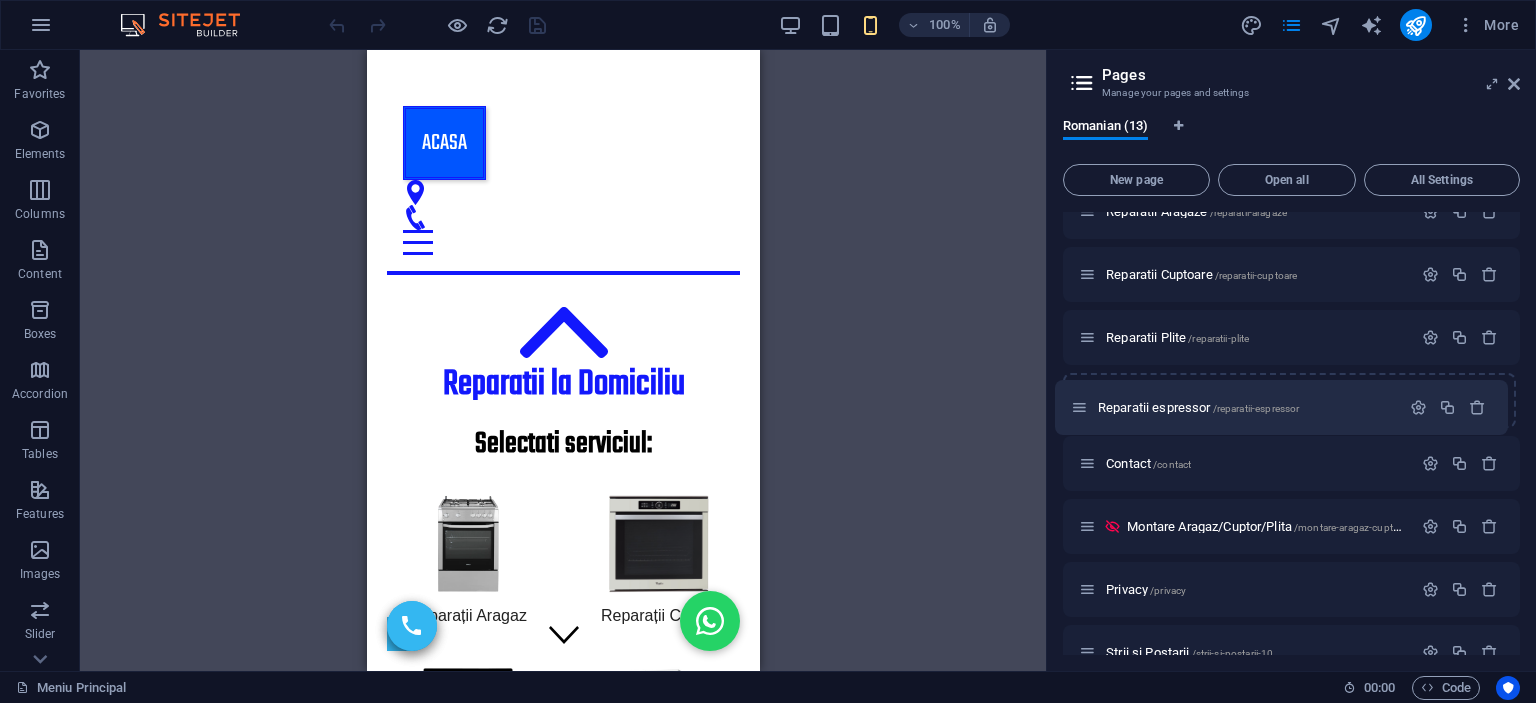 drag, startPoint x: 1090, startPoint y: 559, endPoint x: 1088, endPoint y: 404, distance: 155.01291 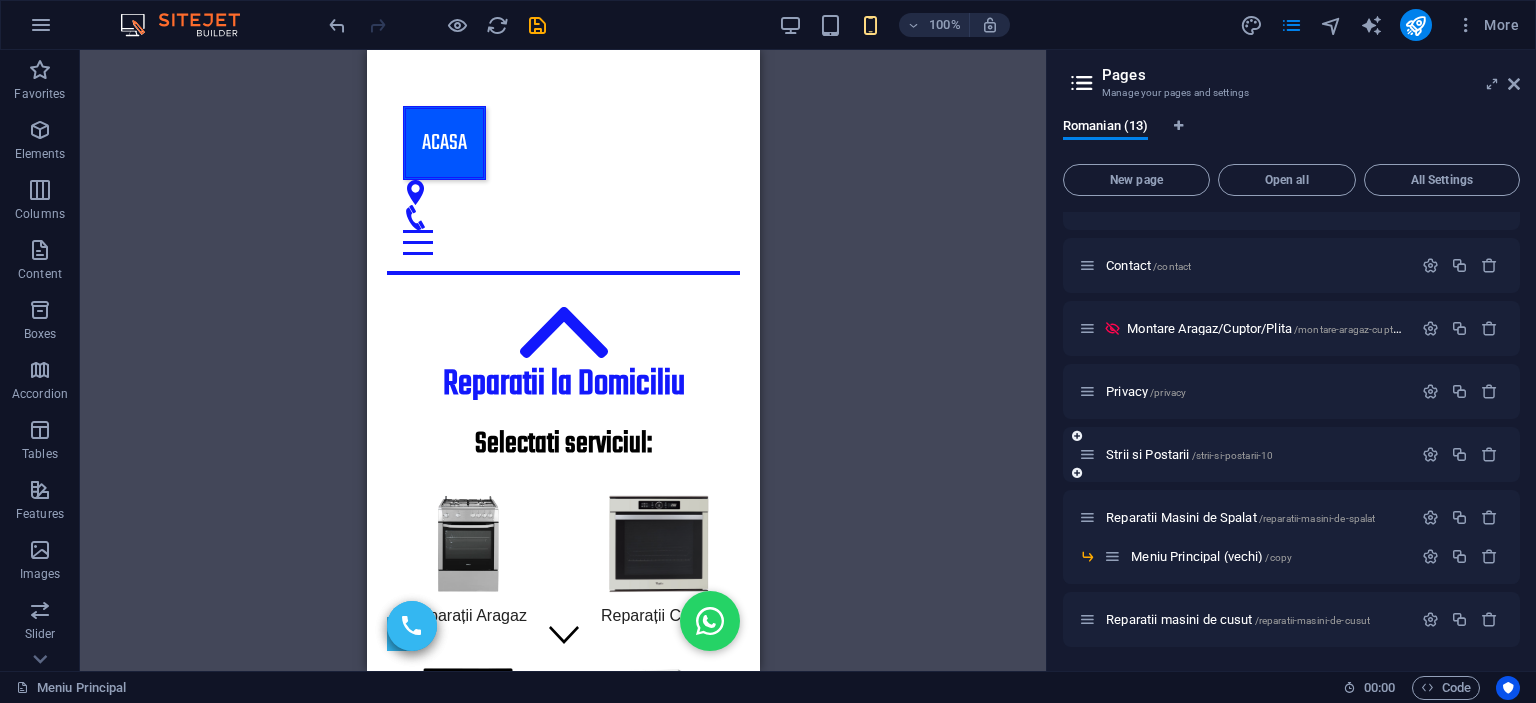 scroll, scrollTop: 0, scrollLeft: 0, axis: both 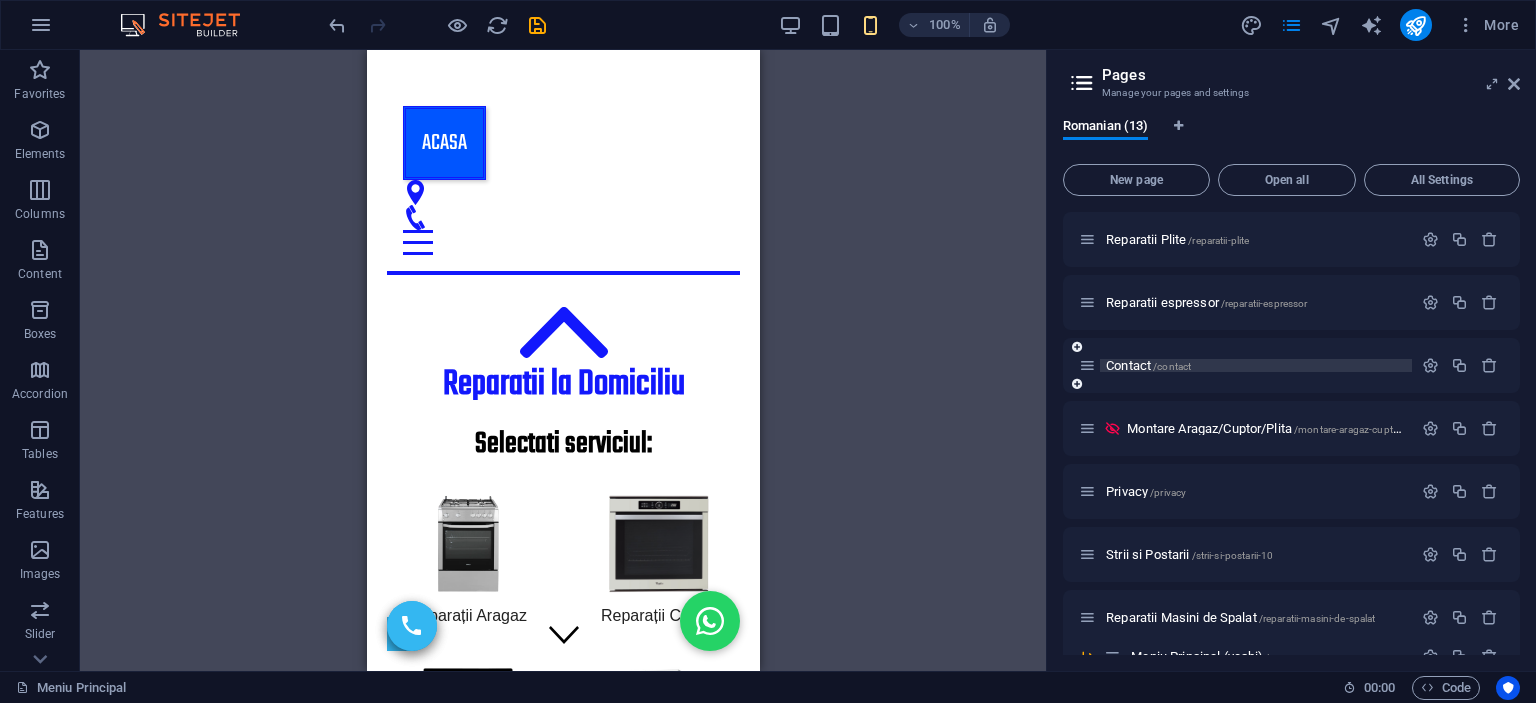 click on "Contact /contact" at bounding box center [1148, 365] 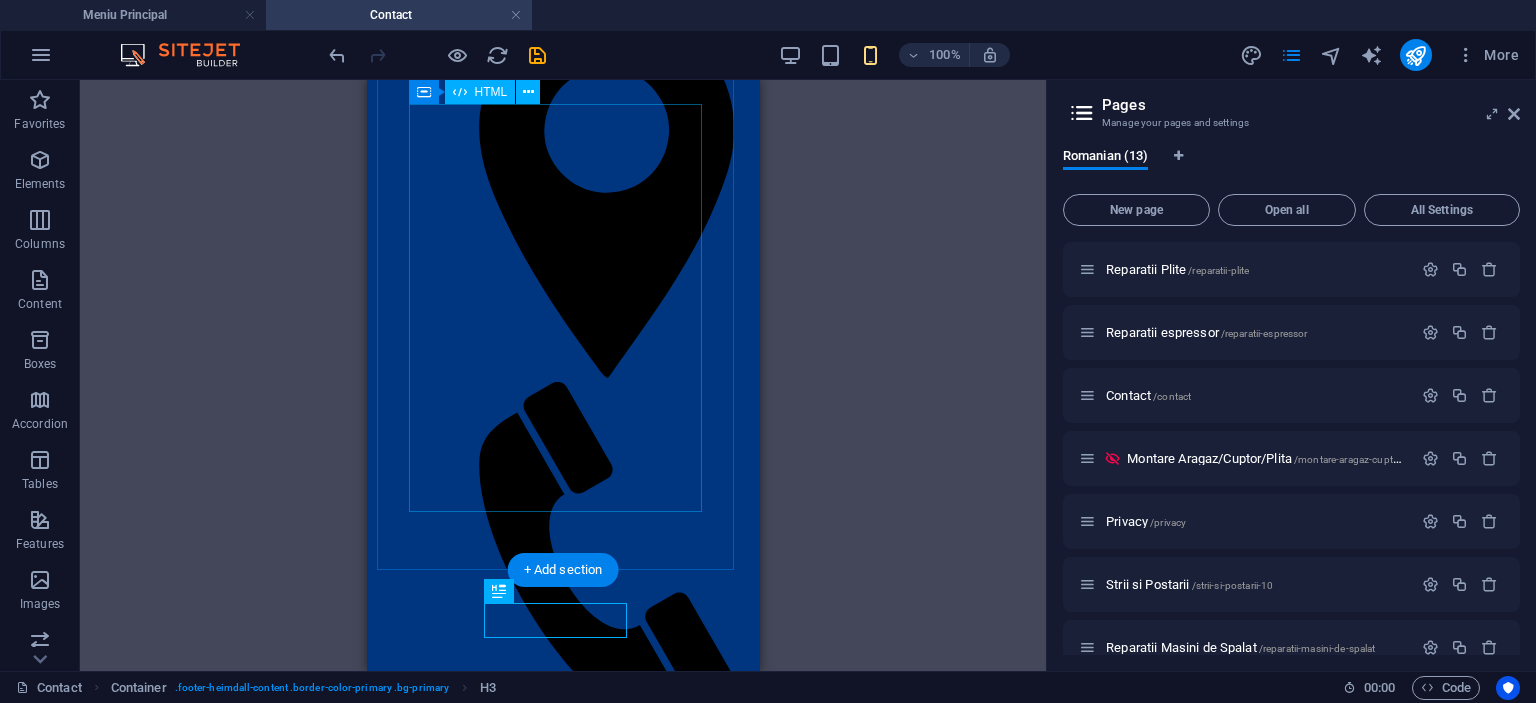 scroll, scrollTop: 154, scrollLeft: 0, axis: vertical 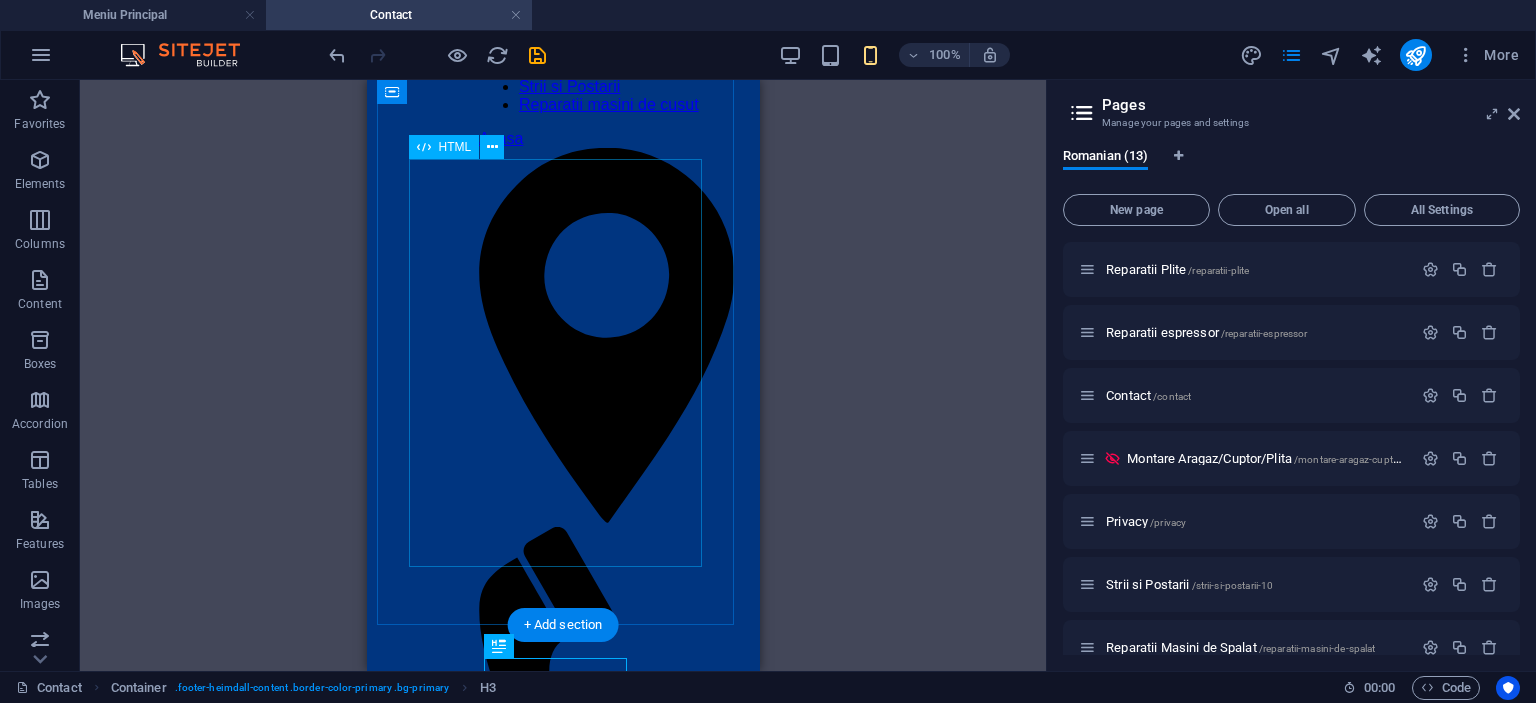 click on "Formular Contact
Nume
Telefon*
Mai multe detalii
Trimite
Mesaj trimis cu succes!
A apărut o eroare. Încercați din nou." at bounding box center [613, 1252] 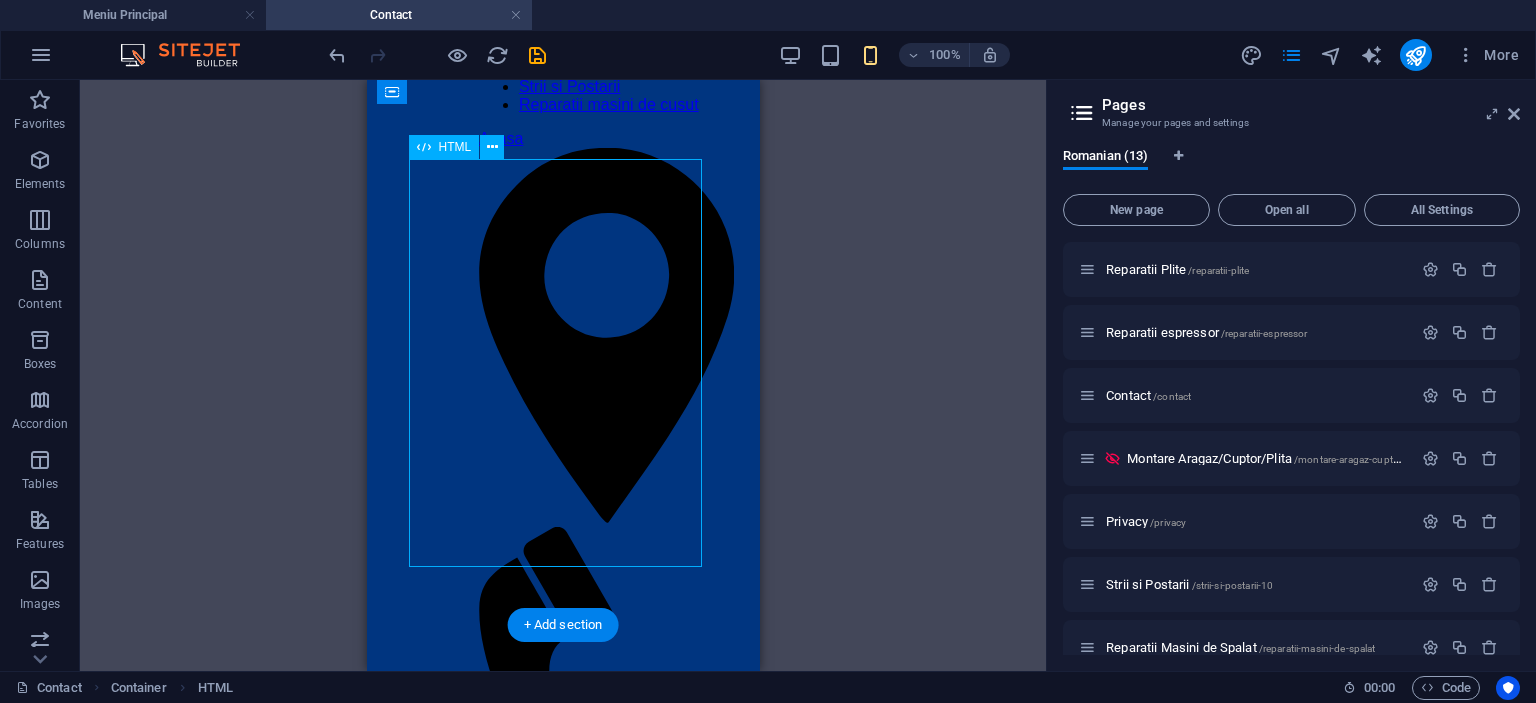 click on "Formular Contact
Nume
Telefon*
Mai multe detalii
Trimite
Mesaj trimis cu succes!
A apărut o eroare. Încercați din nou." at bounding box center [613, 1252] 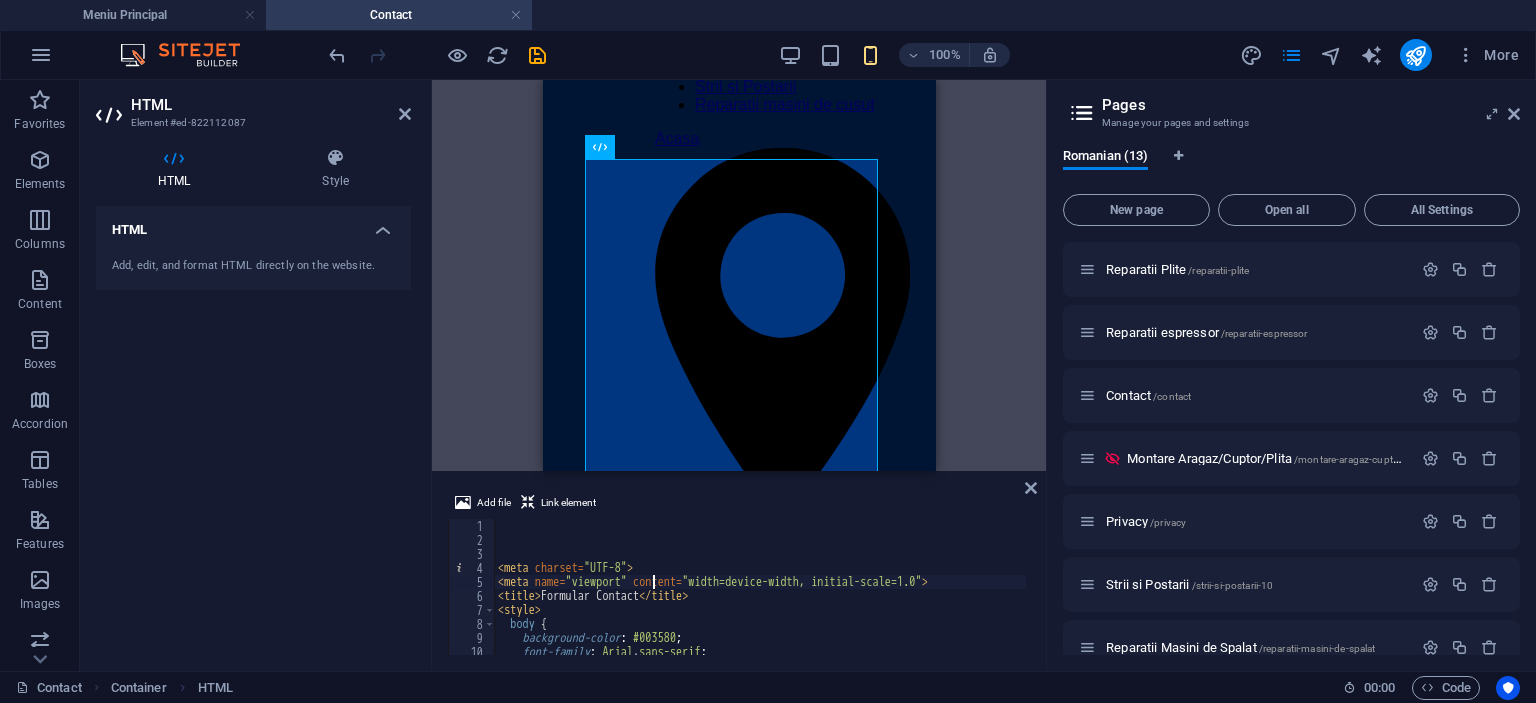 click on "< meta   charset = "UTF-8" > < meta   name = "viewport"   content = "width=device-width, initial-scale=1.0" > < title > Formular Contact </ title > < style >    body   {      background-color :   #003580 ;      font-family :   Arial ,  sans-serif ;      display :   flex ;" at bounding box center (1081, 599) 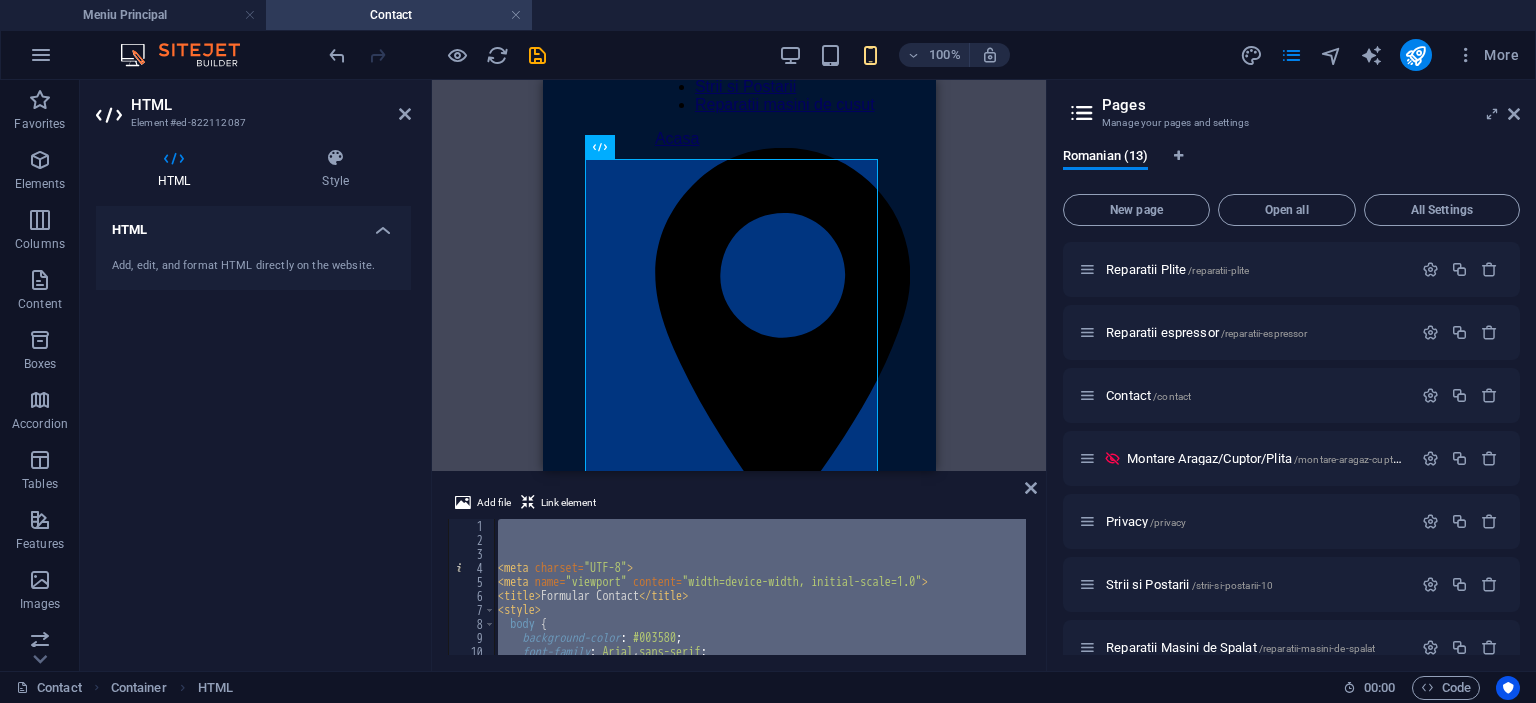 paste 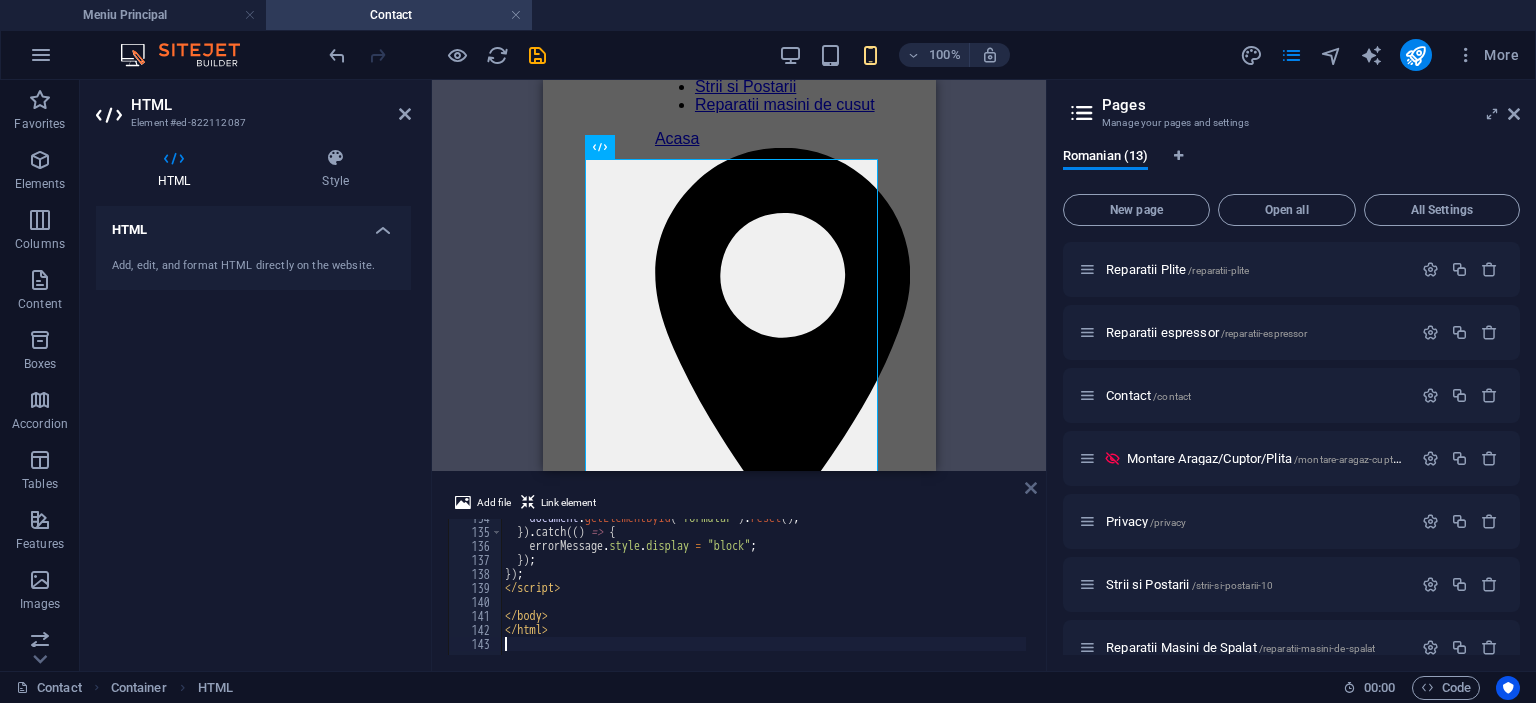 click at bounding box center [1031, 488] 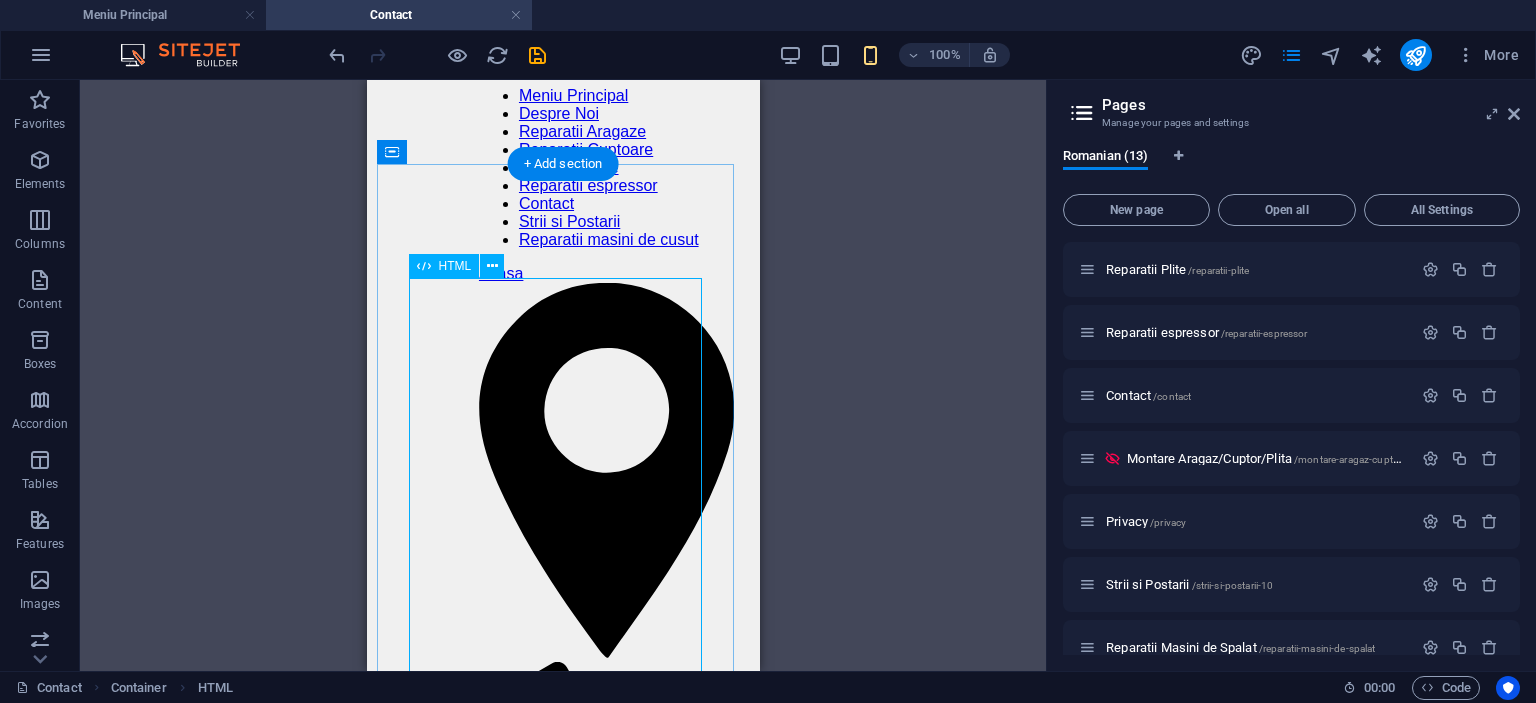 scroll, scrollTop: 0, scrollLeft: 0, axis: both 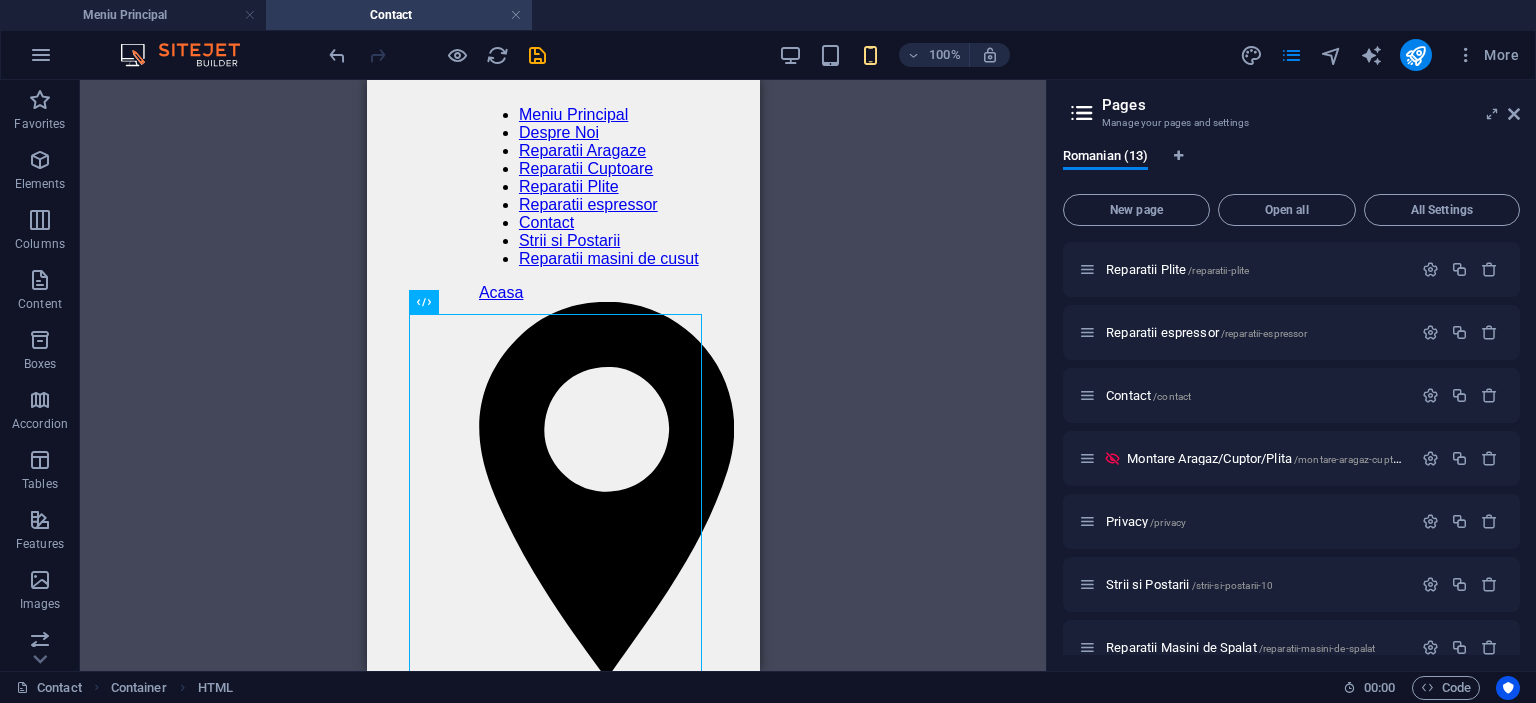 click on "H3   Container   Container   HTML   HTML   Reference   HTML" at bounding box center (563, 375) 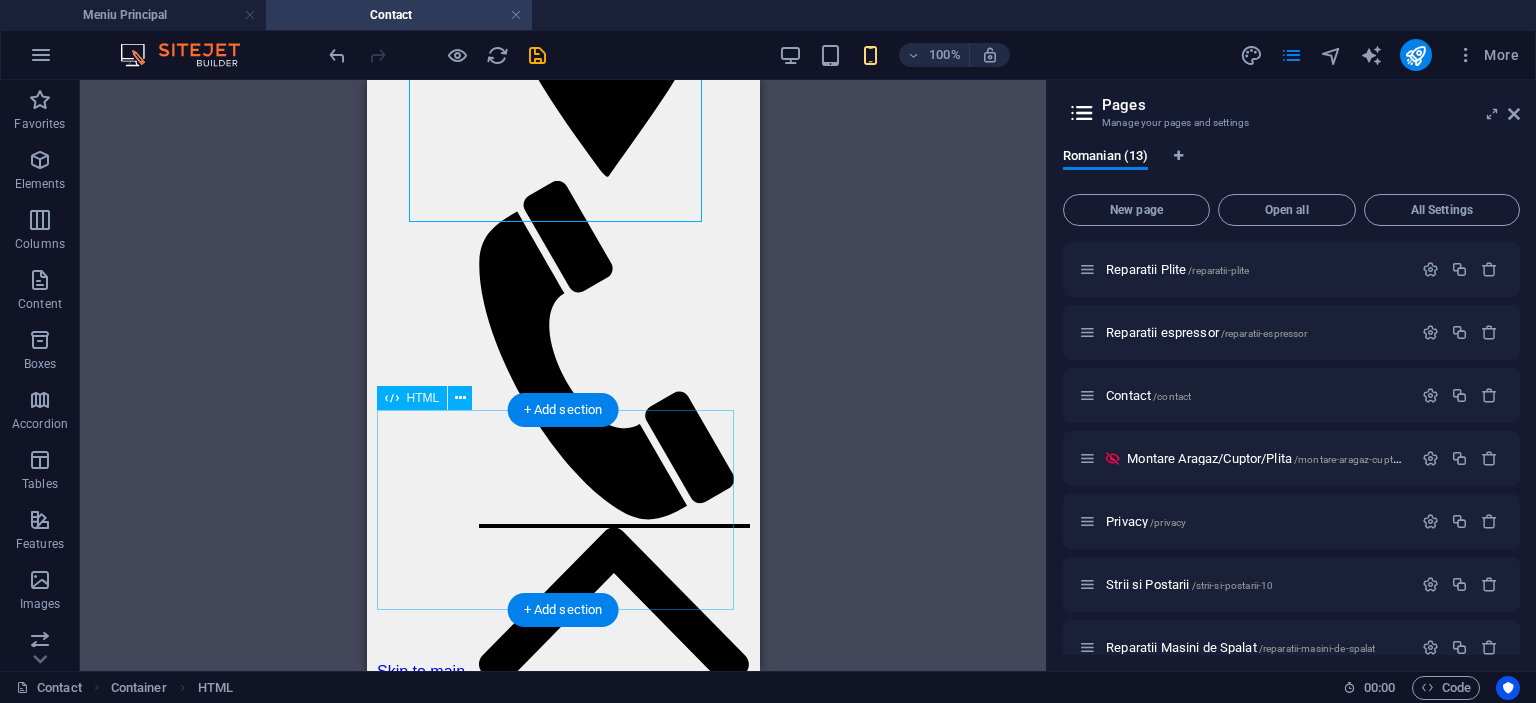 scroll, scrollTop: 100, scrollLeft: 0, axis: vertical 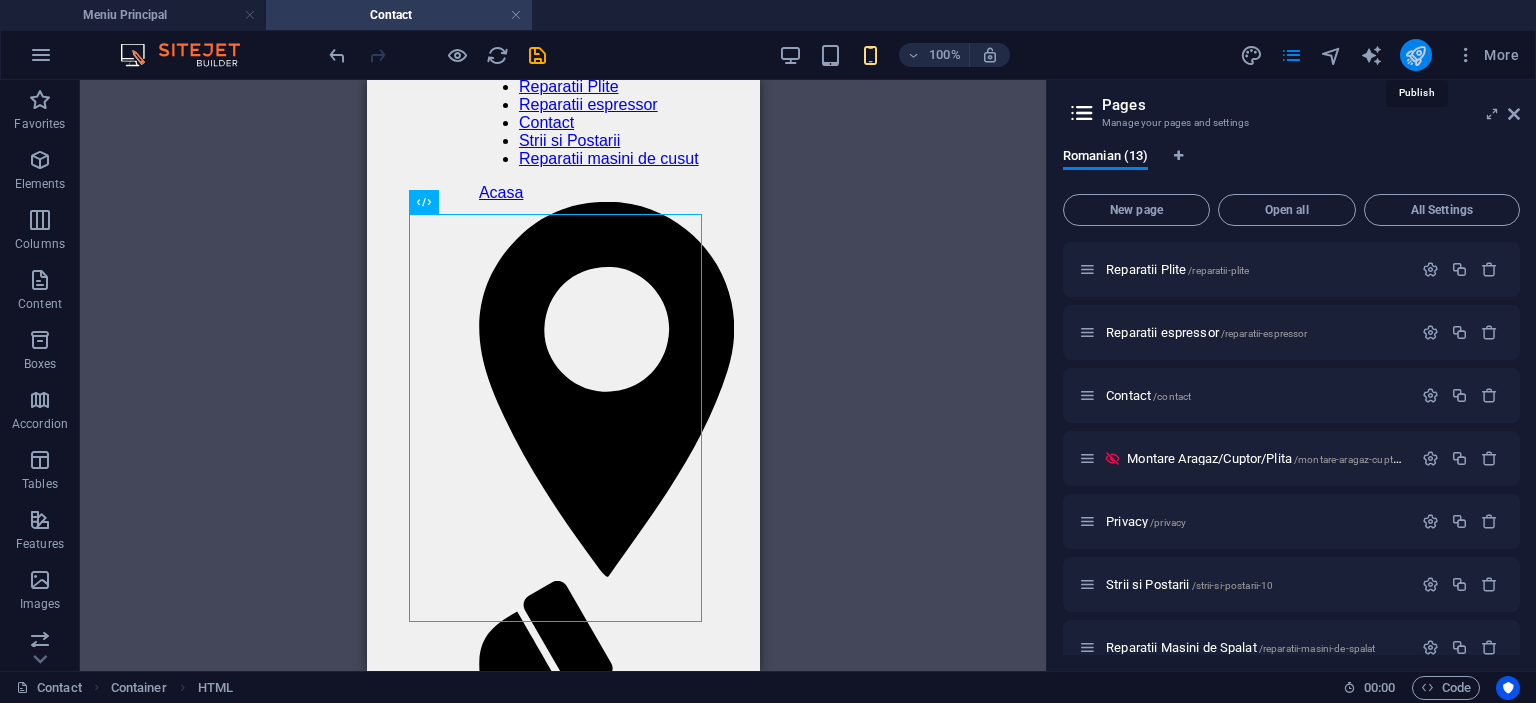 click at bounding box center (1415, 55) 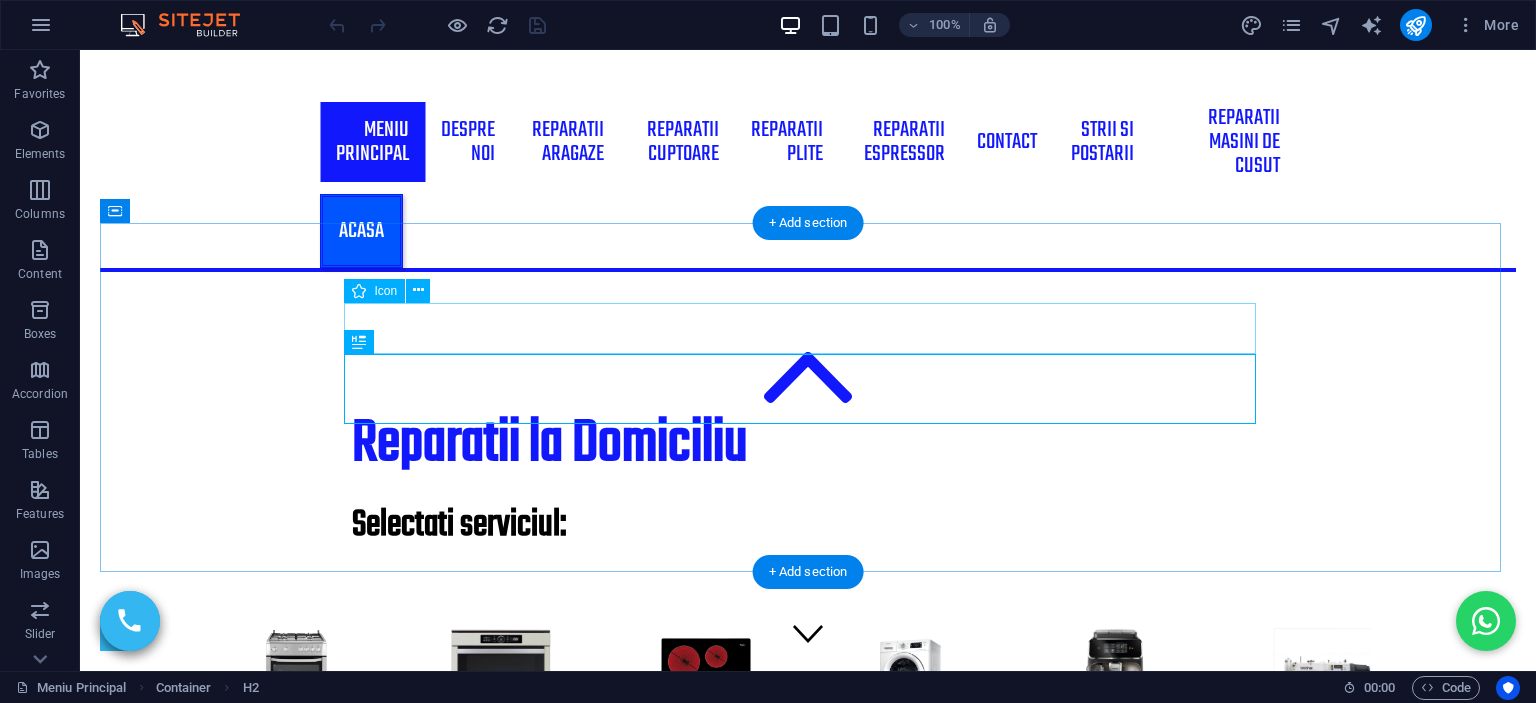 scroll, scrollTop: 0, scrollLeft: 0, axis: both 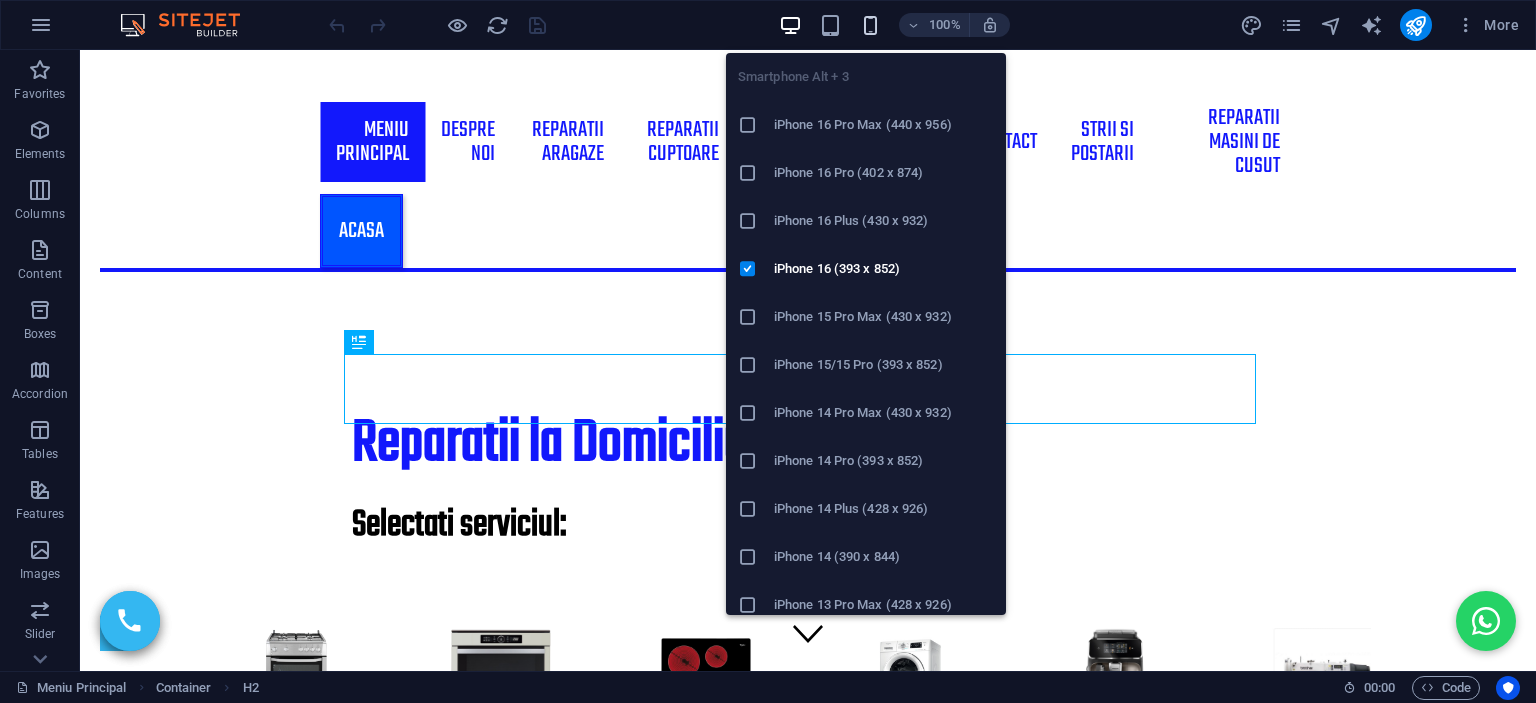 click at bounding box center (870, 25) 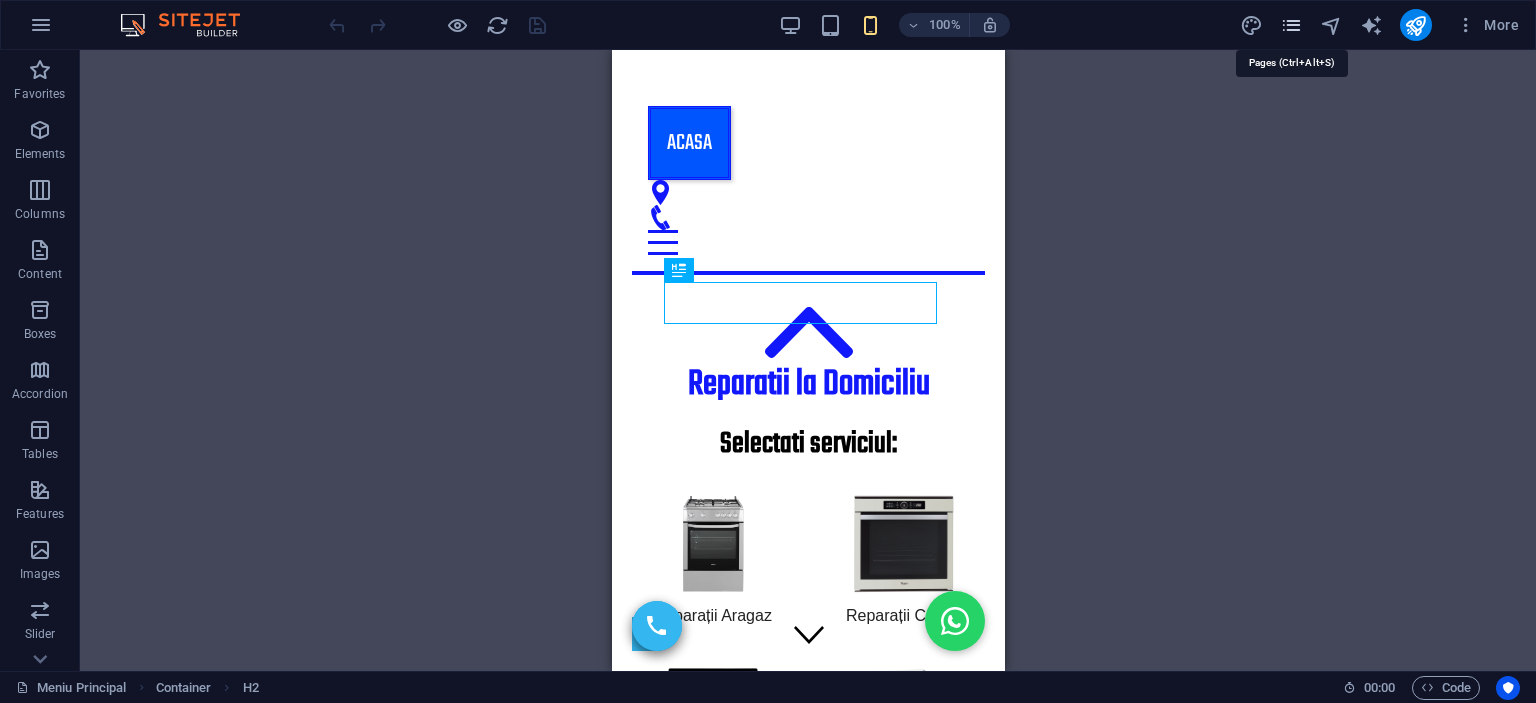 click at bounding box center (1291, 25) 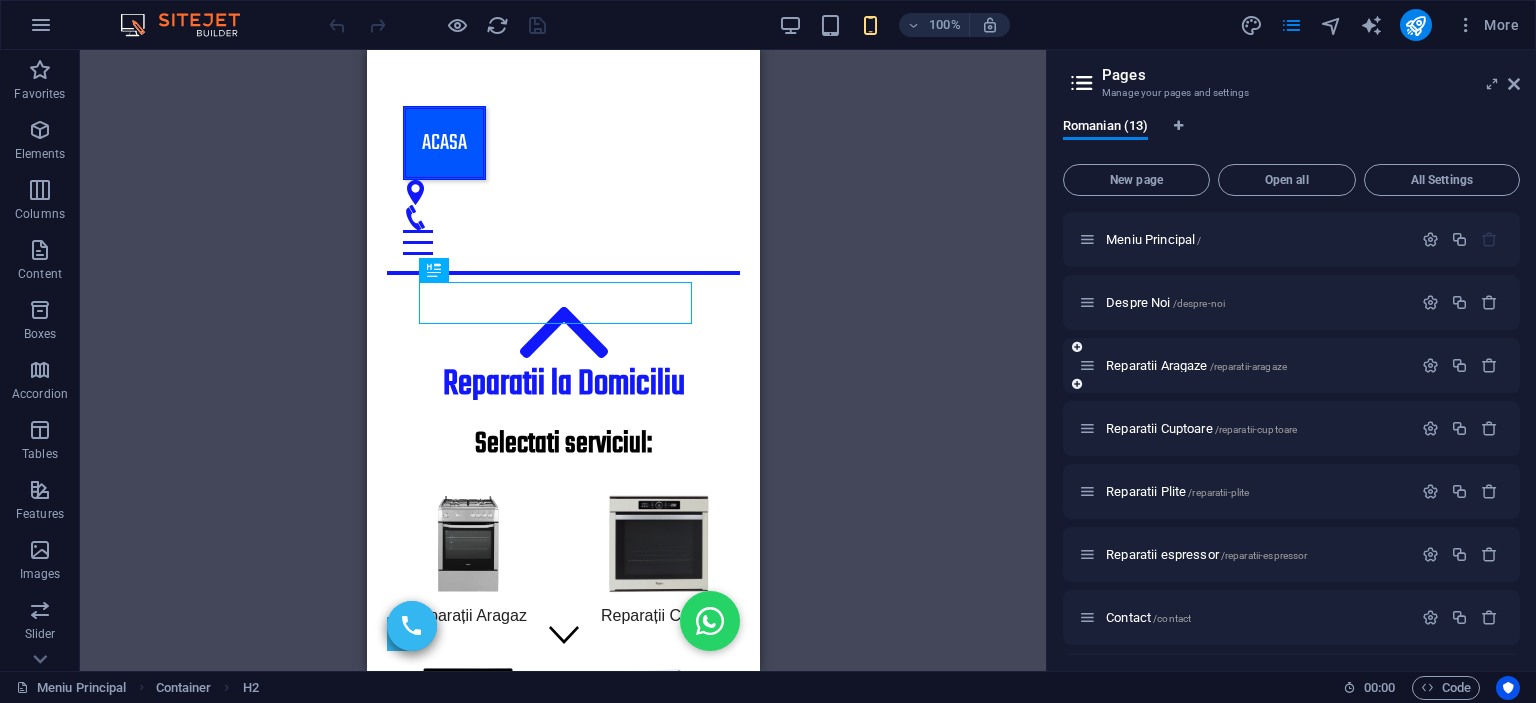 scroll, scrollTop: 352, scrollLeft: 0, axis: vertical 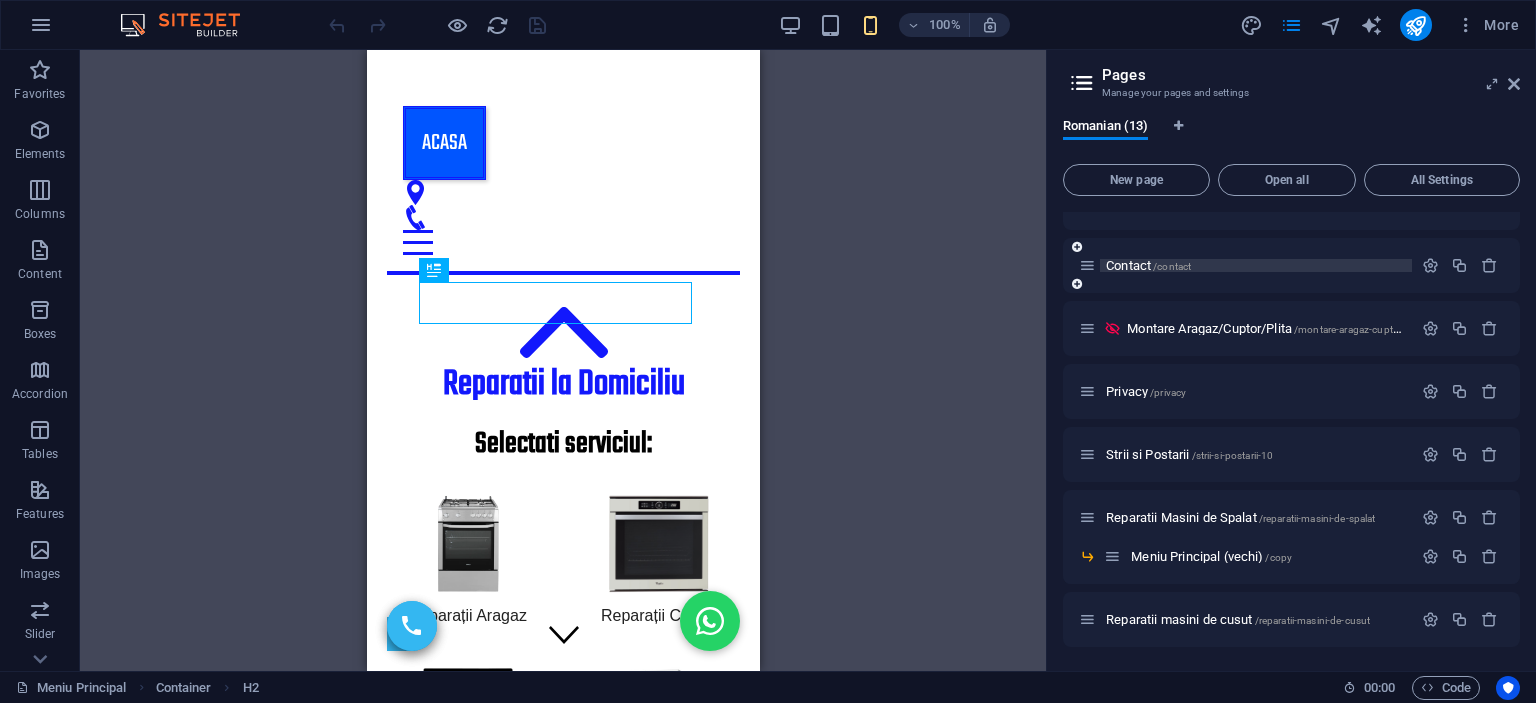 click on "Contact /contact" at bounding box center (1148, 265) 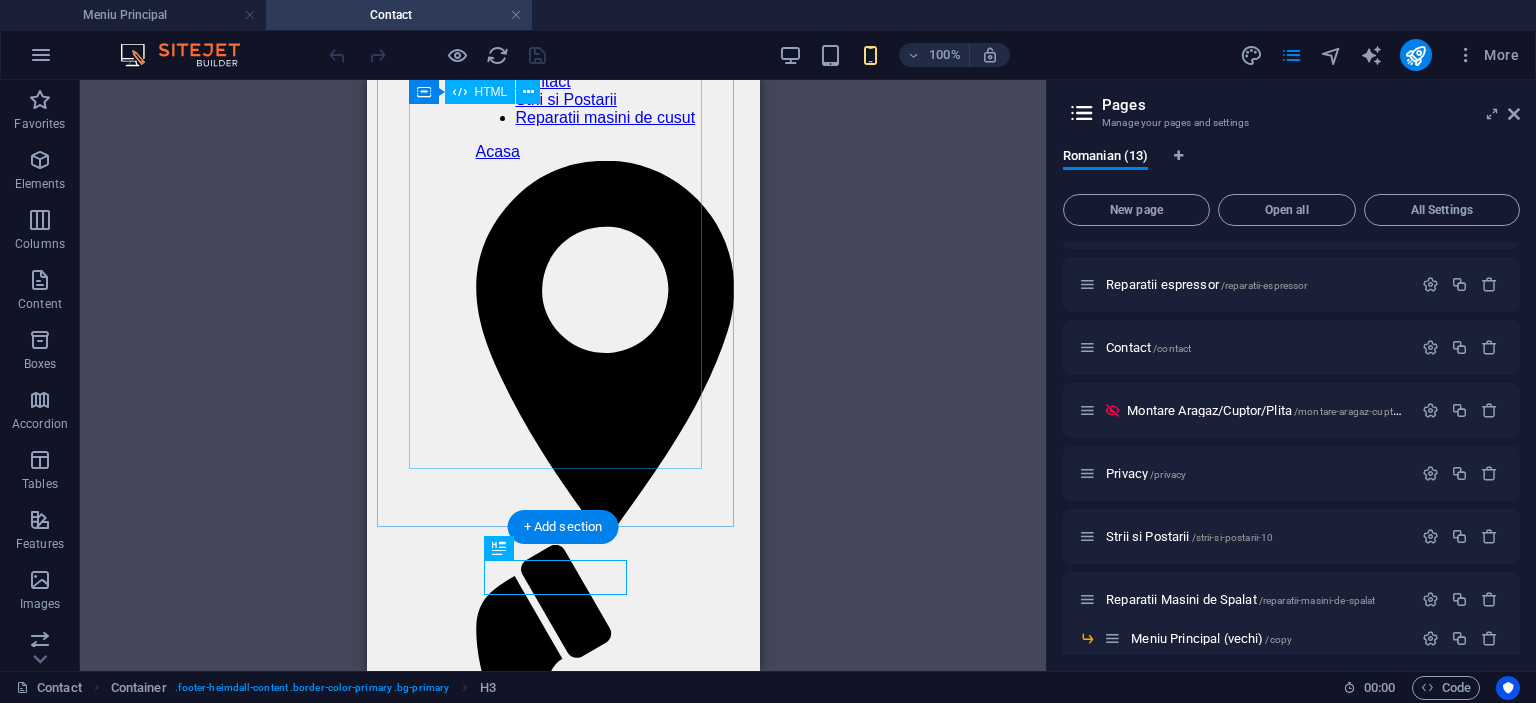 scroll, scrollTop: 54, scrollLeft: 0, axis: vertical 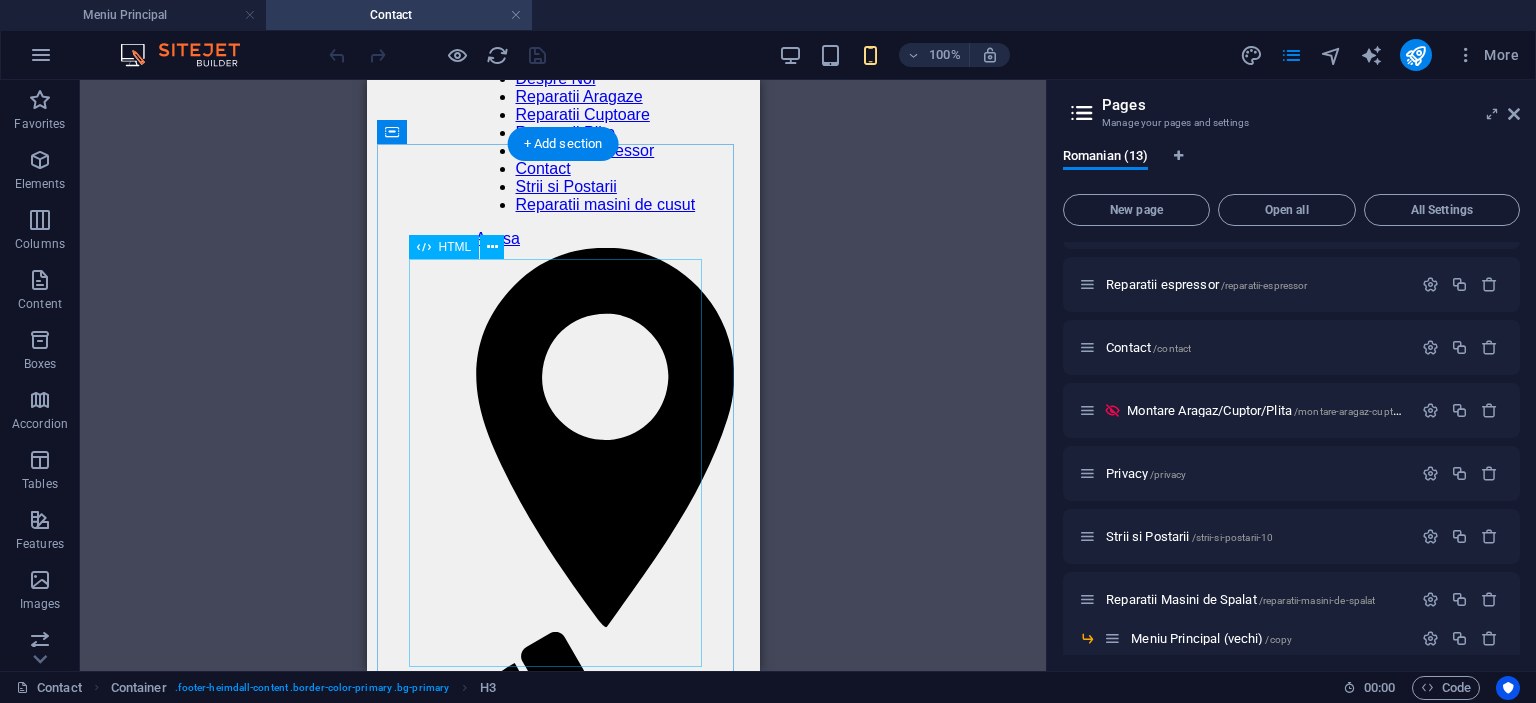 click on "Formular Contact
Nume
Telefon*
Mai multe detalii
Trimite
Mesaj trimis cu succes!
A apărut o eroare. Încercați din nou." at bounding box center [612, 1364] 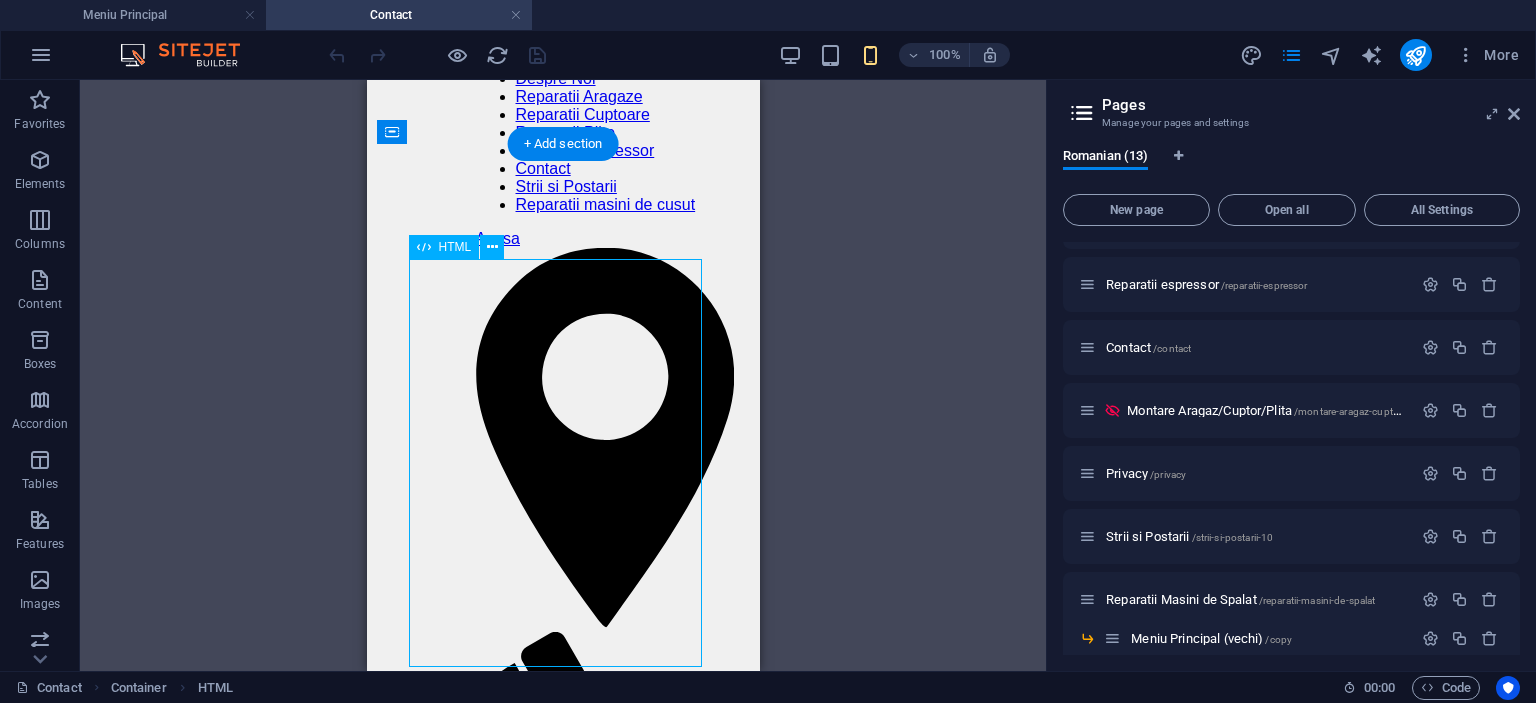 click on "Formular Contact
Nume
Telefon*
Mai multe detalii
Trimite
Mesaj trimis cu succes!
A apărut o eroare. Încercați din nou." at bounding box center (612, 1364) 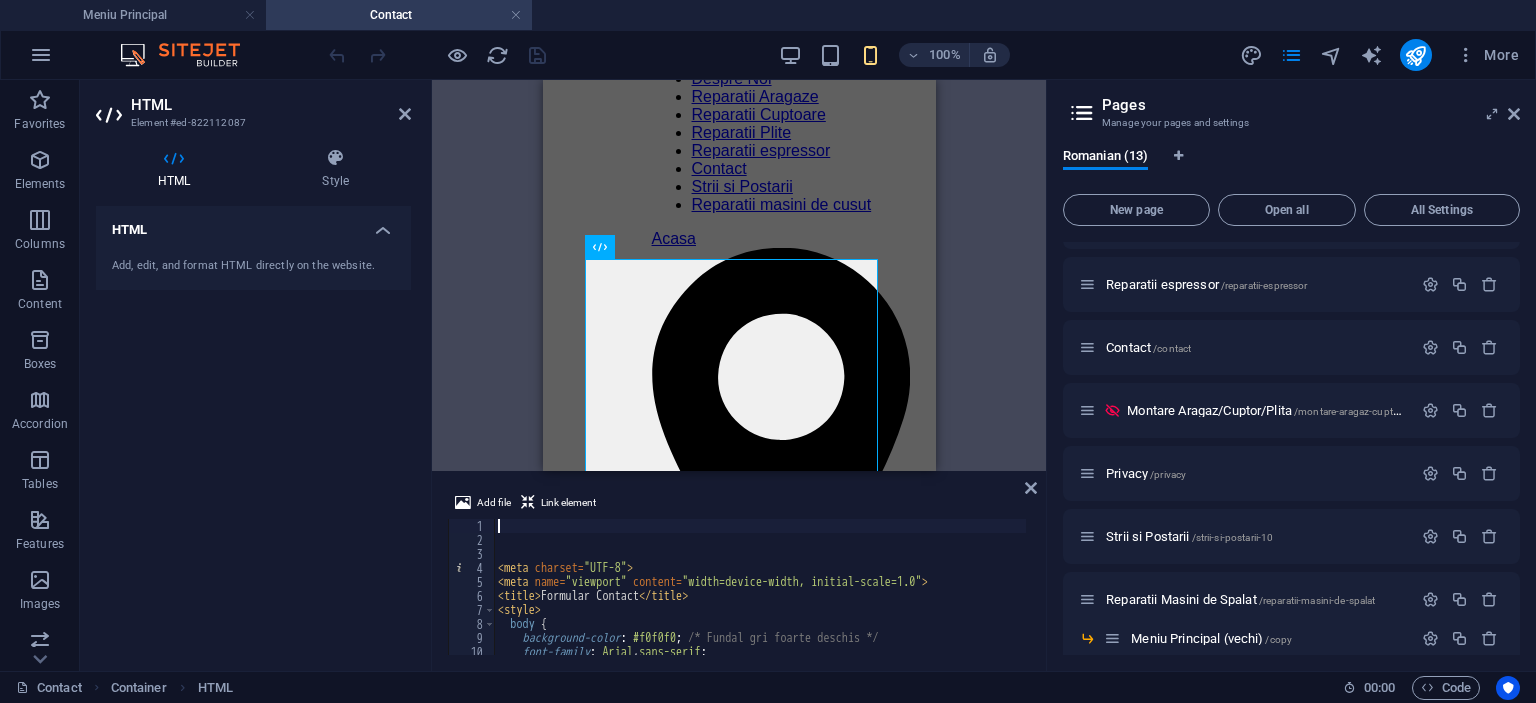 click on "< meta   charset = "UTF-8" > < meta   name = "viewport"   content = "width=device-width, initial-scale=1.0" > < title > Formular Contact </ title > < style >    body   {      background-color :   #f0f0f0 ;   /* Fundal gri foarte deschis */      font-family :   Arial ,  sans-serif ;      display :   flex ;" at bounding box center [1081, 599] 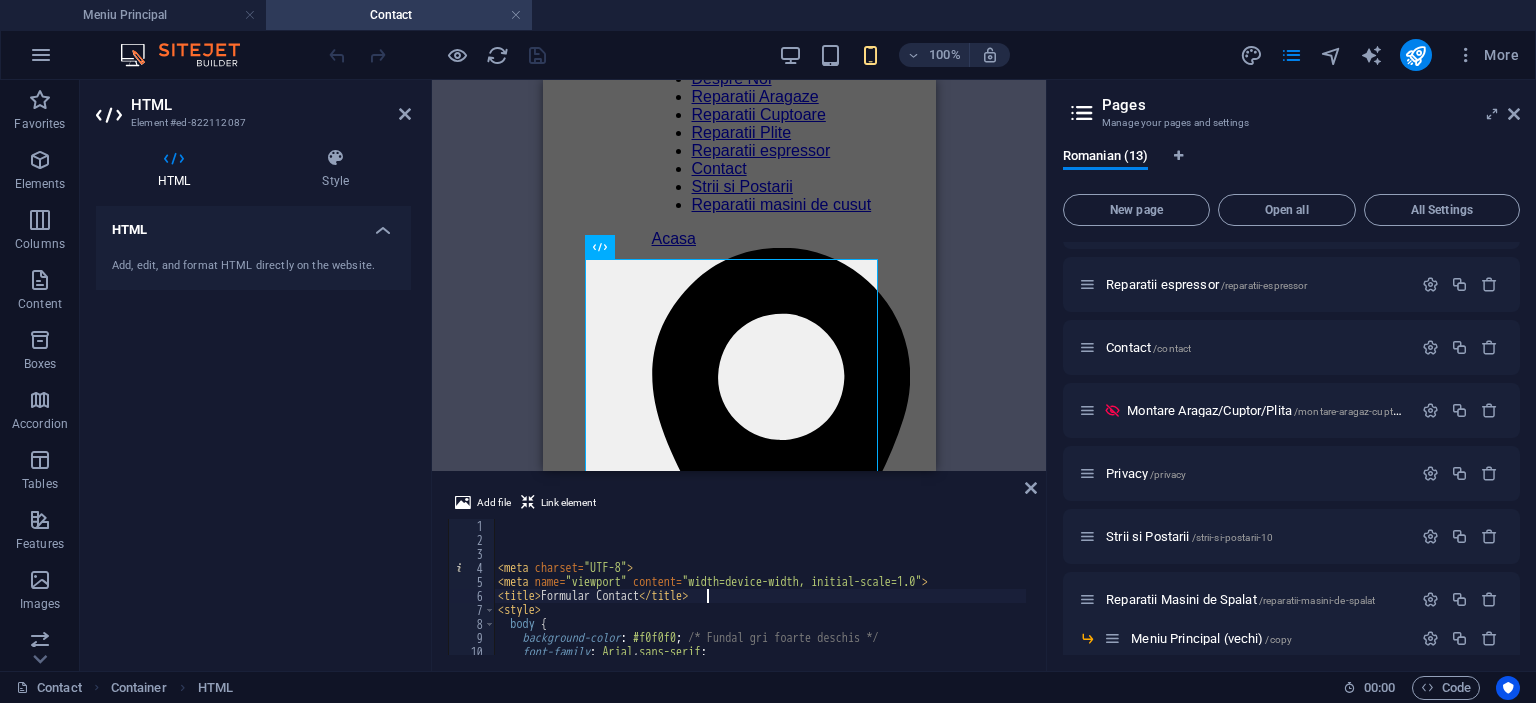click on "< meta   charset = "UTF-8" > < meta   name = "viewport"   content = "width=device-width, initial-scale=1.0" > < title > Formular Contact </ title > < style >    body   {      background-color :   #f0f0f0 ;   /* Fundal gri foarte deschis */      font-family :   Arial ,  sans-serif ;      display :   flex ;" at bounding box center (1081, 599) 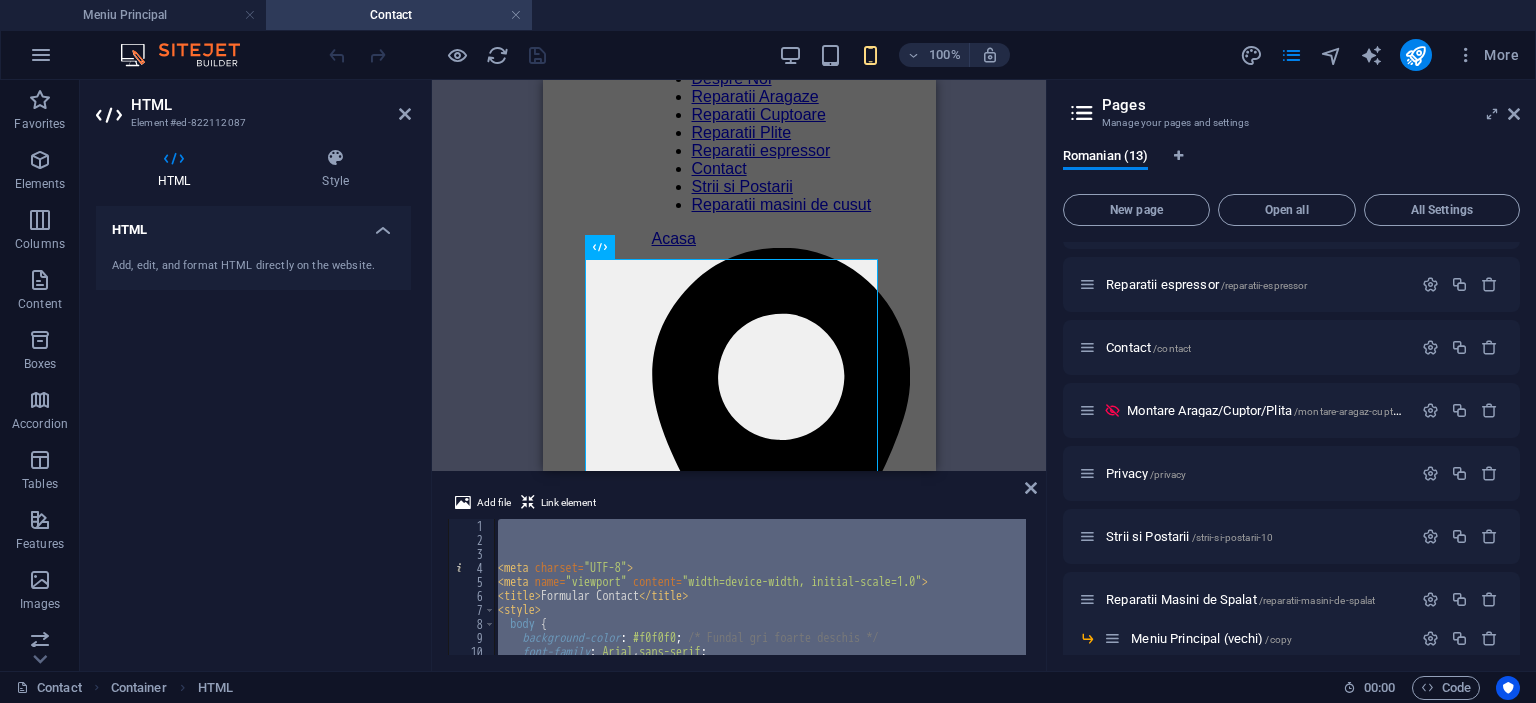 type 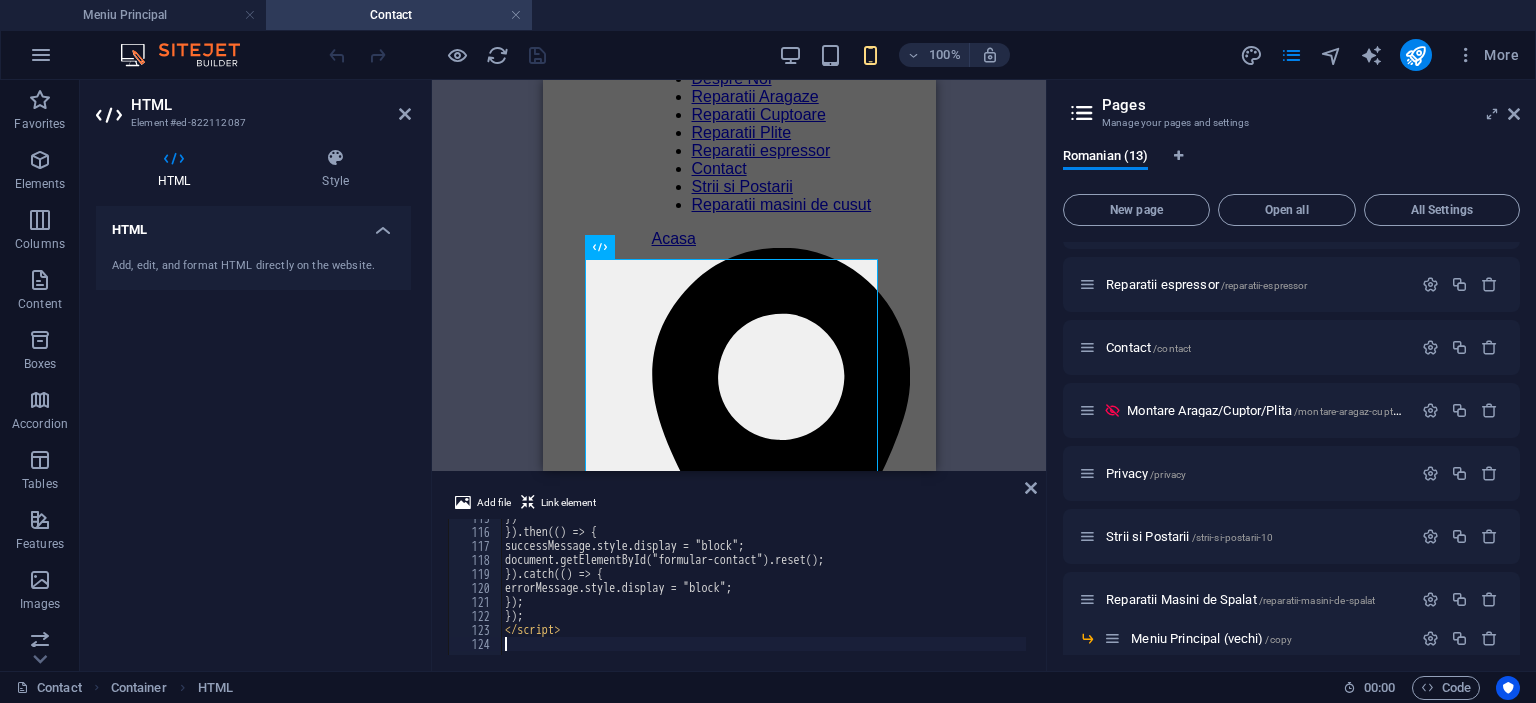 scroll, scrollTop: 1604, scrollLeft: 0, axis: vertical 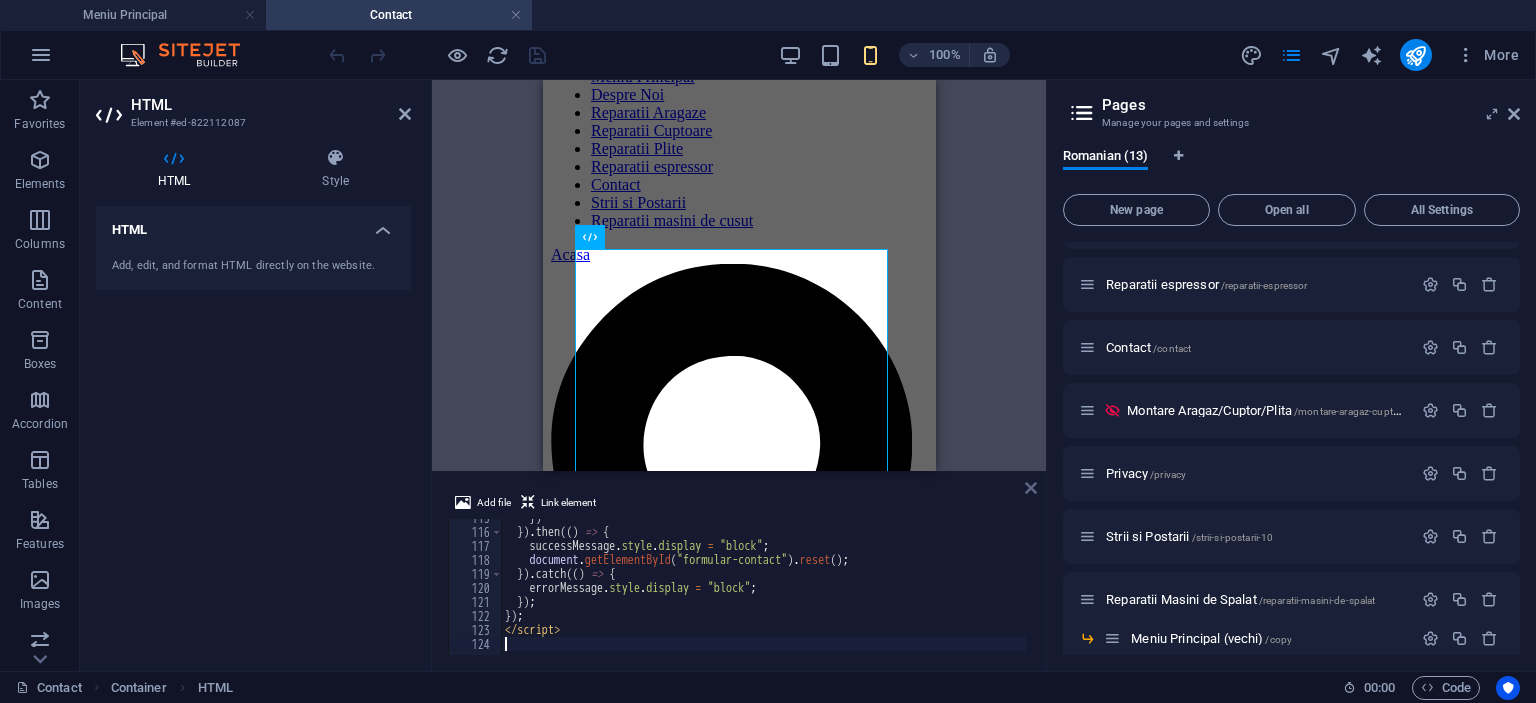 click at bounding box center (1031, 488) 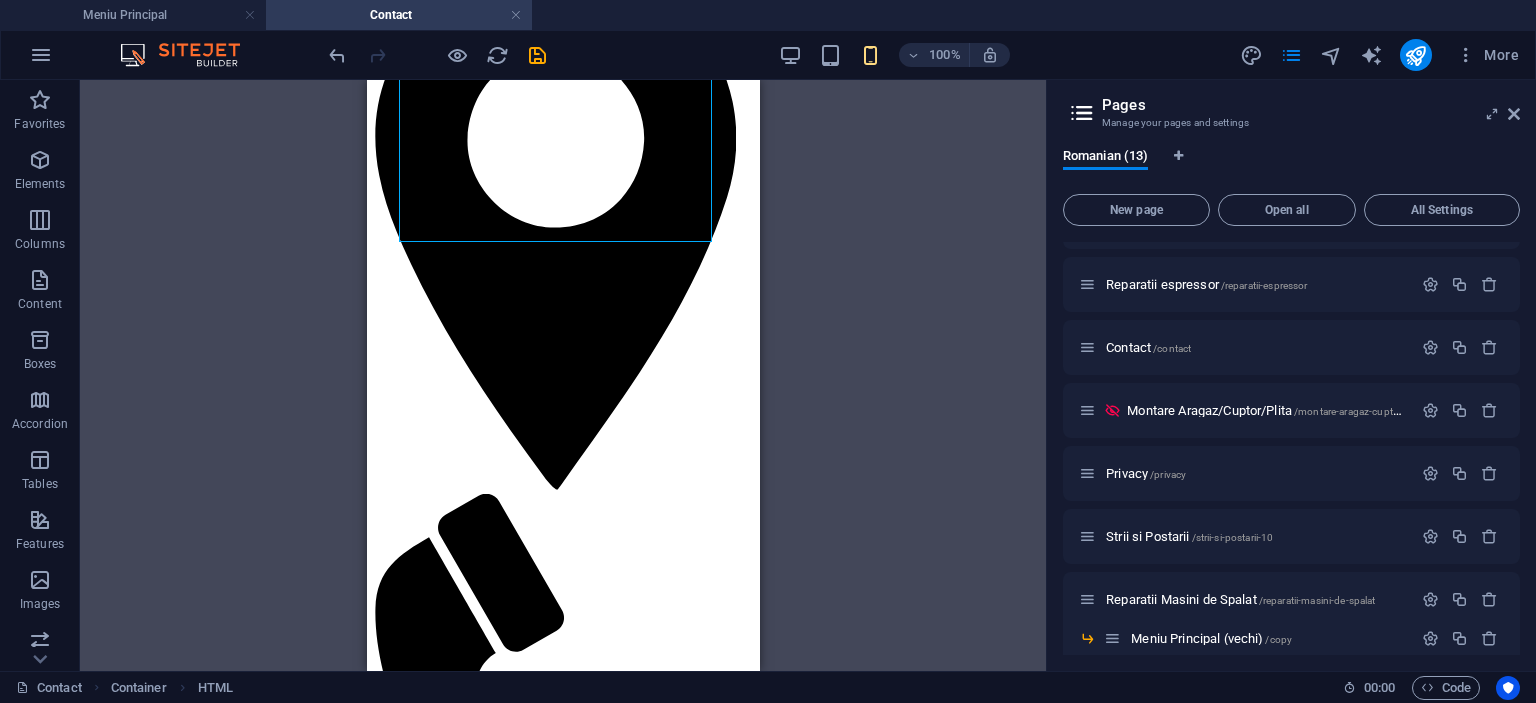 scroll, scrollTop: 254, scrollLeft: 0, axis: vertical 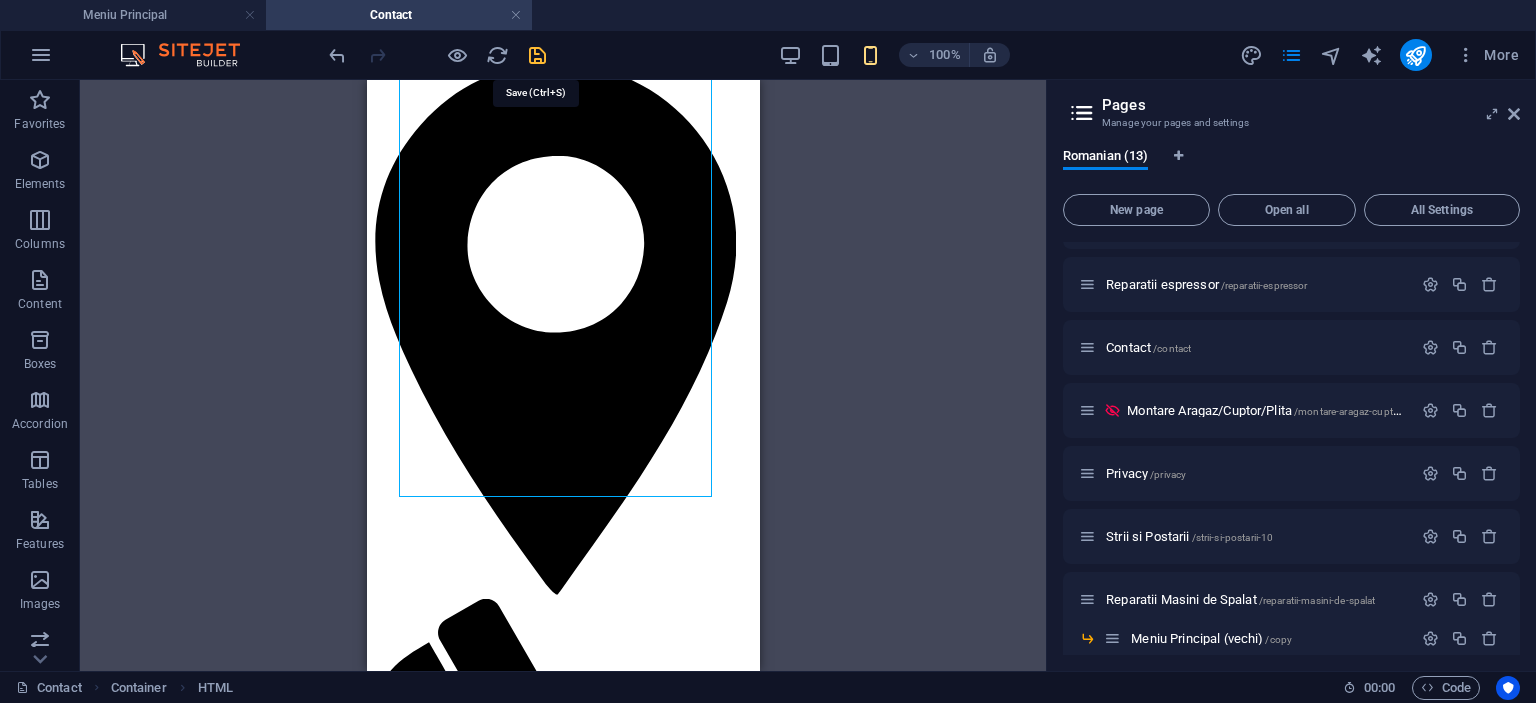 click at bounding box center [537, 55] 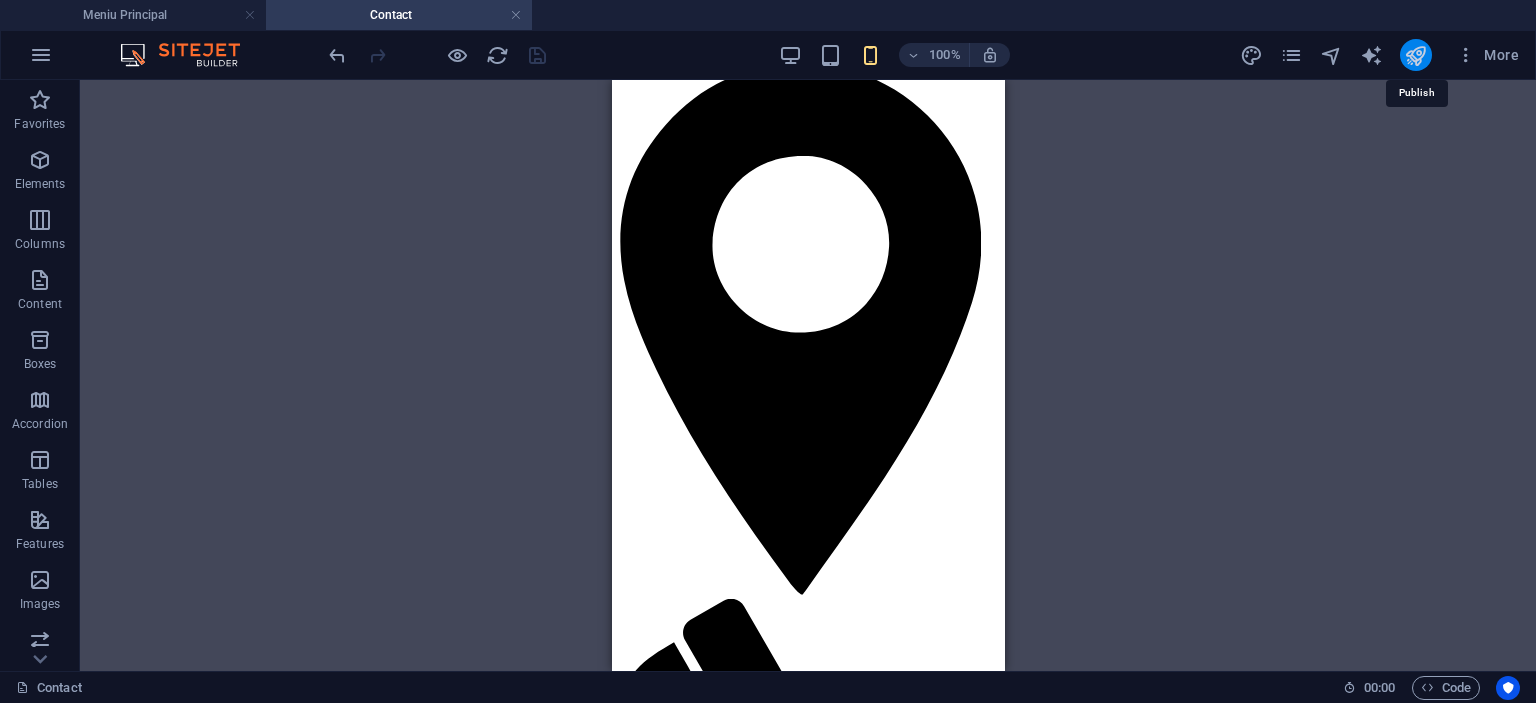 click at bounding box center (1415, 55) 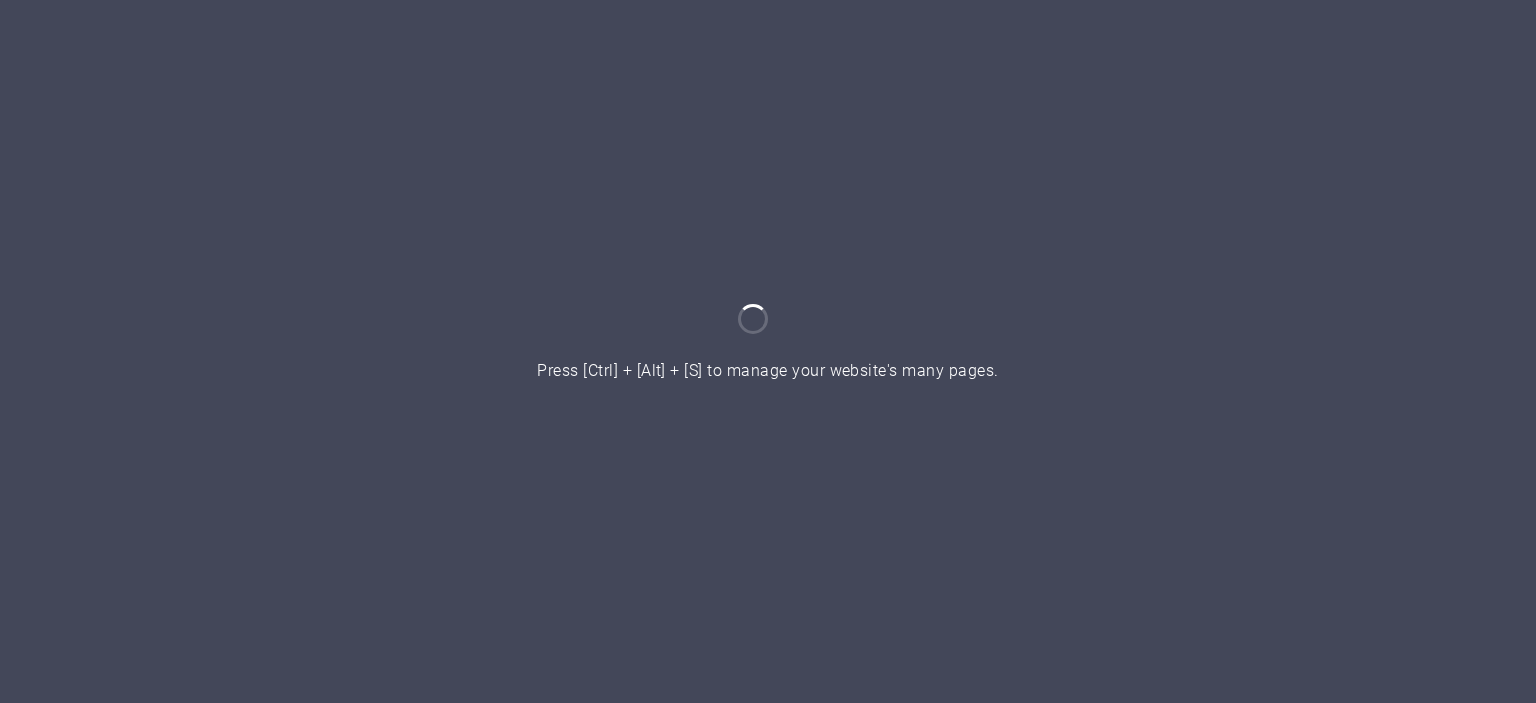 scroll, scrollTop: 0, scrollLeft: 0, axis: both 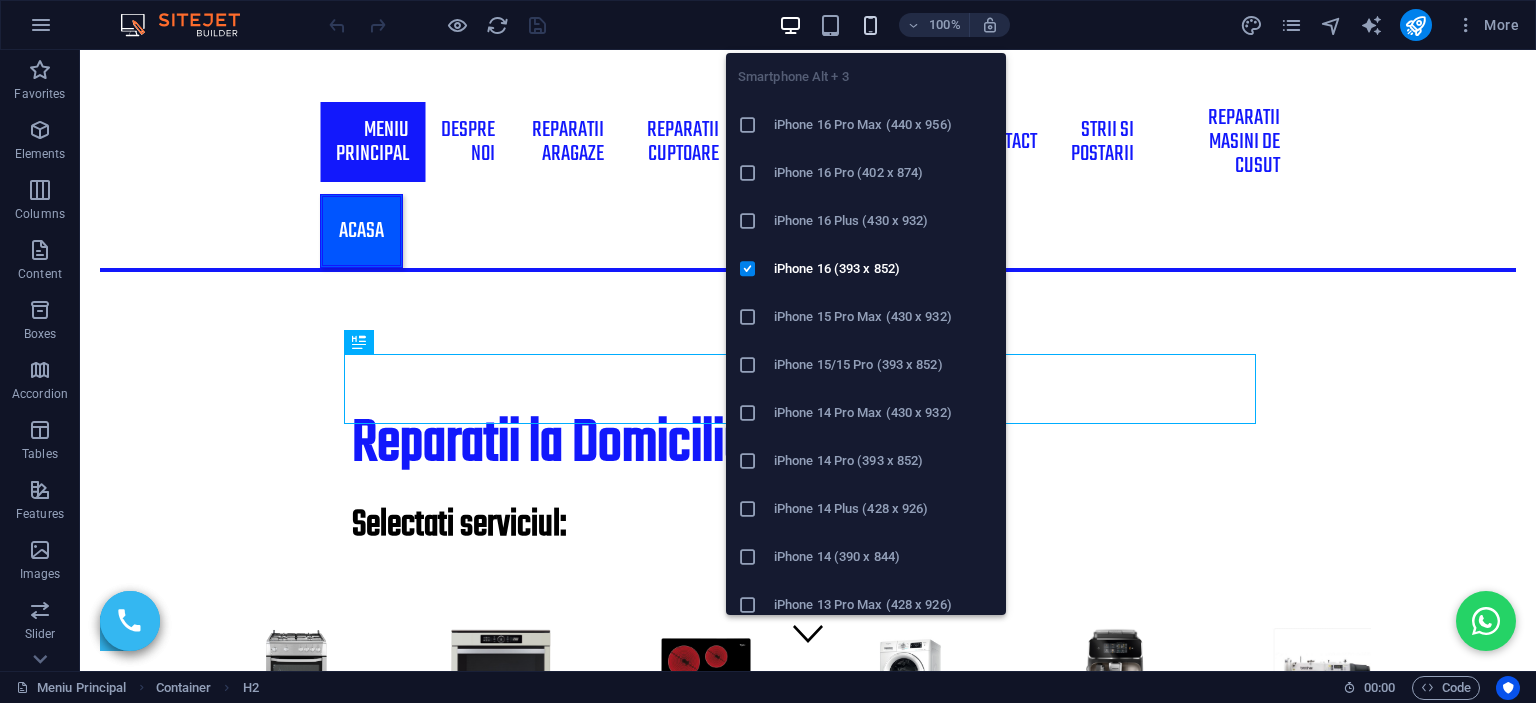click at bounding box center [870, 25] 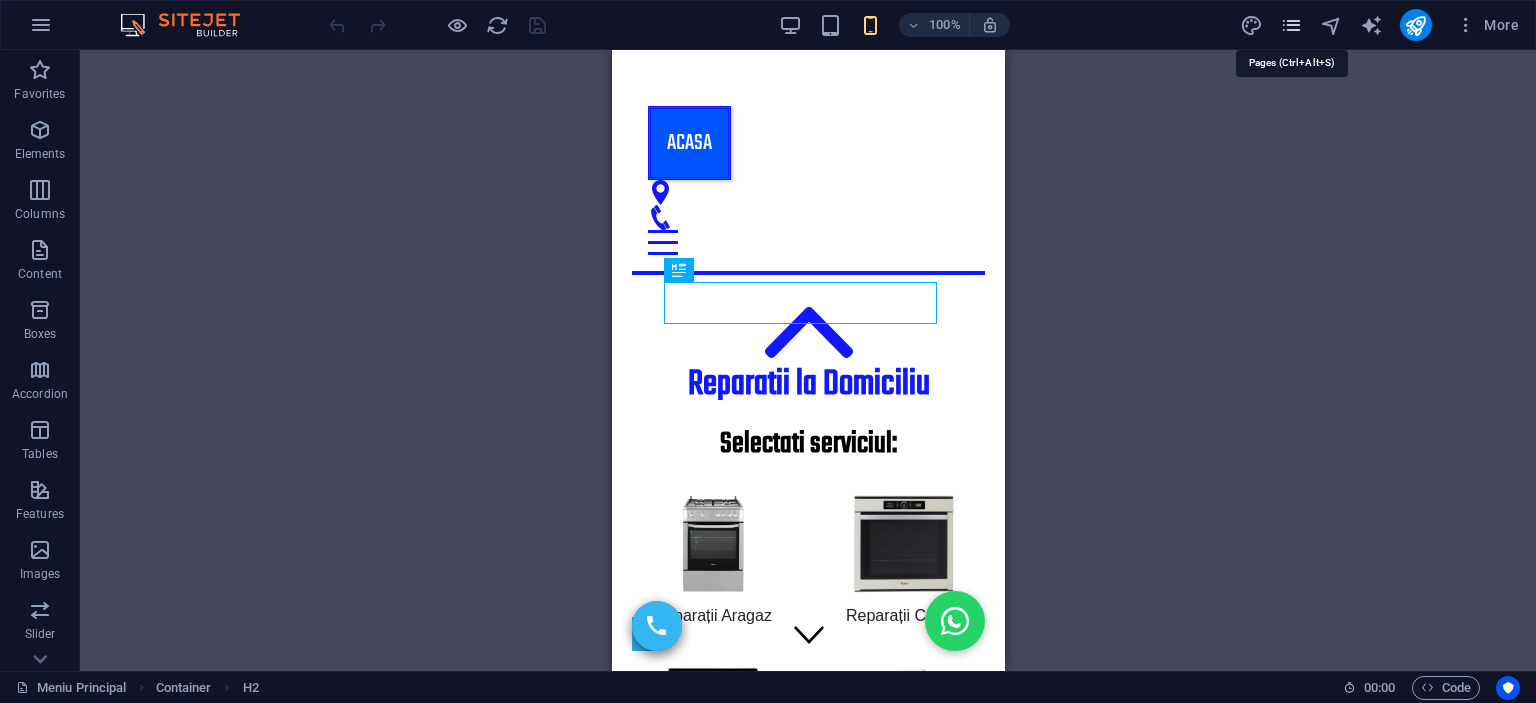 click at bounding box center (1291, 25) 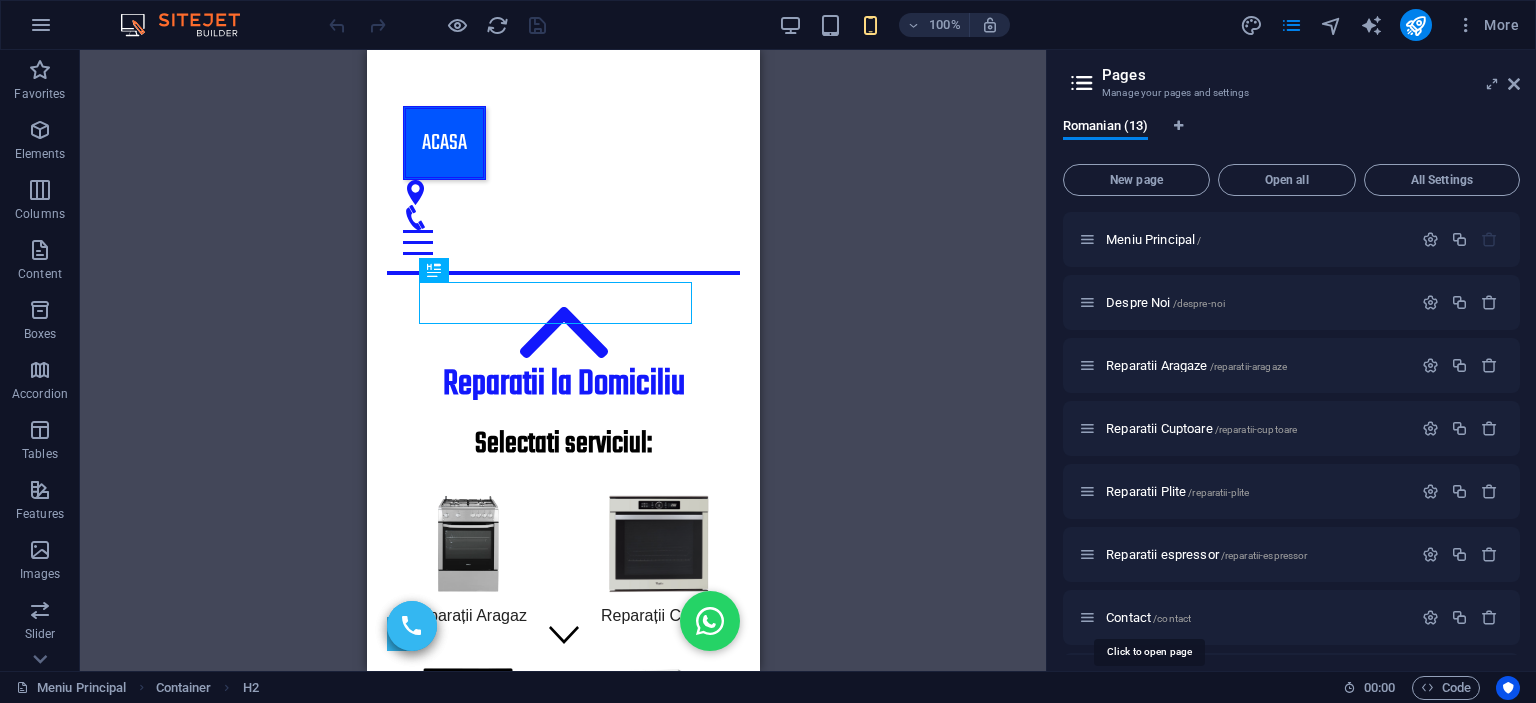 drag, startPoint x: 1126, startPoint y: 616, endPoint x: 1126, endPoint y: 631, distance: 15 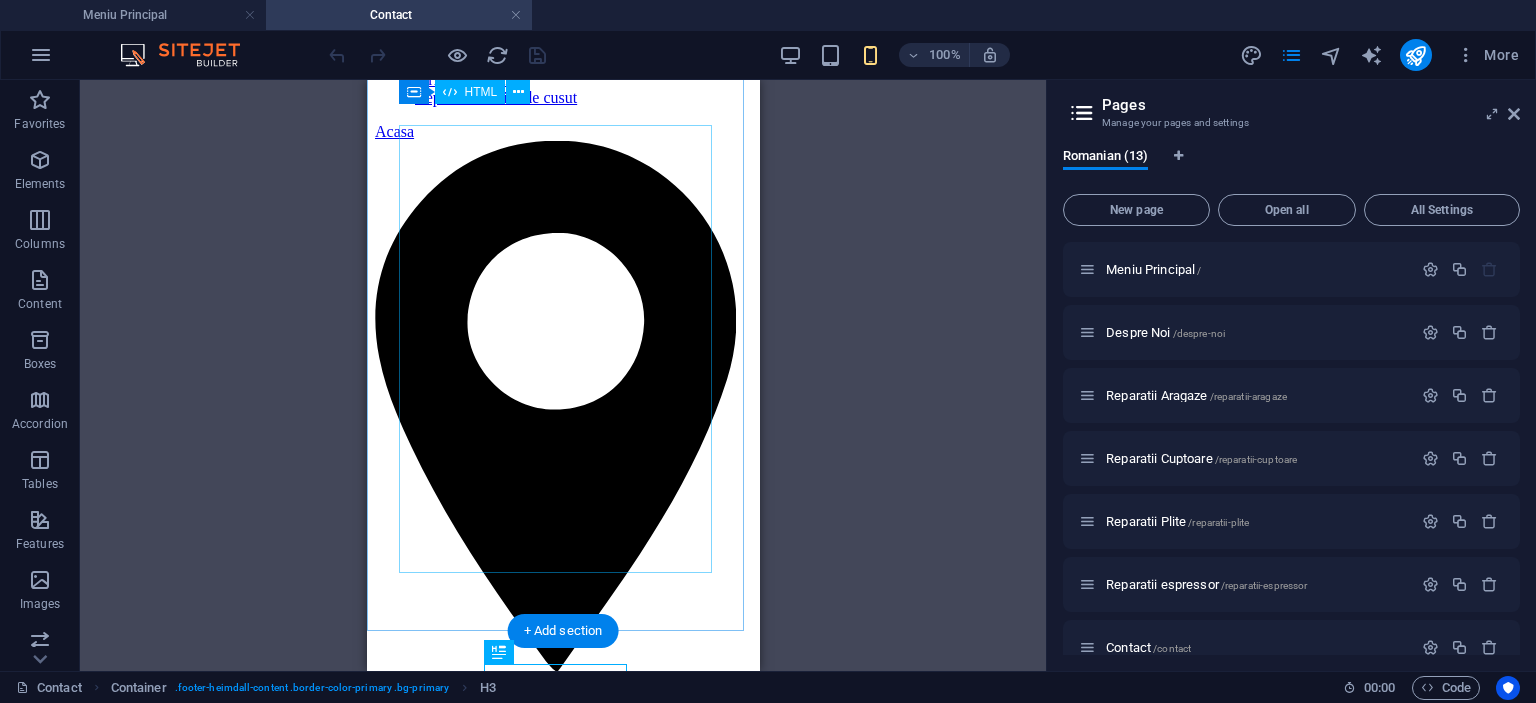 scroll, scrollTop: 0, scrollLeft: 0, axis: both 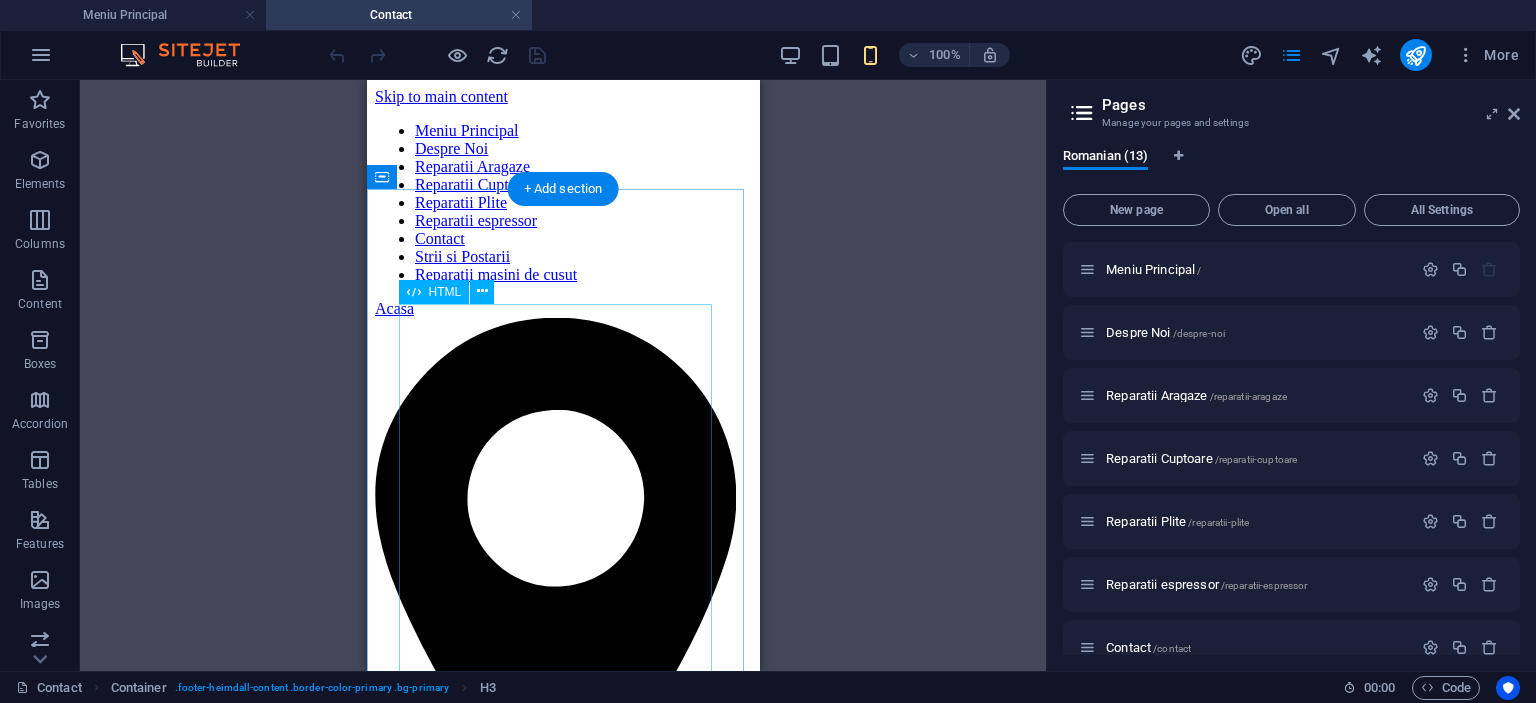 click on "Nume
Telefon*
Mai multe detalii
Trimite
Mesaj trimis cu succes!
A apărut o eroare. Încercați din nou." at bounding box center (562, 1789) 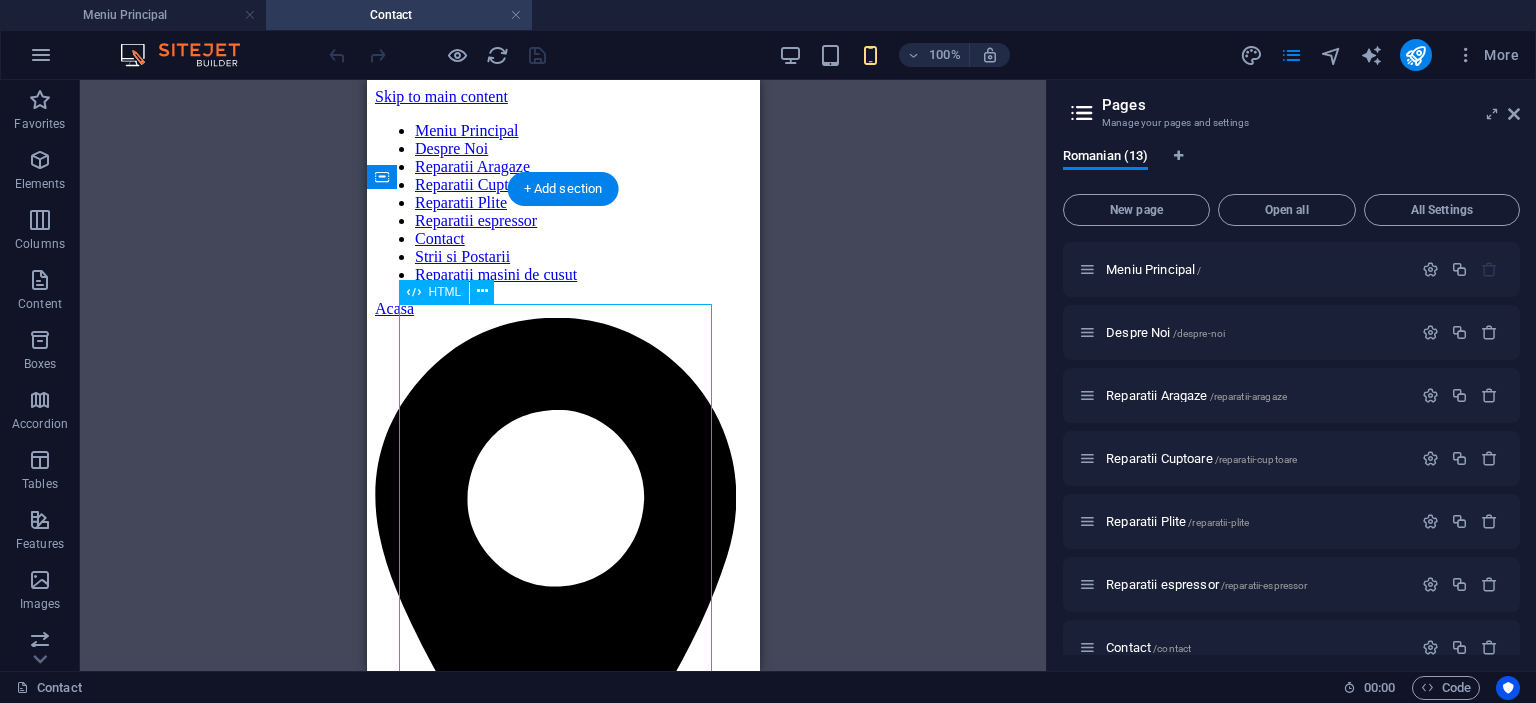 click on "Nume
Telefon*
Mai multe detalii
Trimite
Mesaj trimis cu succes!
A apărut o eroare. Încercați din nou." at bounding box center (562, 1789) 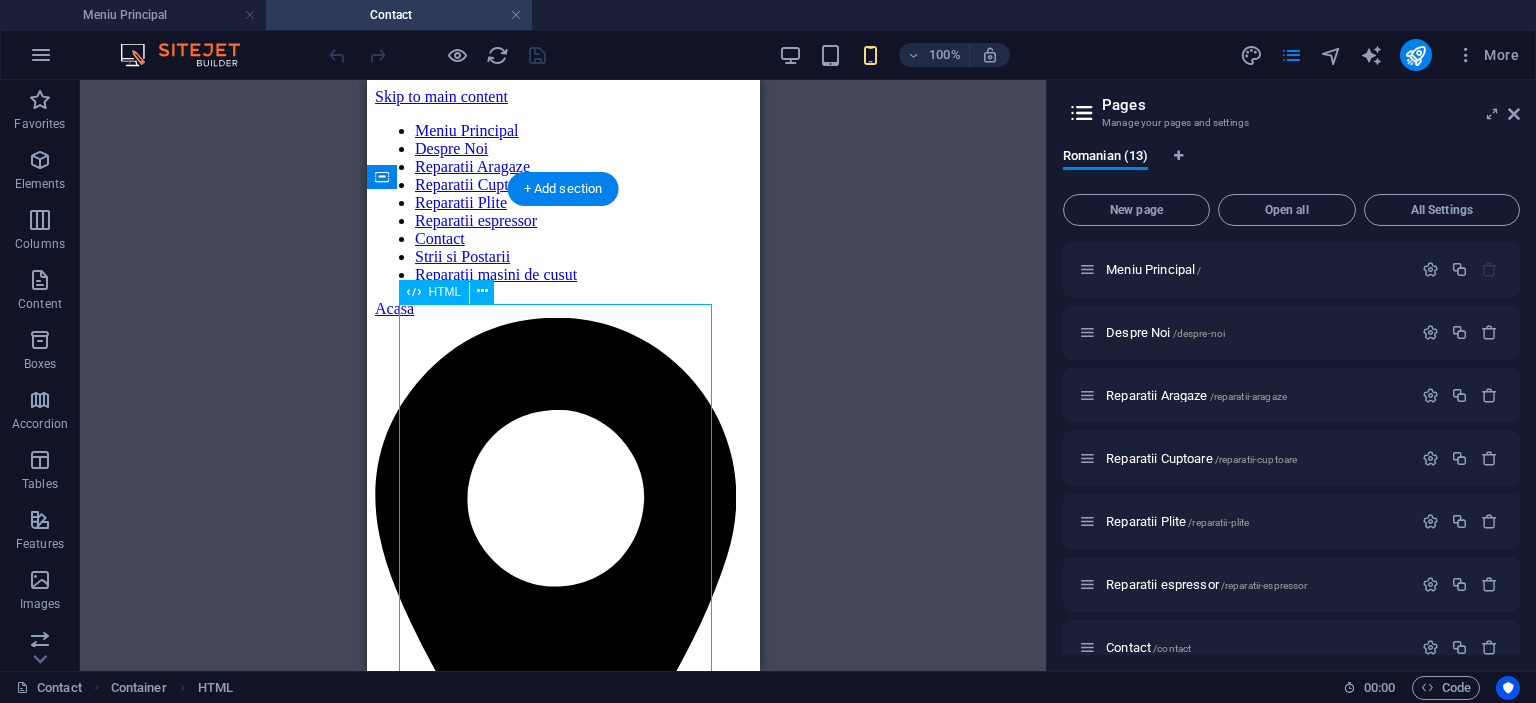click on "Nume
Telefon*
Mai multe detalii
Trimite
Mesaj trimis cu succes!
A apărut o eroare. Încercați din nou." at bounding box center [562, 1789] 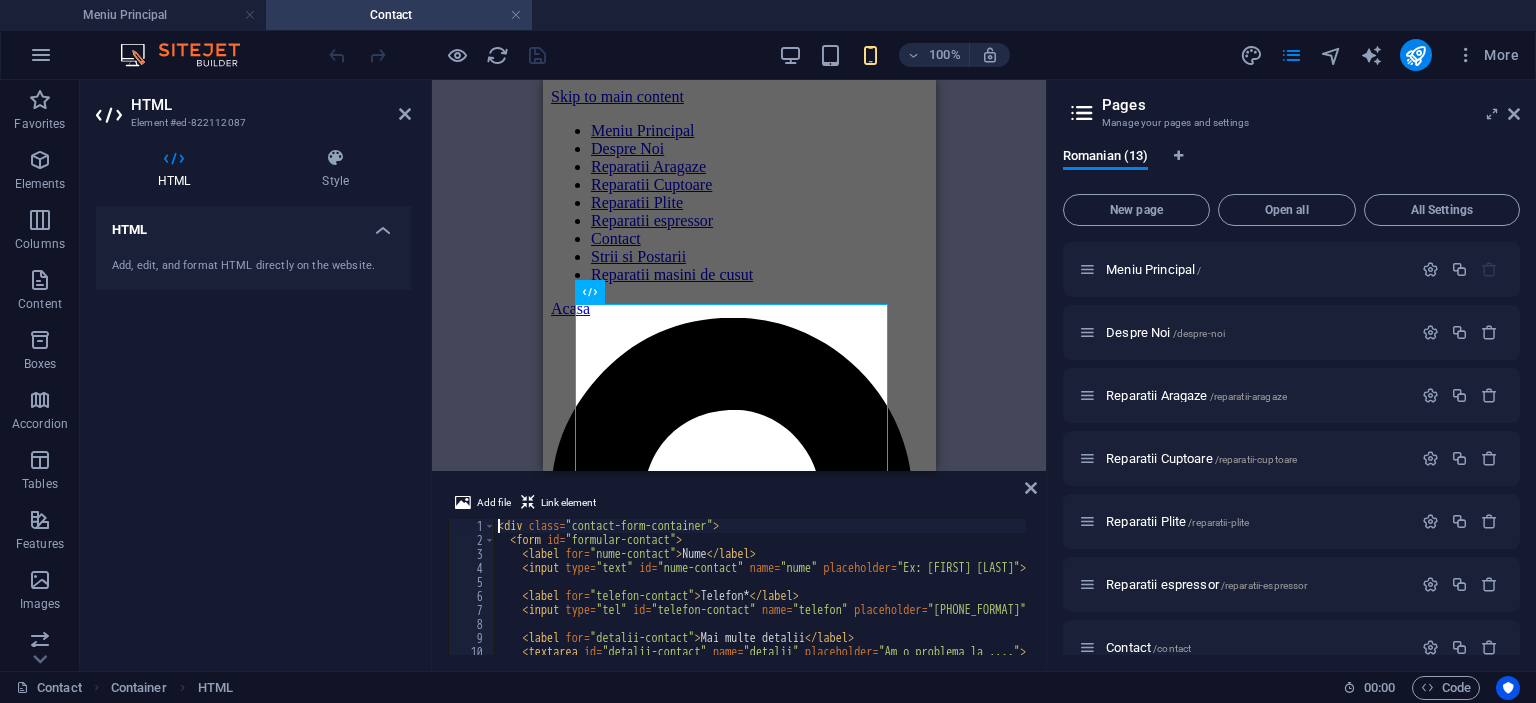 click on "< div   class = "contact-form-container" >    < form   id = "formular-contact" >      < label   for = "nume-contact" > Nume </ label >      < input   type = "text"   id = "nume-contact"   name = "nume"   placeholder = "Ex: [FIRST] [LAST]" >      < label   for = "telefon-contact" > Telefon* </ label >      < input   type = "tel"   id = "telefon-contact"   name = "telefon"   placeholder = "[PHONE]"   pattern = "^07[0-9]{8}$"   title = "Introduceți un număr valid de România (ex: [PHONE])"   required = "" >      < label   for = "detalii-contact" > Mai multe detalii </ label >      < textarea   id = "detalii-contact"   name = "detalii"   placeholder = "Am o problema la ...." > </ textarea >" at bounding box center (1108, 599) 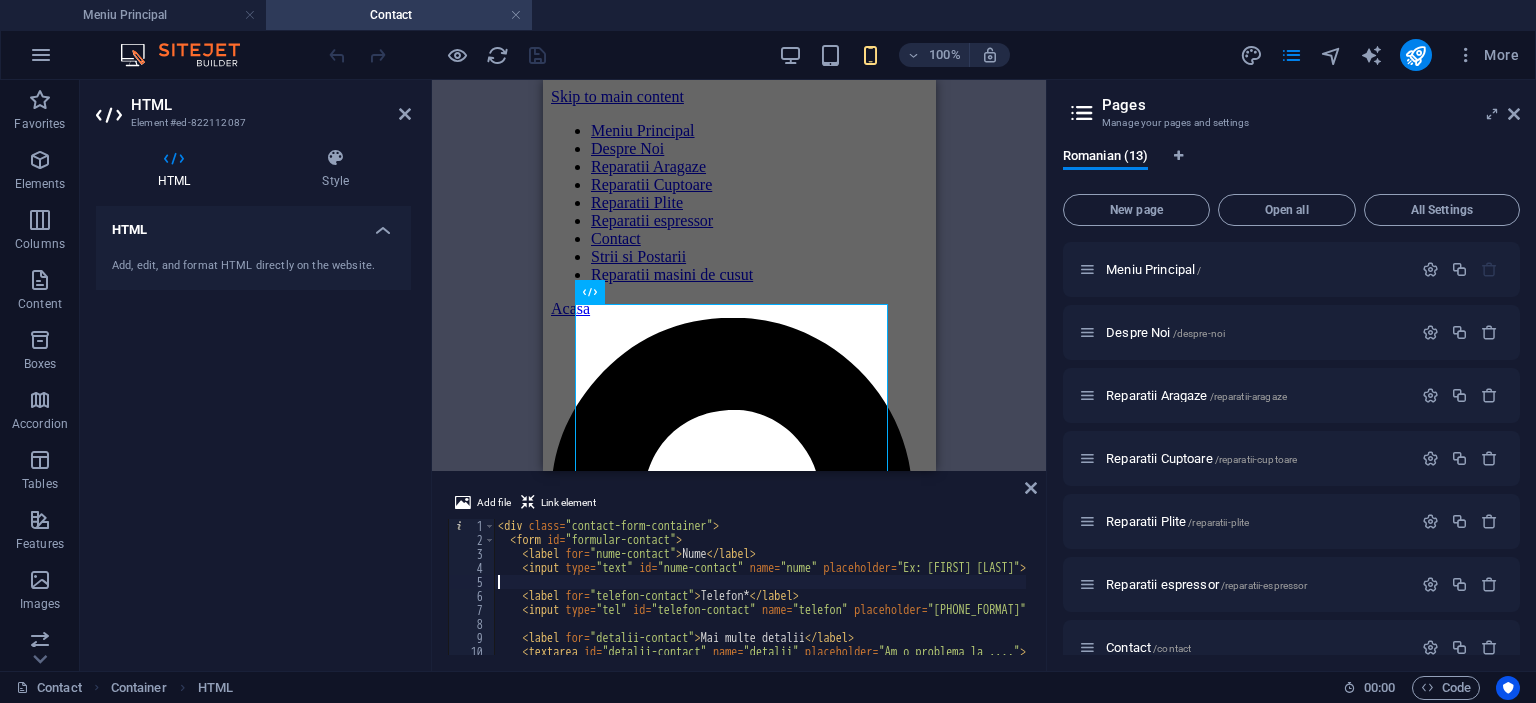 type on "</script>" 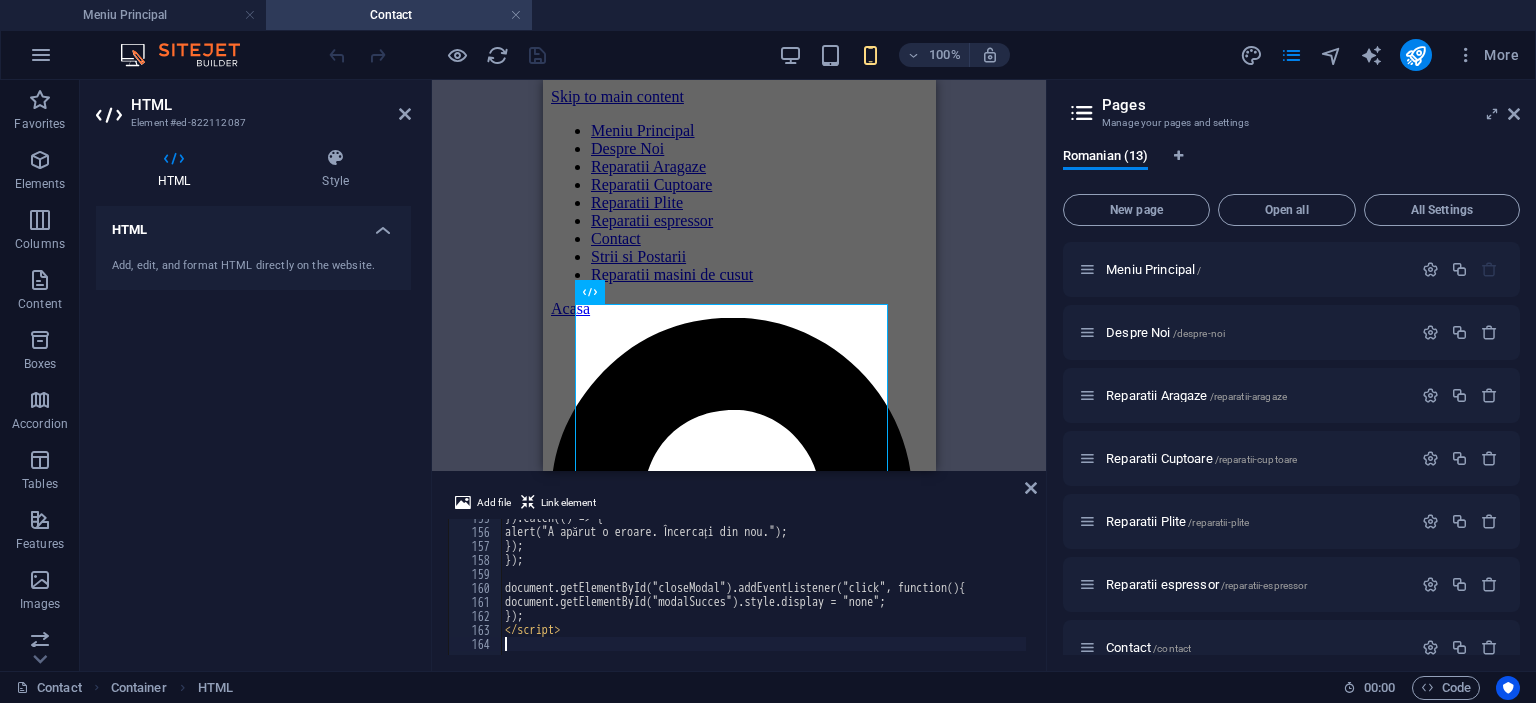 scroll, scrollTop: 2164, scrollLeft: 0, axis: vertical 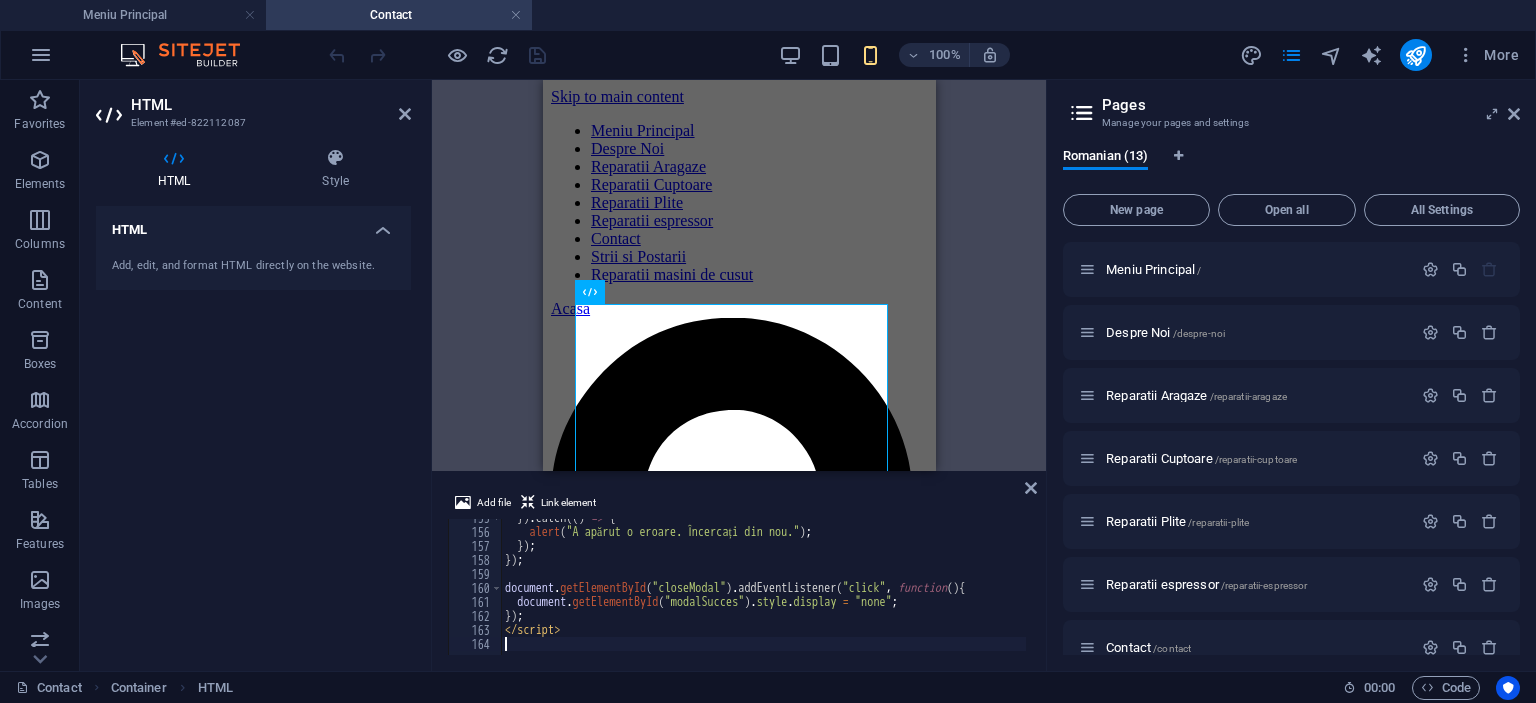 type on "</script>" 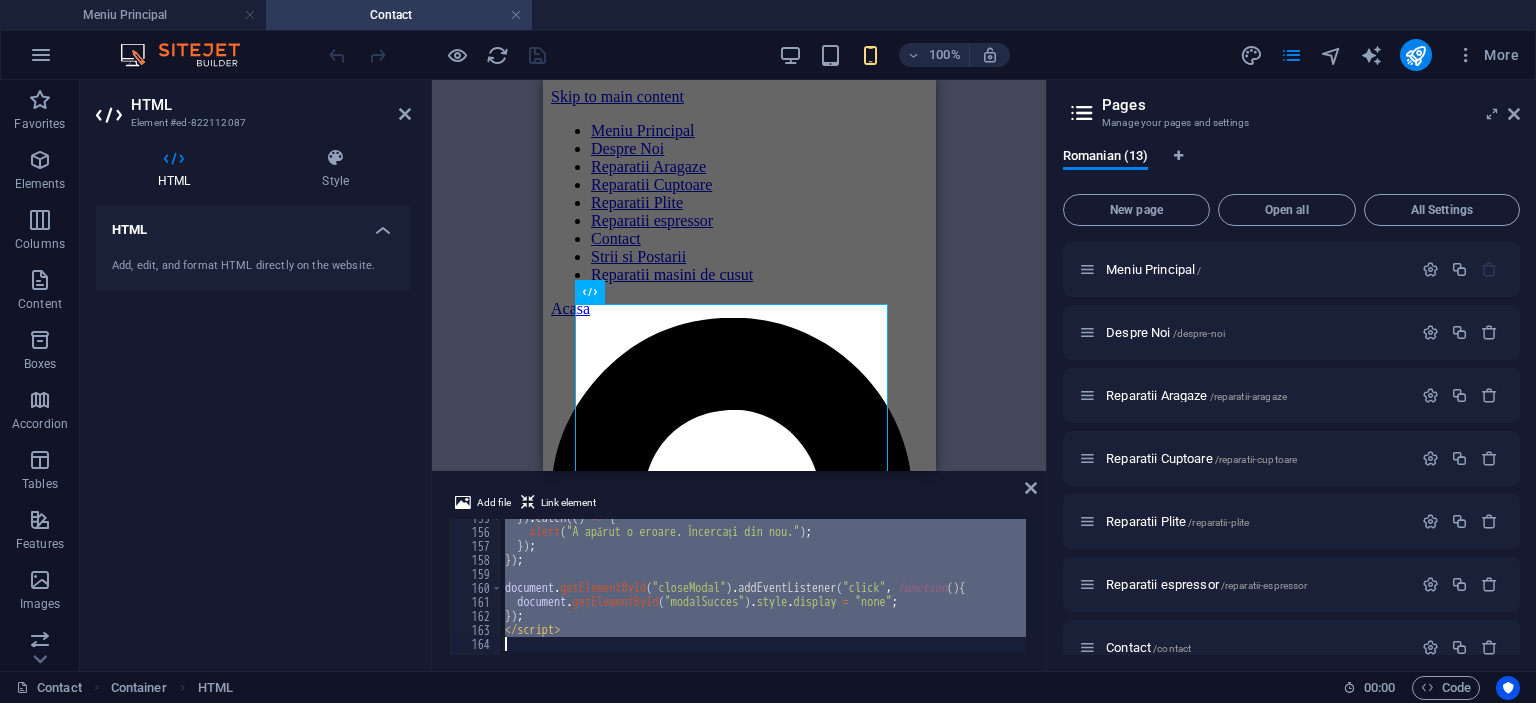 type 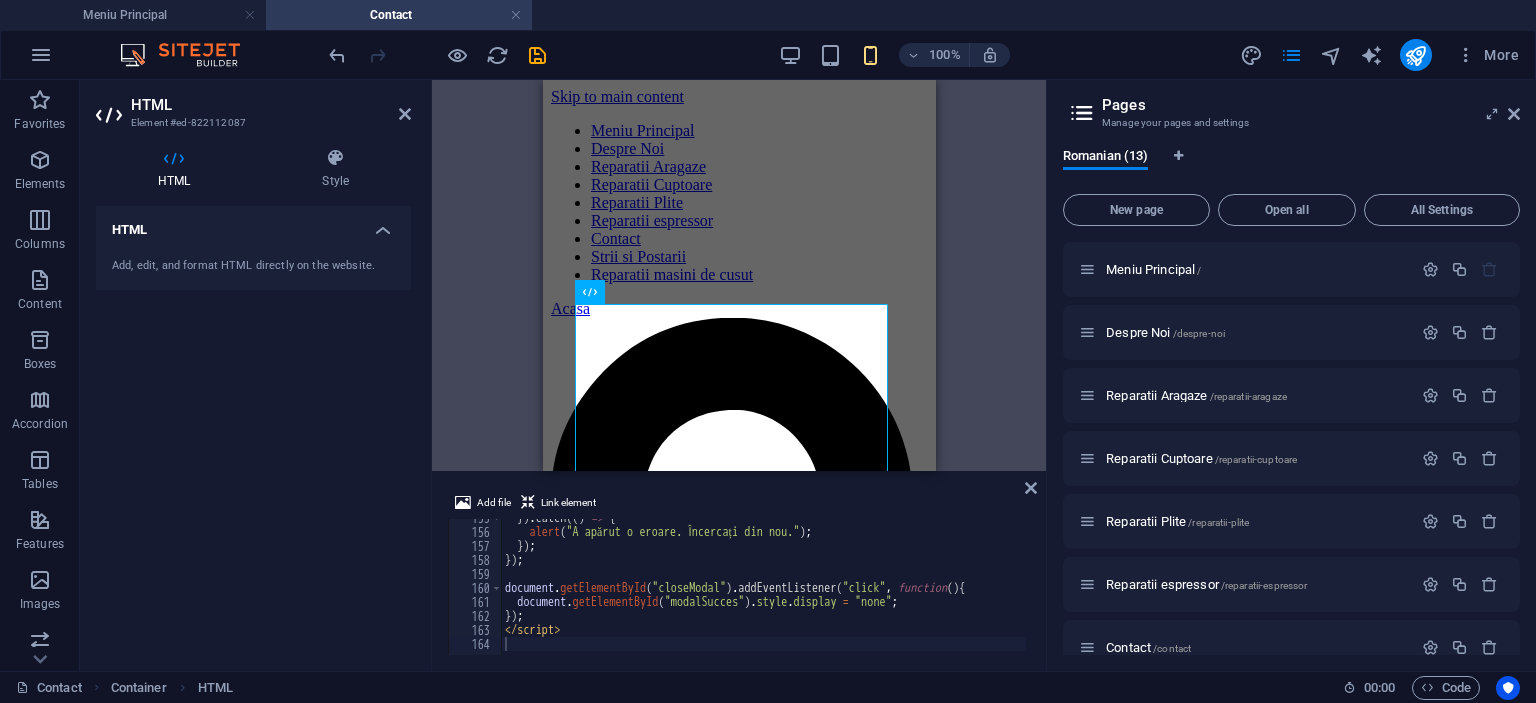 click on "Add file Link element" at bounding box center (739, 505) 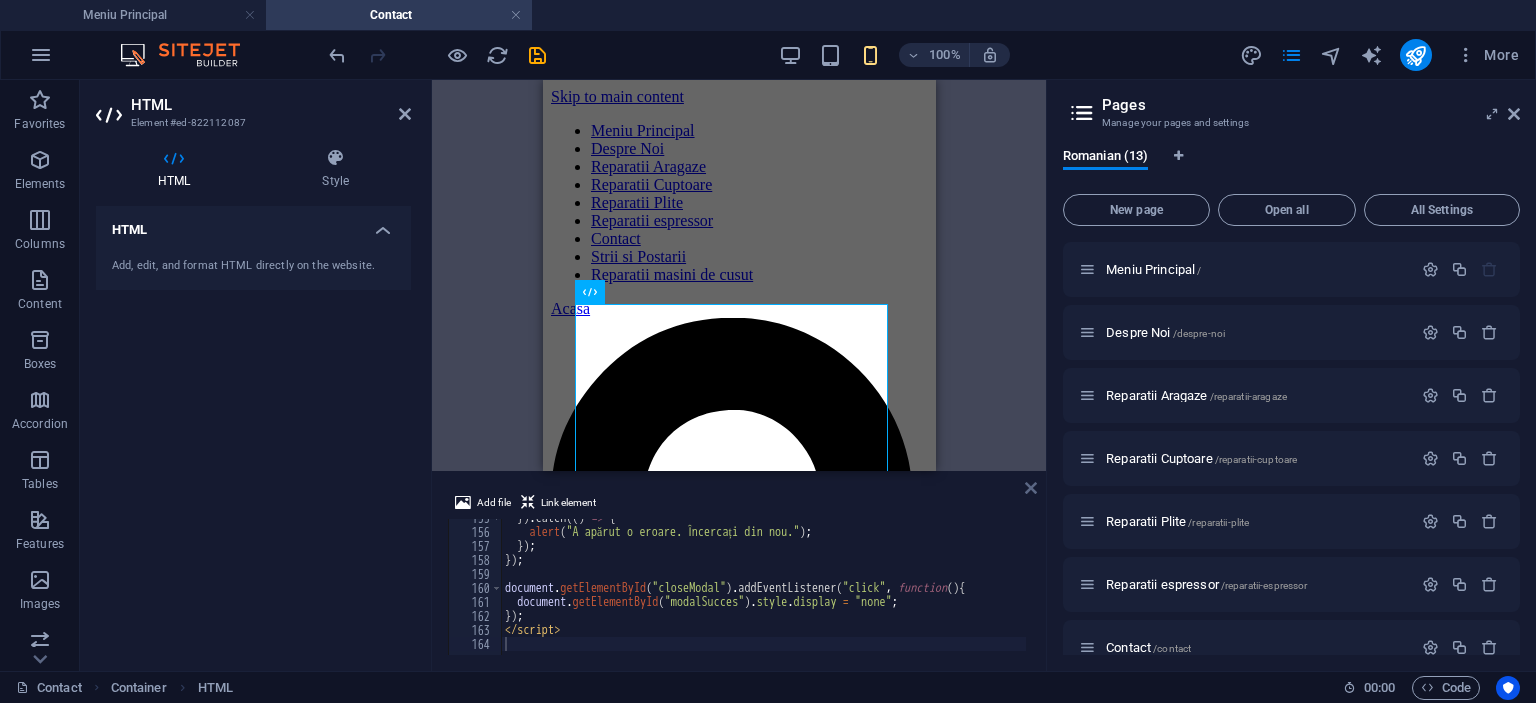 click at bounding box center [1031, 488] 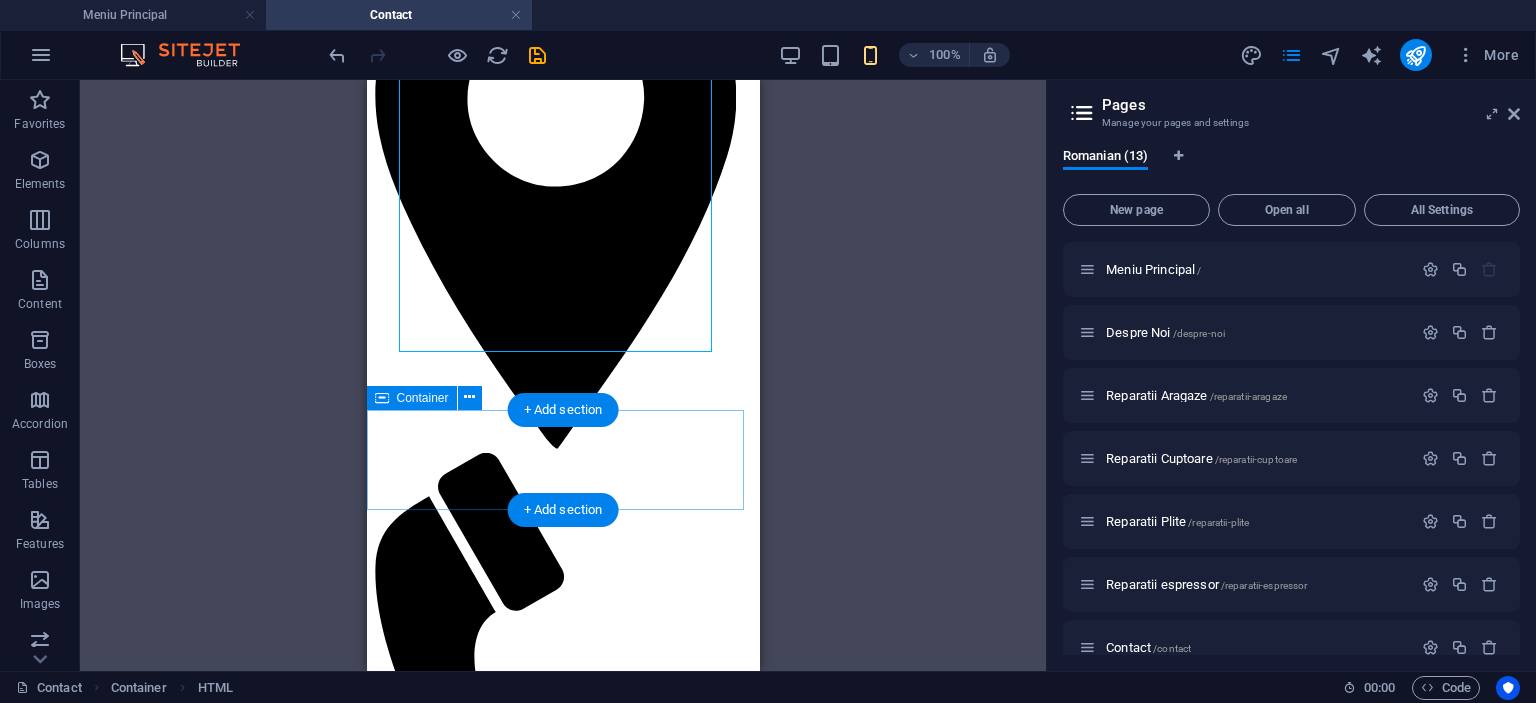 scroll, scrollTop: 0, scrollLeft: 0, axis: both 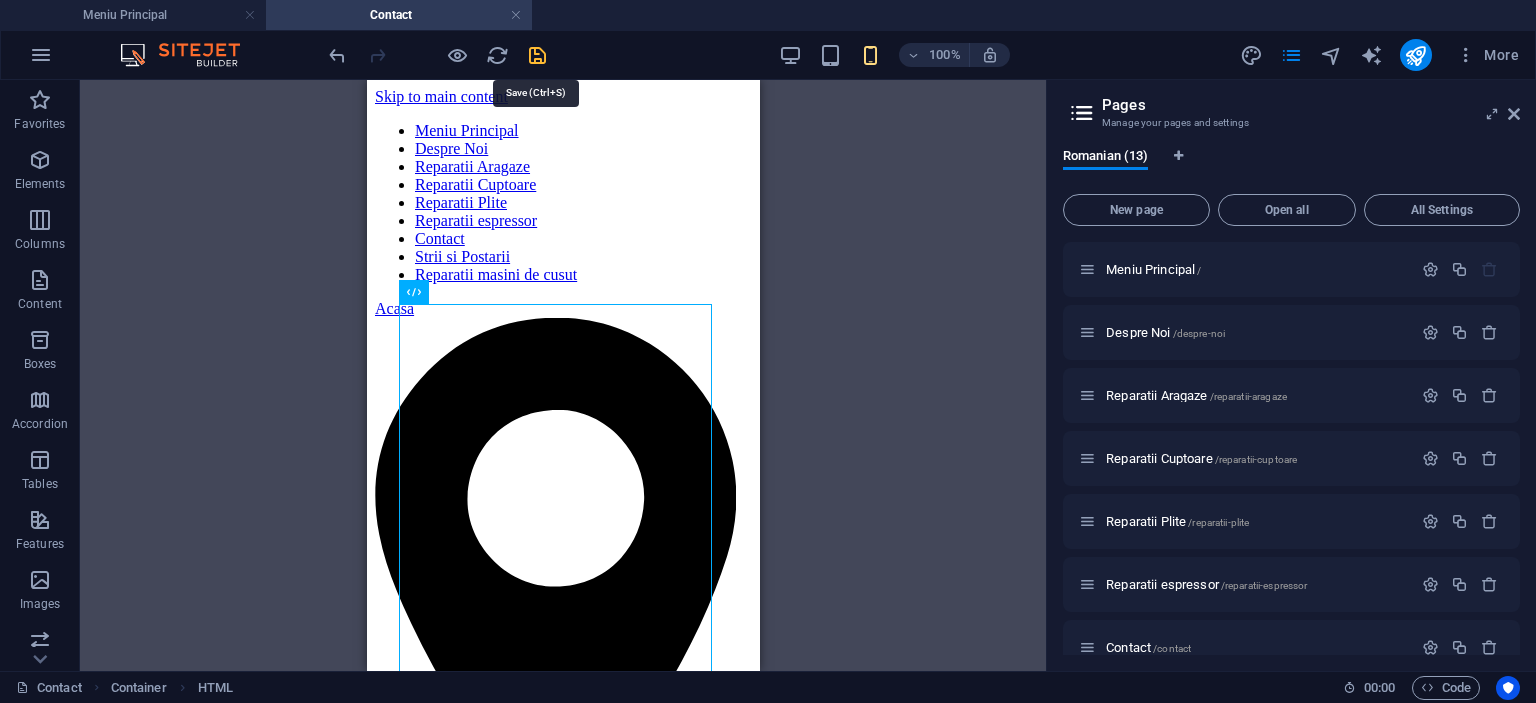 click at bounding box center [537, 55] 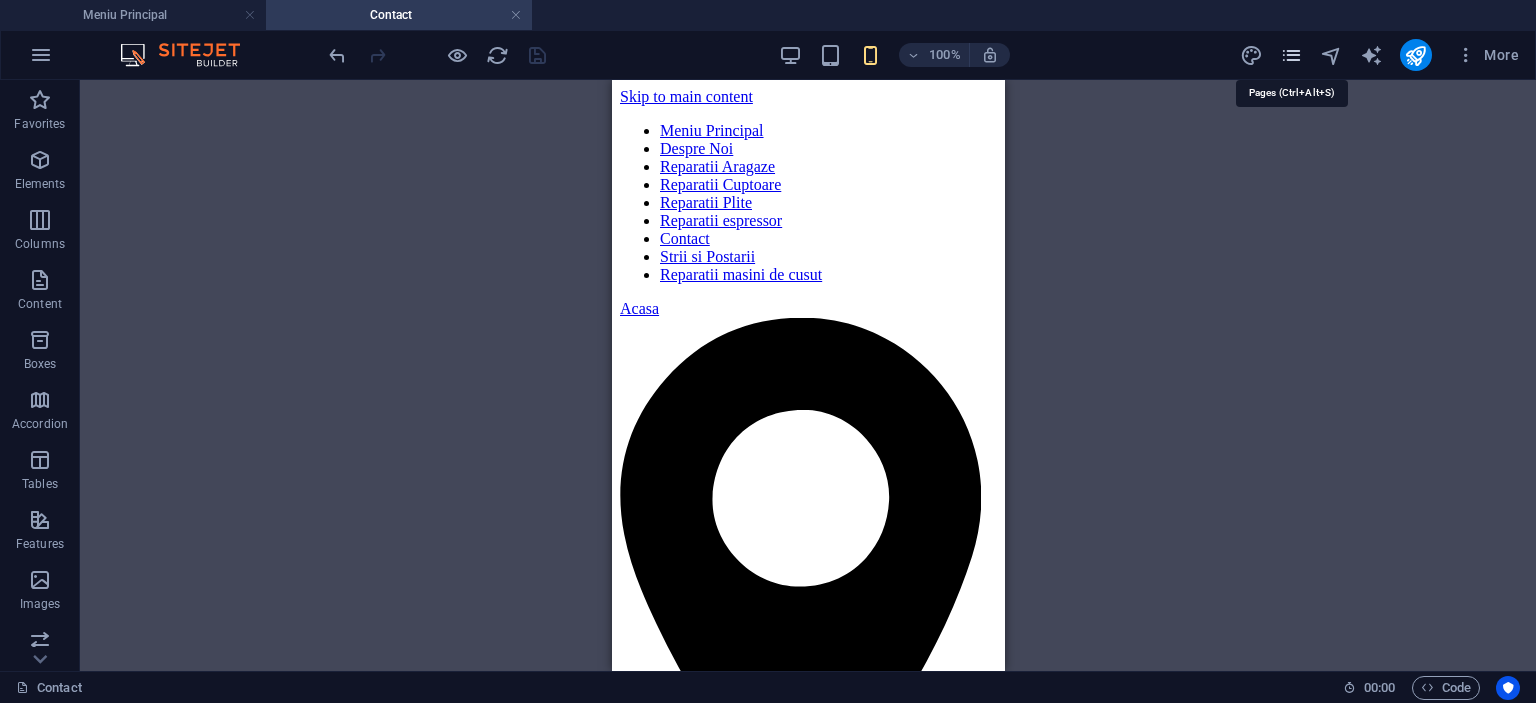 click at bounding box center [1291, 55] 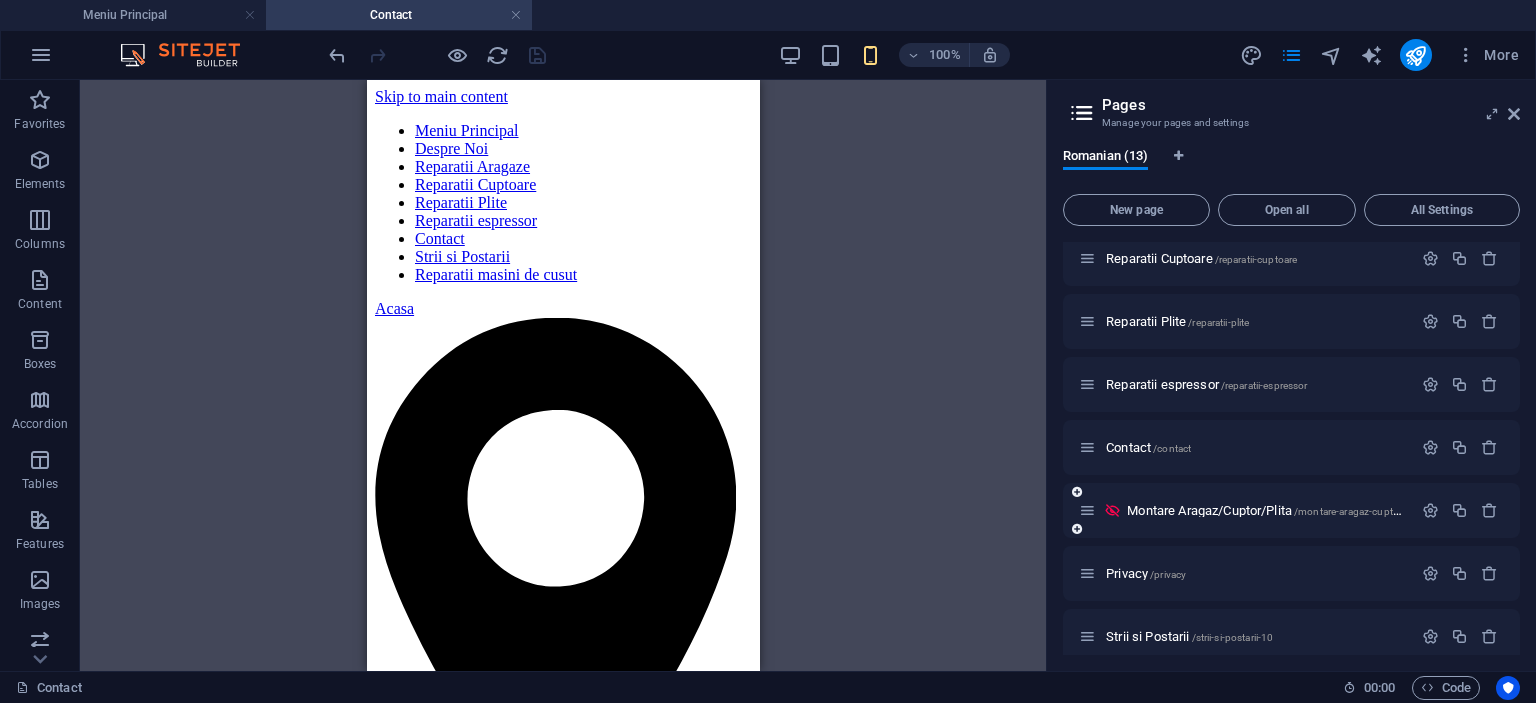 scroll, scrollTop: 381, scrollLeft: 0, axis: vertical 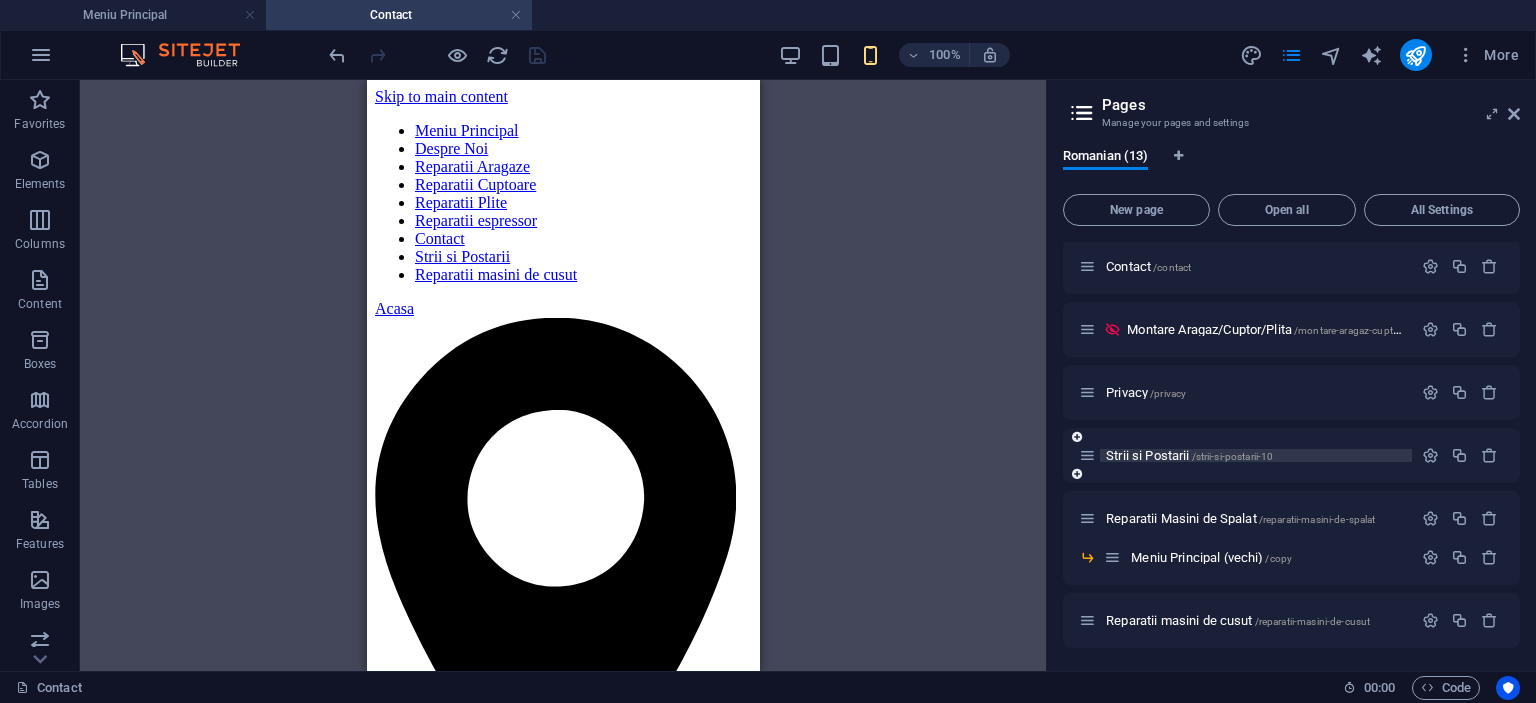 click on "Strii si Postarii /strii-si-postarii-10" at bounding box center (1189, 455) 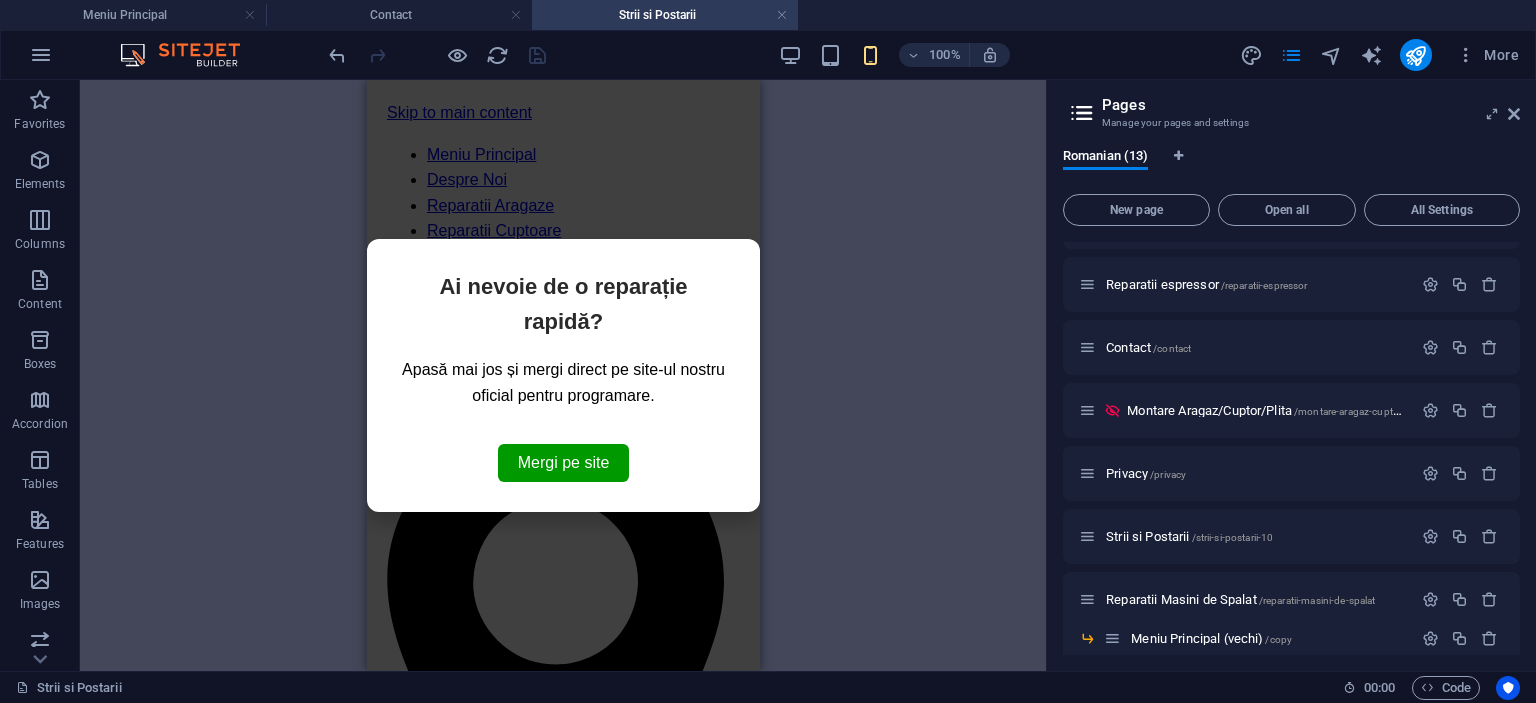 scroll, scrollTop: 0, scrollLeft: 0, axis: both 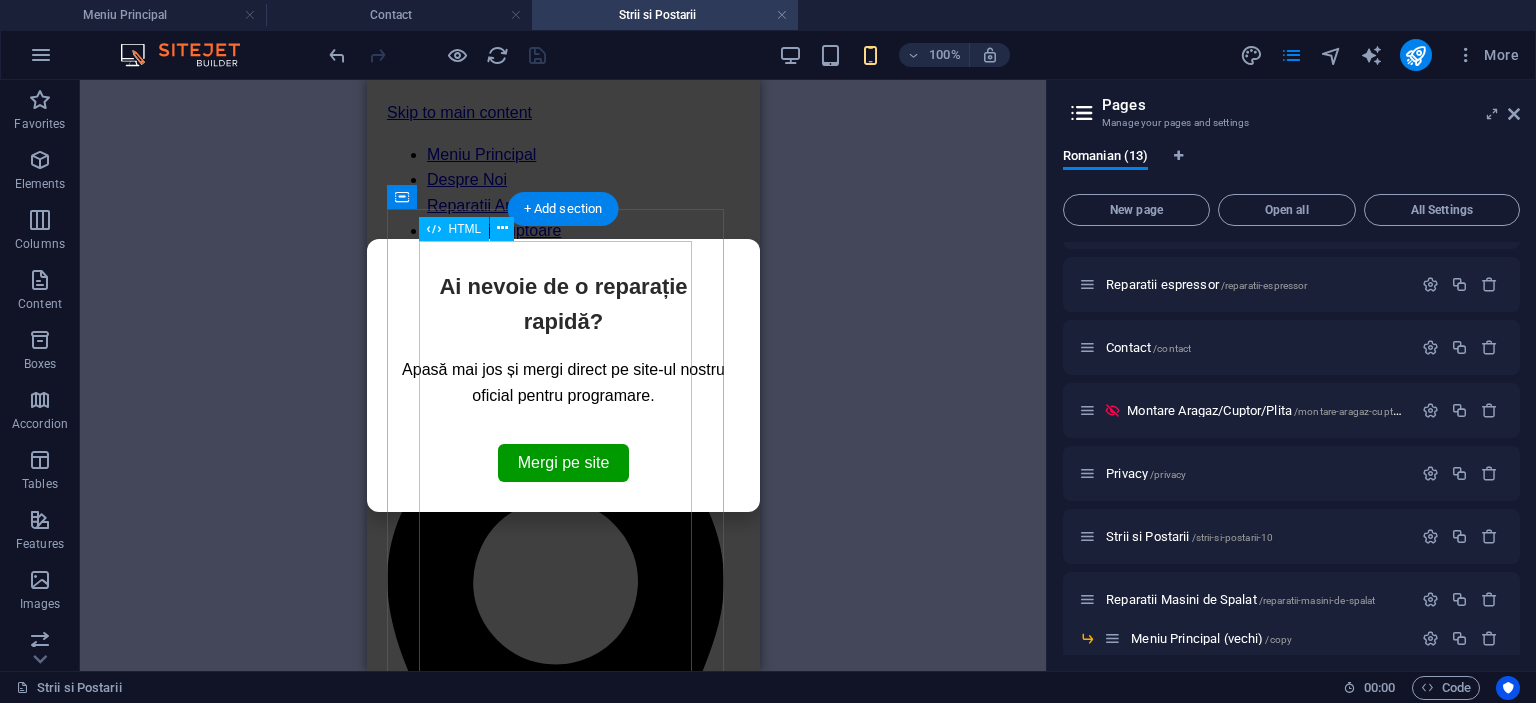 click on "Service aragazuri, cuptoare și plite în Iași – Intervenții rapide și prețuri corecte
Ai un  aragaz  care nu mai pornește, o  plită pe gaz  care nu se aprinde sau un  cuptor electric  care nu mai încălzește? Echipa noastră oferă  reparații profesionale în Iași  și împrejurimi, la domiciliu, indiferent de marcă sau problemă.
Colaborăm cu tehnicieni autorizați care intervin prompt pentru orice model:  Beko, Arctic, Electrolux, Whirlpool, Bosch, Gorenje, Hansa  și multe altele.
Diagnosticarea este  gratuită  în majoritatea cazurilor, iar prețurile reparațiilor sunt transparente. Fie că ai nevoie de  înlocuire termocuplu ,  schimbare rezistență cuptor ,  reparație aprindere electrică  sau  curățare arzătoare , intervenim rapid și oferim  garanție
Probleme frecvente pe care le rezolvăm în Iași:
Aragaz pe gaz nu mai pornește sau nu menține flacăra
Cuptor electric nu încălzește sau se oprește brusc" at bounding box center [562, 2520] 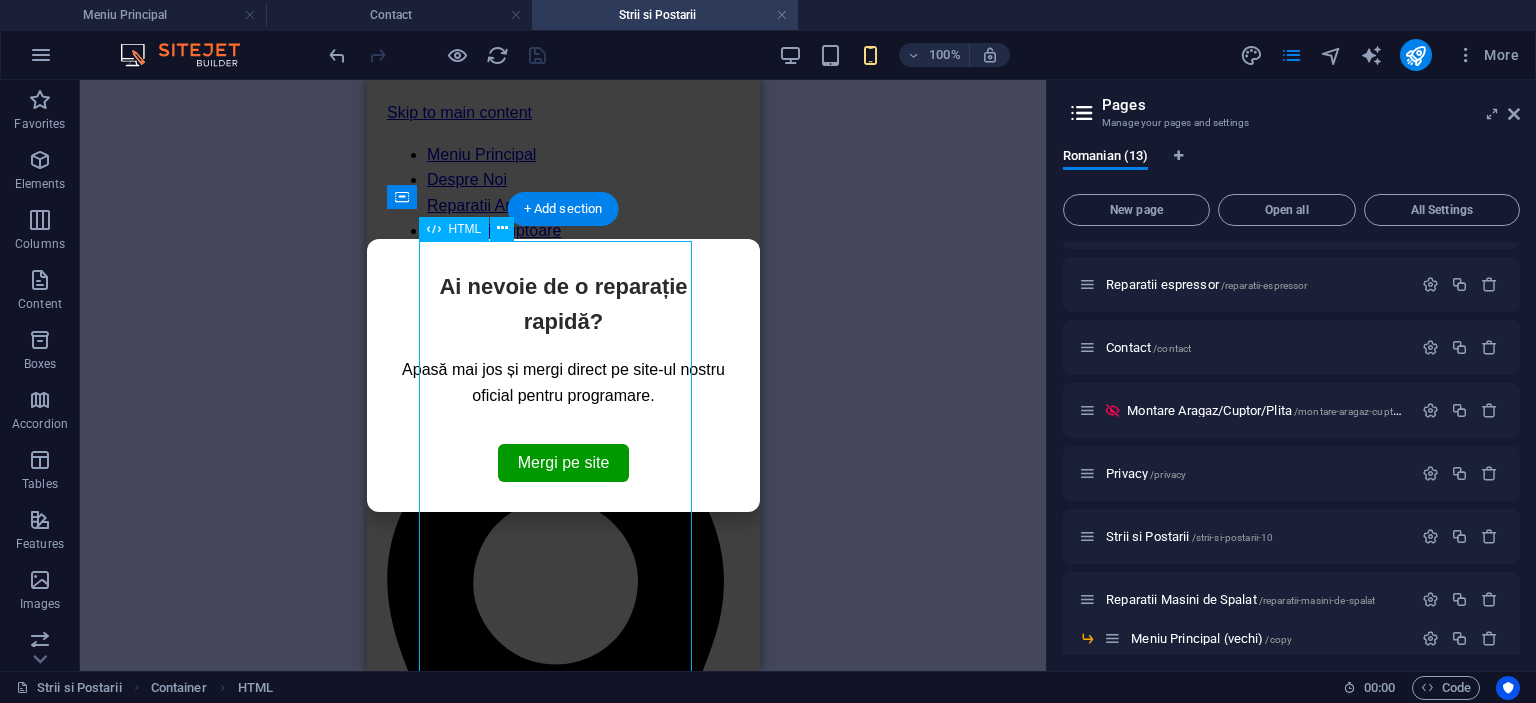 click on "Service aragazuri, cuptoare și plite în Iași – Intervenții rapide și prețuri corecte
Ai un  aragaz  care nu mai pornește, o  plită pe gaz  care nu se aprinde sau un  cuptor electric  care nu mai încălzește? Echipa noastră oferă  reparații profesionale în Iași  și împrejurimi, la domiciliu, indiferent de marcă sau problemă.
Colaborăm cu tehnicieni autorizați care intervin prompt pentru orice model:  Beko, Arctic, Electrolux, Whirlpool, Bosch, Gorenje, Hansa  și multe altele.
Diagnosticarea este  gratuită  în majoritatea cazurilor, iar prețurile reparațiilor sunt transparente. Fie că ai nevoie de  înlocuire termocuplu ,  schimbare rezistență cuptor ,  reparație aprindere electrică  sau  curățare arzătoare , intervenim rapid și oferim  garanție
Probleme frecvente pe care le rezolvăm în Iași:
Aragaz pe gaz nu mai pornește sau nu menține flacăra
Cuptor electric nu încălzește sau se oprește brusc" at bounding box center (562, 2520) 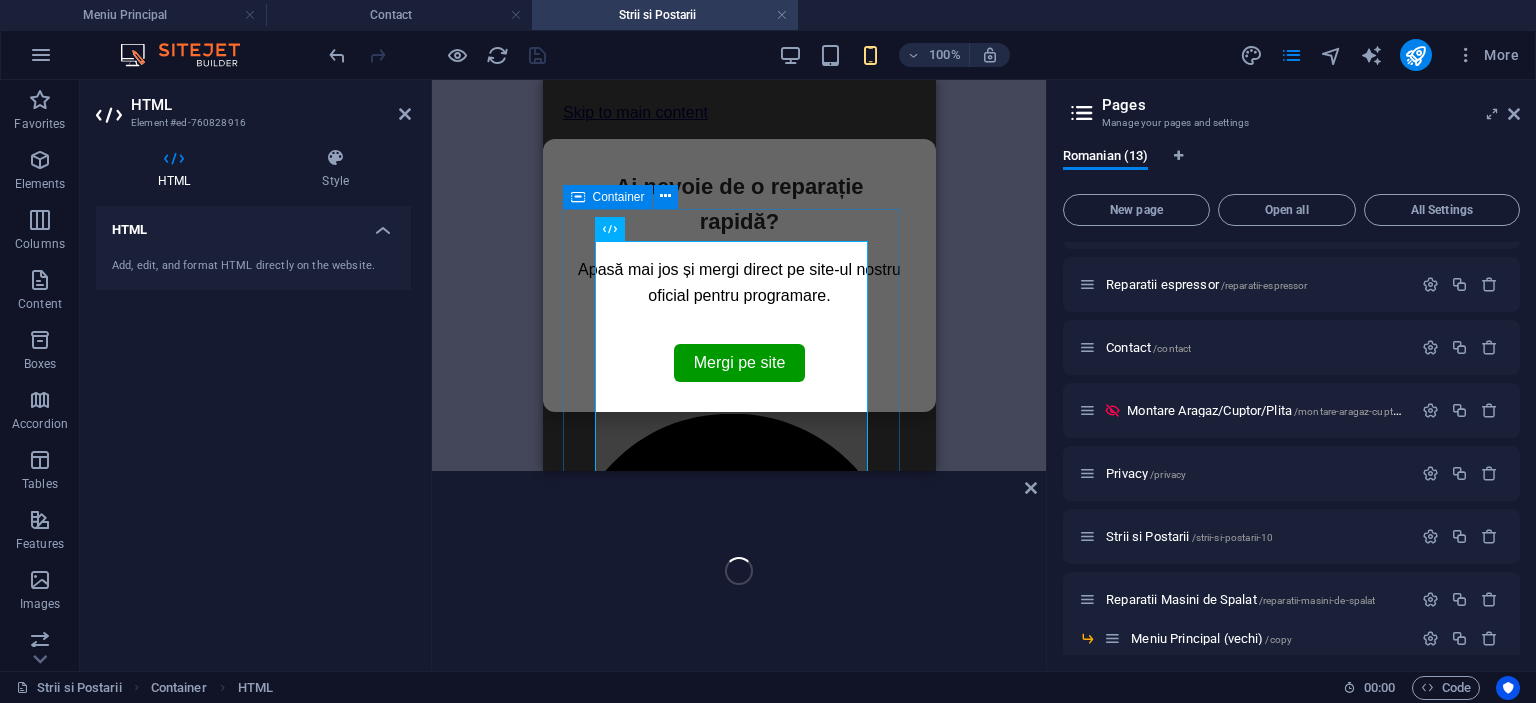 click on "Atelier Reparații Iași
Ai nevoie de o reparație rapidă?
Apasă mai jos și mergi direct pe site-ul nostru oficial pentru programare.
Mergi pe site
Service aragazuri, cuptoare și plite în Iași – Intervenții rapide și prețuri corecte
Ai un  aragaz  care nu mai pornește, o  plită pe gaz  care nu se aprinde sau un  cuptor electric  care nu mai încălzește? Echipa noastră oferă  reparații profesionale în Iași  și împrejurimi, la domiciliu, indiferent de marcă sau problemă.
Colaborăm cu tehnicieni autorizați care intervin prompt pentru orice model:  Beko, Arctic, Electrolux, Whirlpool, Bosch, Gorenje, Hansa  și multe altele.
Diagnosticarea este  gratuită  în majoritatea cazurilor, iar prețurile reparațiilor sunt transparente. Fie că ai nevoie de  înlocuire termocuplu ,  schimbare rezistență cuptor ,  reparație aprindere electrică  sau  curățare arzătoare , intervenim rapid și oferim" at bounding box center [738, 4767] 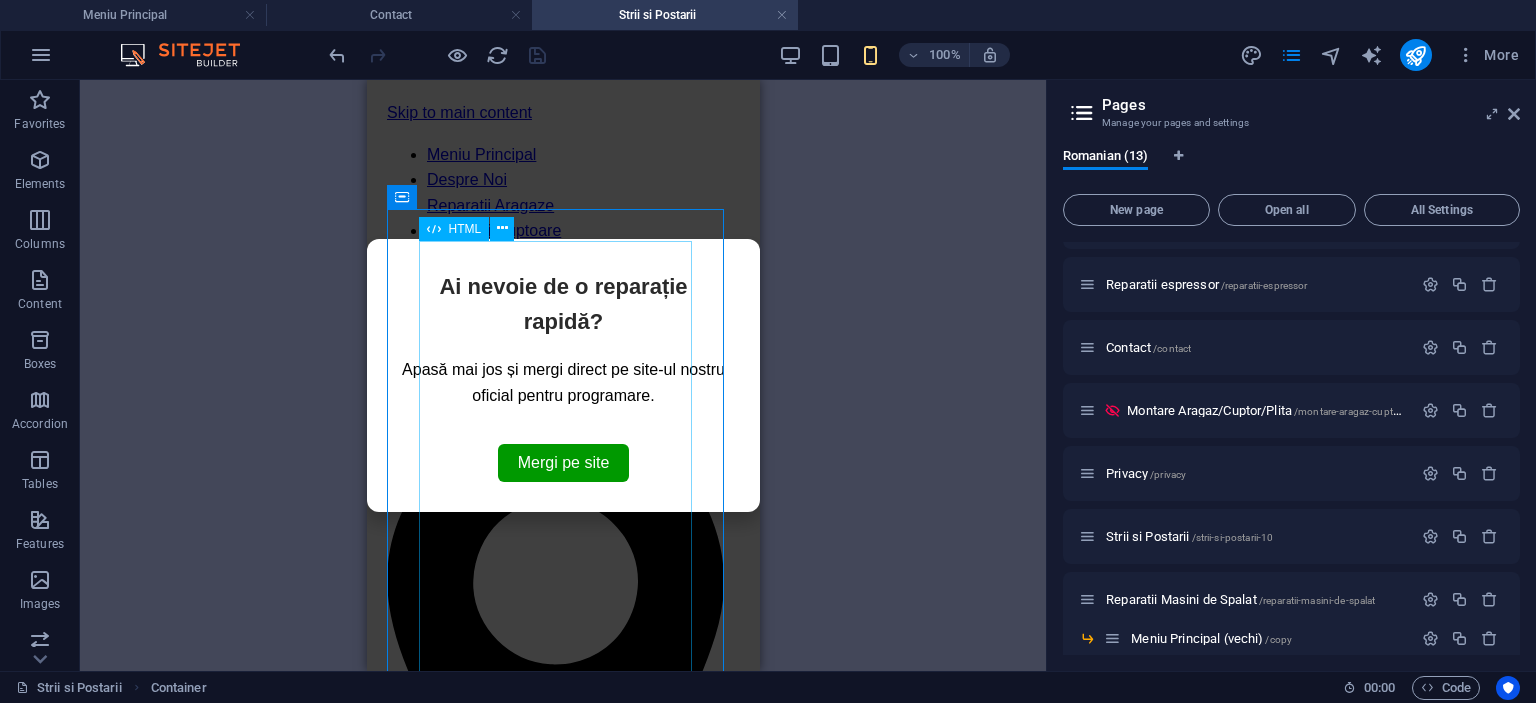 click on "Service aragazuri, cuptoare și plite în Iași – Intervenții rapide și prețuri corecte
Ai un  aragaz  care nu mai pornește, o  plită pe gaz  care nu se aprinde sau un  cuptor electric  care nu mai încălzește? Echipa noastră oferă  reparații profesionale în Iași  și împrejurimi, la domiciliu, indiferent de marcă sau problemă.
Colaborăm cu tehnicieni autorizați care intervin prompt pentru orice model:  Beko, Arctic, Electrolux, Whirlpool, Bosch, Gorenje, Hansa  și multe altele.
Diagnosticarea este  gratuită  în majoritatea cazurilor, iar prețurile reparațiilor sunt transparente. Fie că ai nevoie de  înlocuire termocuplu ,  schimbare rezistență cuptor ,  reparație aprindere electrică  sau  curățare arzătoare , intervenim rapid și oferim  garanție
Probleme frecvente pe care le rezolvăm în Iași:
Aragaz pe gaz nu mai pornește sau nu menține flacăra
Cuptor electric nu încălzește sau se oprește brusc" at bounding box center [562, 2520] 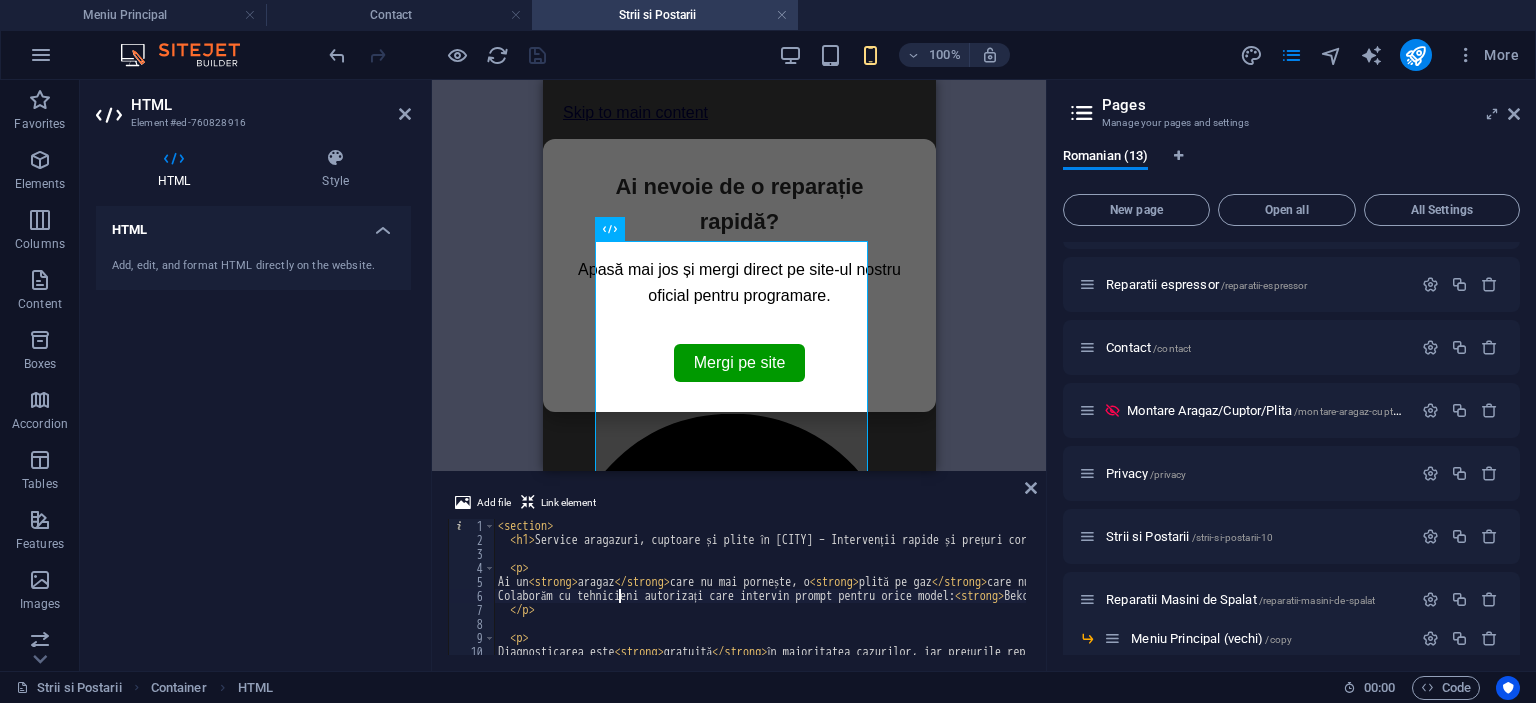 click on "< section >    < h1 > Service aragazuri, cuptoare și plite în Iași – Intervenții rapide și prețuri corecte </ h1 >    < p >     Ai un  < strong > aragaz </ strong >  care nu mai pornește, o  < strong > plită pe gaz </ strong >  care nu se aprinde sau un  < strong > cuptor electric </ strong >  care nu mai încălzește? Echipa noastră oferă  < strong > reparații profesionale în Iași </ strong >  și împrejurimi, la domiciliu, indiferent de marcă sau problemă.      Colaborăm cu tehnicieni autorizați care intervin prompt pentru orice model:  < strong > Beko, Arctic, Electrolux, Whirlpool, Bosch, Gorenje, Hansa </ strong >  și multe altele.    </ p >    < p >     Diagnosticarea este  < strong > gratuită </ strong >  în majoritatea cazurilor, iar prețurile reparațiilor sunt transparente. Fie că ai nevoie de  < strong > înlocuire termocuplu </ strong > ,  < strong > schimbare rezistență cuptor </ strong > ,  < strong > reparație aprindere electrică </ strong >  sau  < strong > </ > <" at bounding box center [1734, 599] 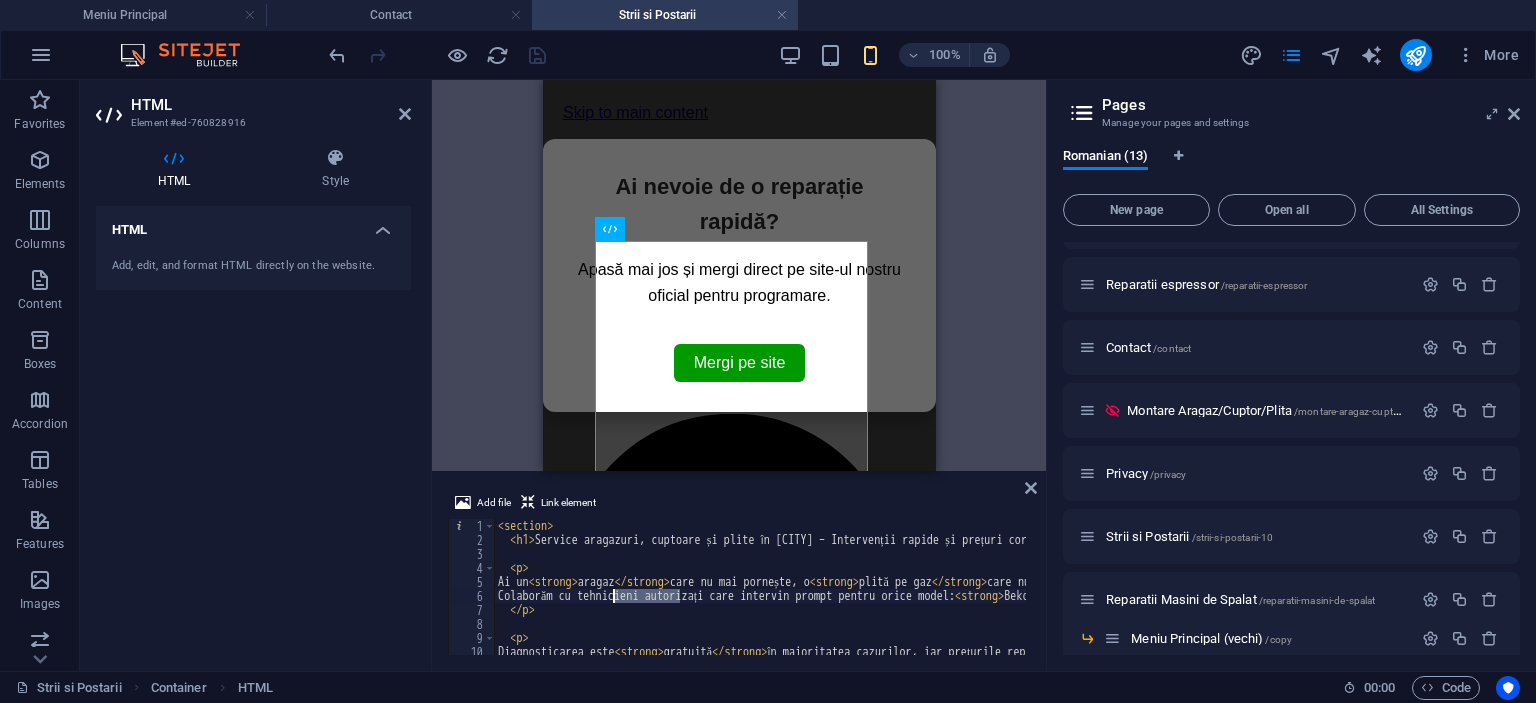 click on "< section >    < h1 > Service aragazuri, cuptoare și plite în Iași – Intervenții rapide și prețuri corecte </ h1 >    < p >     Ai un  < strong > aragaz </ strong >  care nu mai pornește, o  < strong > plită pe gaz </ strong >  care nu se aprinde sau un  < strong > cuptor electric </ strong >  care nu mai încălzește? Echipa noastră oferă  < strong > reparații profesionale în Iași </ strong >  și împrejurimi, la domiciliu, indiferent de marcă sau problemă.      Colaborăm cu tehnicieni autorizați care intervin prompt pentru orice model:  < strong > Beko, Arctic, Electrolux, Whirlpool, Bosch, Gorenje, Hansa </ strong >  și multe altele.    </ p >    < p >     Diagnosticarea este  < strong > gratuită </ strong >  în majoritatea cazurilor, iar prețurile reparațiilor sunt transparente. Fie că ai nevoie de  < strong > înlocuire termocuplu </ strong > ,  < strong > schimbare rezistență cuptor </ strong > ,  < strong > reparație aprindere electrică </ strong >  sau  < strong > </ > <" at bounding box center [1734, 599] 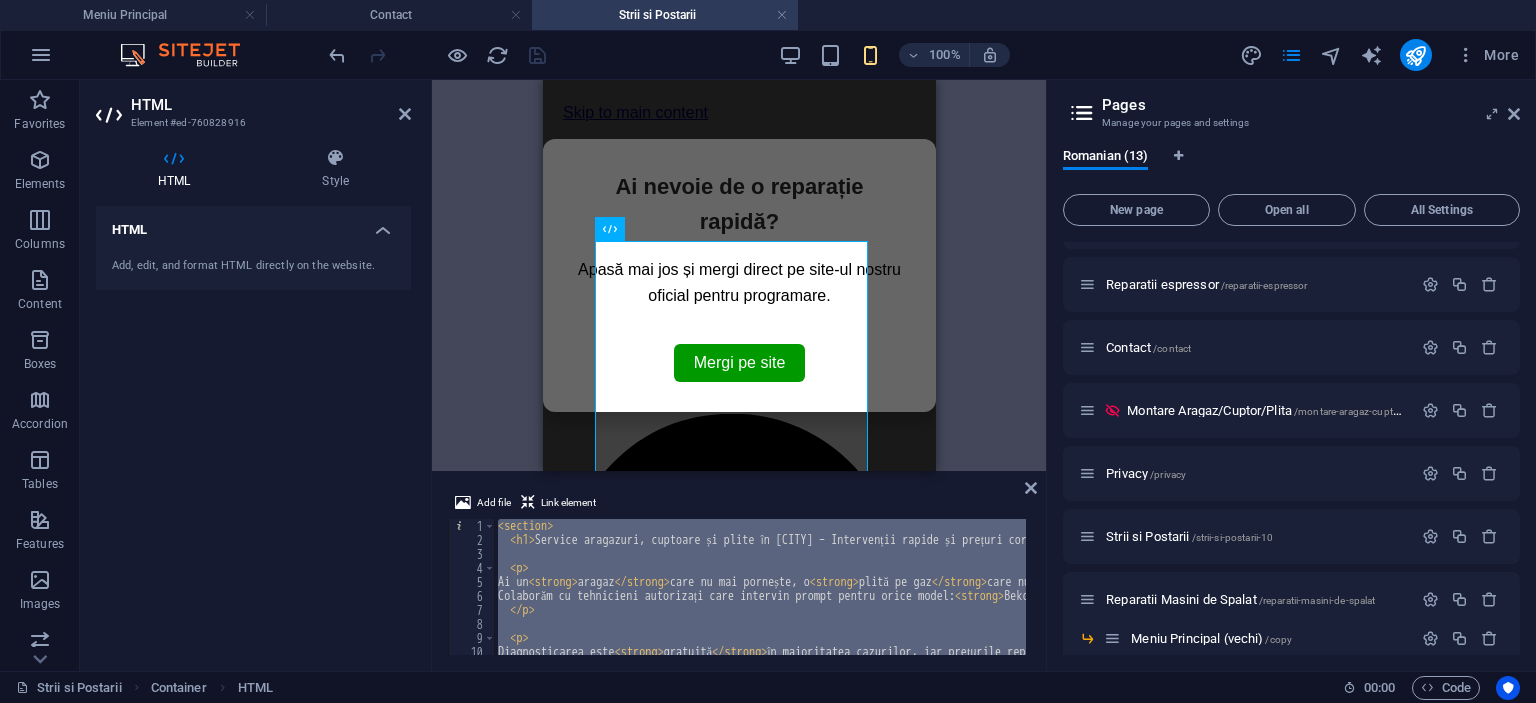 type 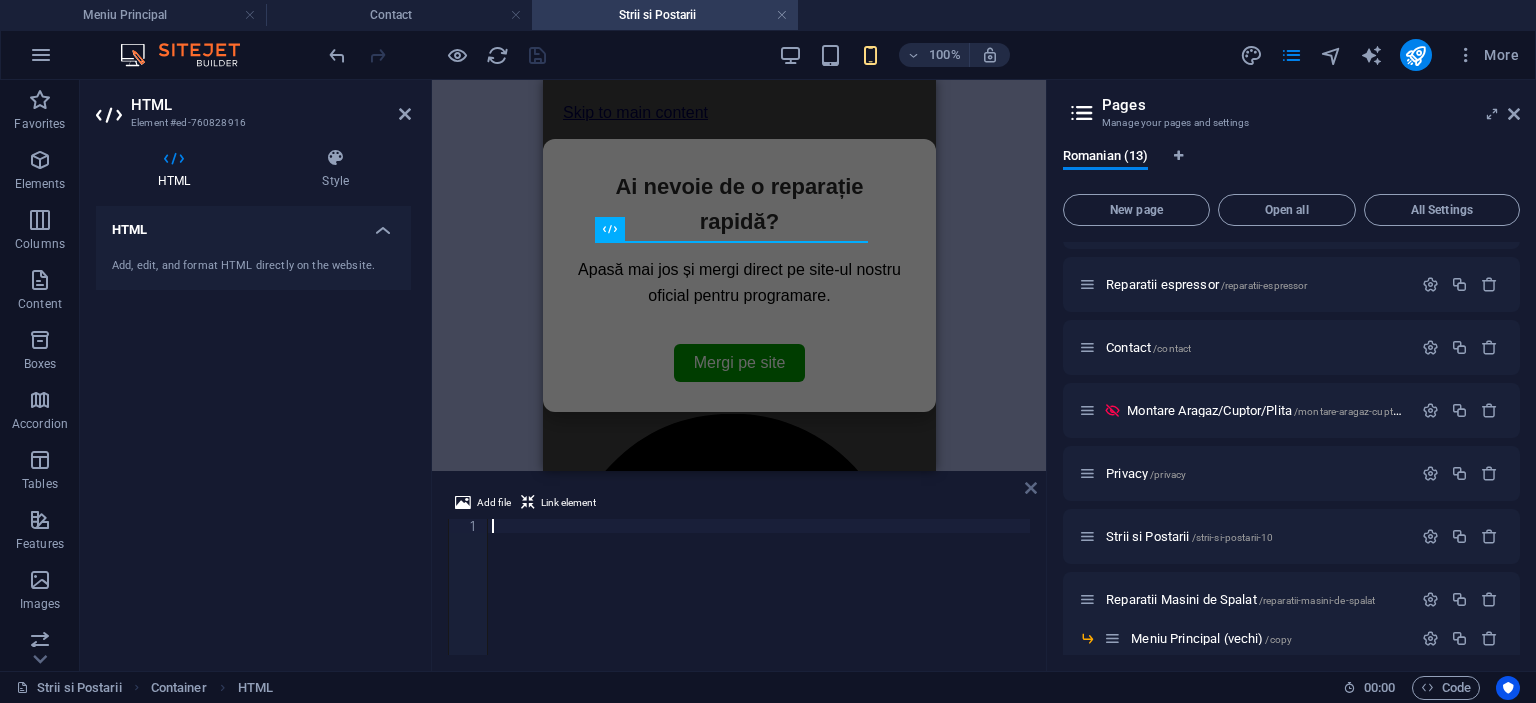 click at bounding box center [1031, 488] 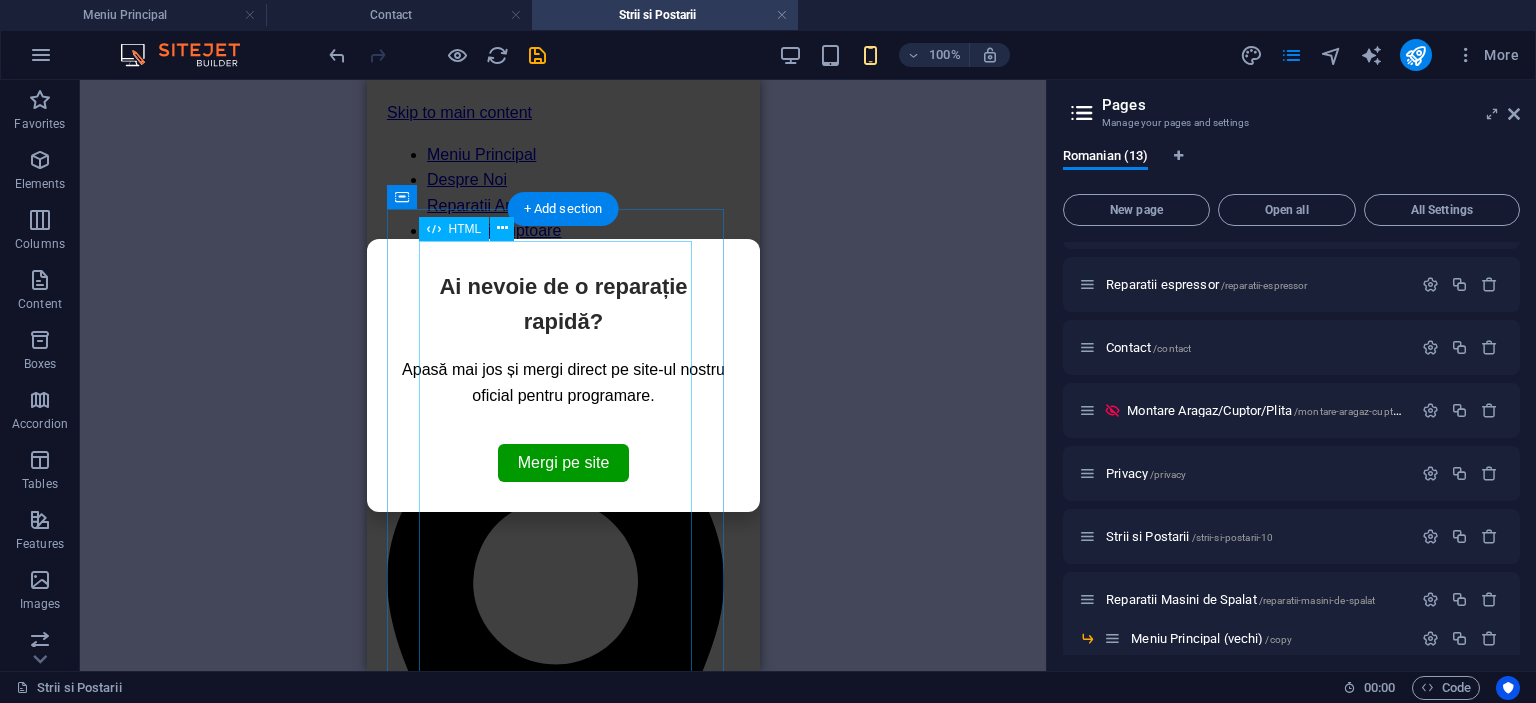 click on "Service aragazuri, cuptoare și plite în Iași – Intervenții rapide și prețuri corecte
Ai un  aragaz  care nu mai pornește, o  plită pe gaz  care nu se aprinde sau un  cuptor electric  care nu mai încălzește? Echipa noastră oferă  reparații profesionale în Iași  și împrejurimi, la domiciliu, indiferent de marcă sau problemă.
Suntem un  service autorizat aragaz  și cuptor pentru branduri precum  Beko, Arctic, Electrolux, Whirlpool, Bosch, Gorenje, Hansa  și multe altele, asigurând servicii de calitate superioară.
Diagnosticarea este  gratuită  în majoritatea cazurilor, iar prețurile reparațiilor sunt transparente. Fie că ai nevoie de  înlocuire termocuplu ,  schimbare rezistență cuptor ,  reparație aprindere electrică  sau  curățare arzătoare , intervenim rapid și oferim  garanție  pentru lucrare.
Probleme frecvente pe care le rezolvăm în Iași:
Aragaz pe gaz nu mai pornește sau nu menține flacăra
," at bounding box center (562, 2603) 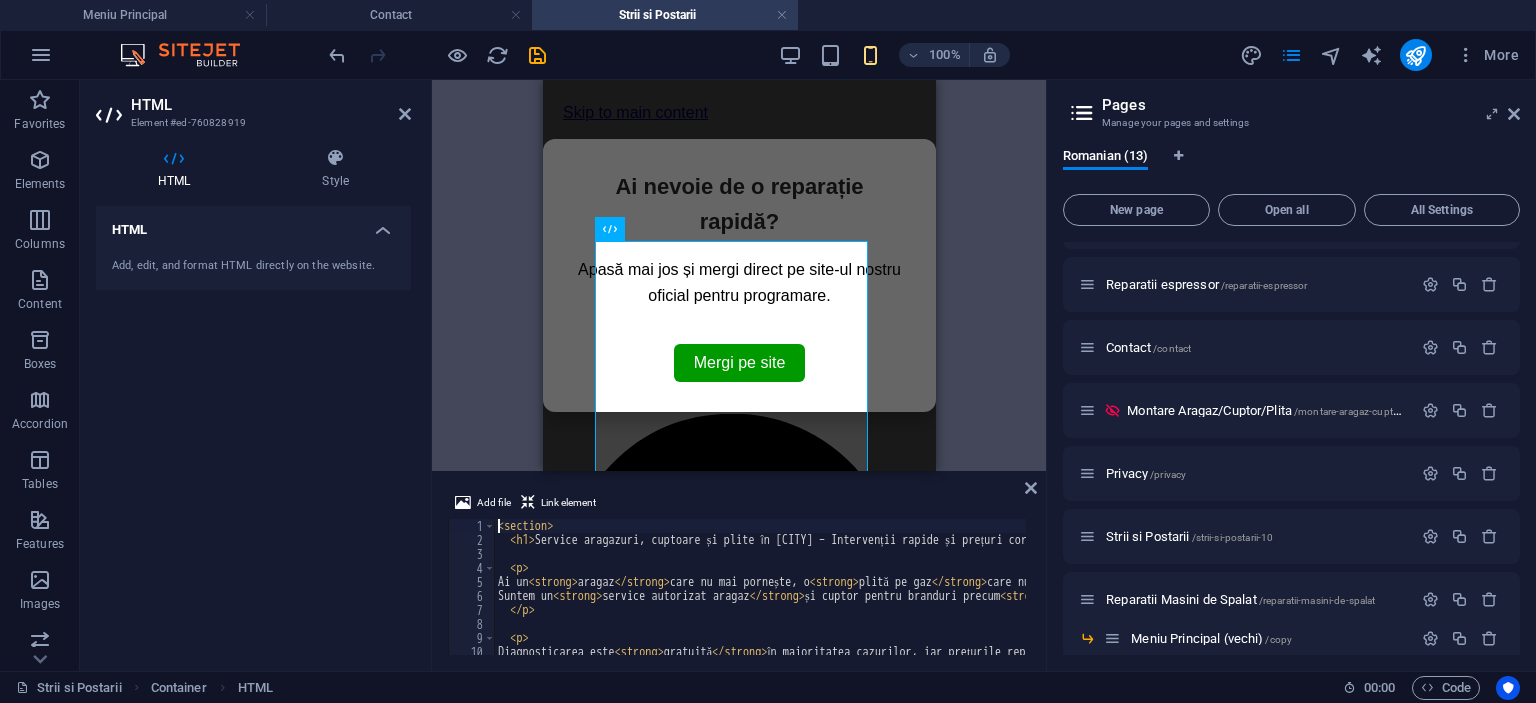 click on "< section >    < h1 > Service aragazuri, cuptoare și plite în Iași – Intervenții rapide și prețuri corecte </ h1 >    < p >     Ai un  < strong > aragaz </ strong >  care nu mai pornește, o  < strong > plită pe gaz </ strong >  care nu se aprinde sau un  < strong > cuptor electric </ strong >  care nu mai încălzește? Echipa noastră oferă  < strong > reparații profesionale în Iași </ strong >  și împrejurimi, la domiciliu, indiferent de marcă sau problemă.      Suntem un  < strong > service autorizat aragaz </ strong >  și cuptor pentru branduri precum  < strong > Beko, Arctic, Electrolux, Whirlpool, Bosch, Gorenje, Hansa </ strong >  și multe altele, asigurând servicii de calitate superioară.    </ p >    < p >     Diagnosticarea este  < strong > gratuită </ strong >  în majoritatea cazurilor, iar prețurile reparațiilor sunt transparente. Fie că ai nevoie de  < strong > înlocuire termocuplu </ strong > ,  < strong > schimbare rezistență cuptor </ strong > ,  < strong > </ > <" at bounding box center (1788, 599) 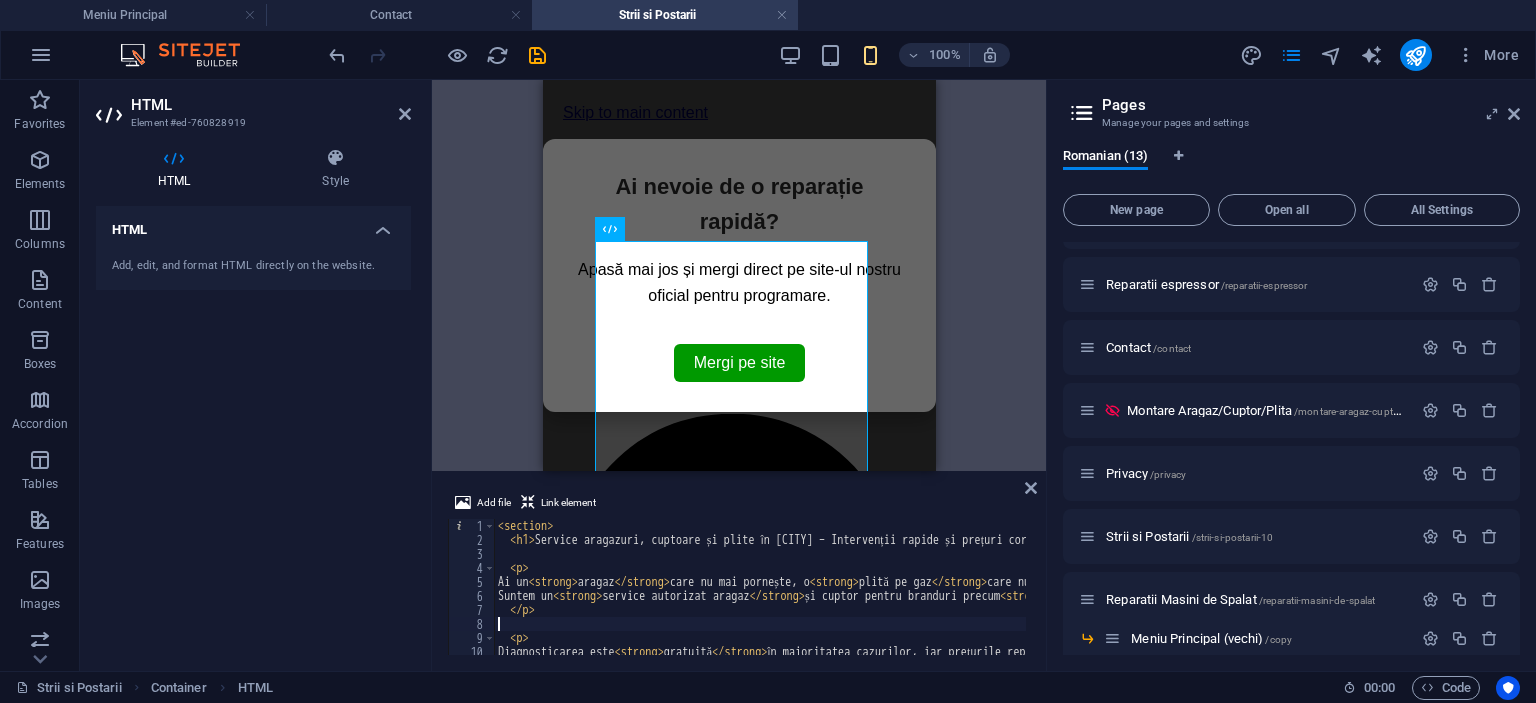 type on "</section>" 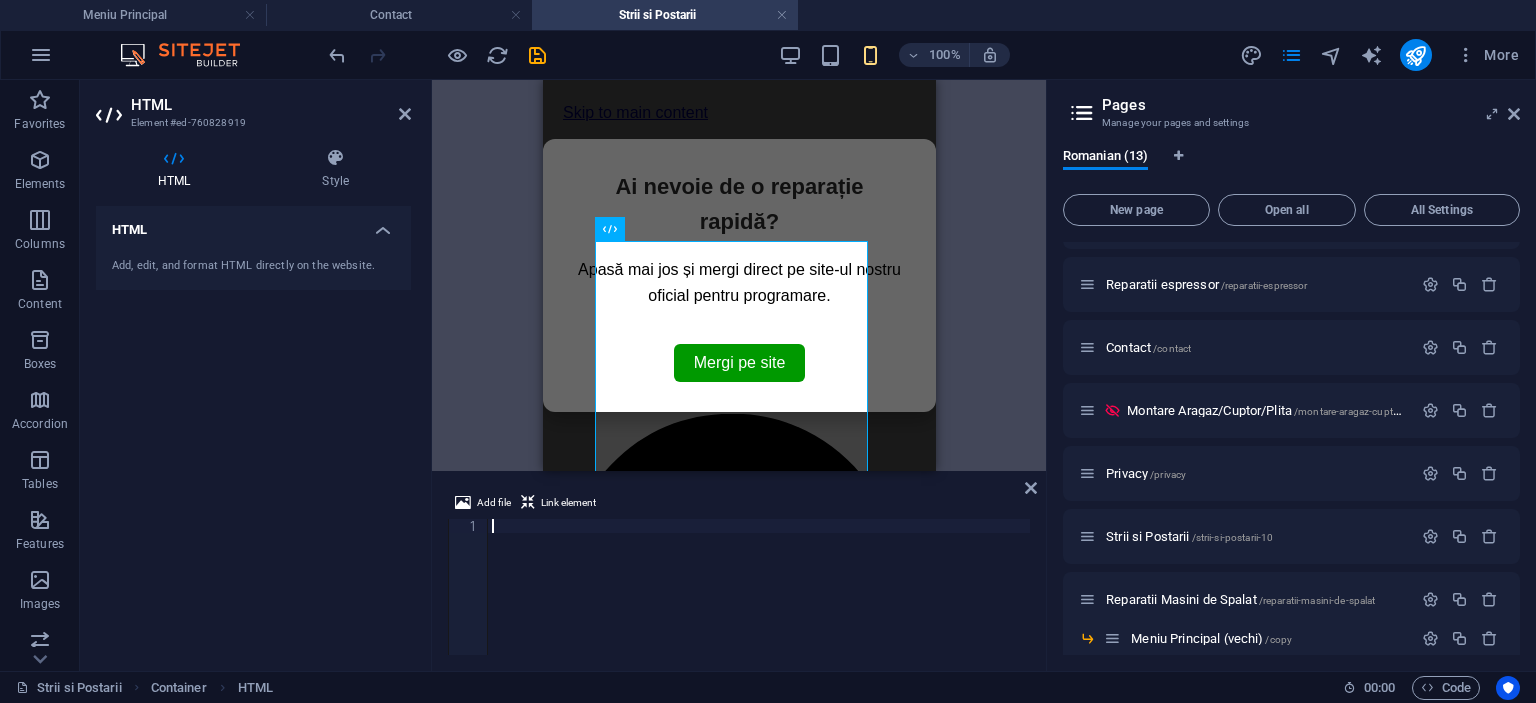 type 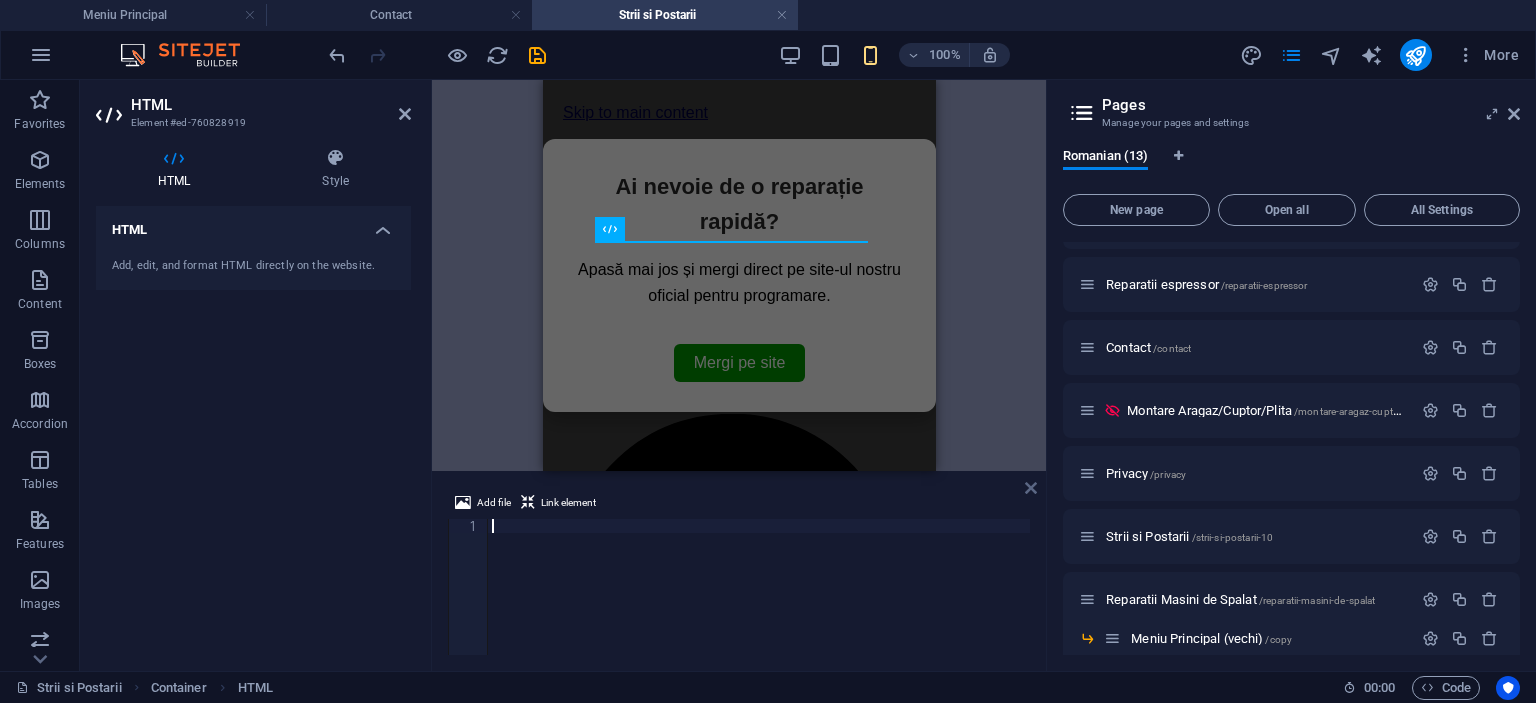 click at bounding box center (1031, 488) 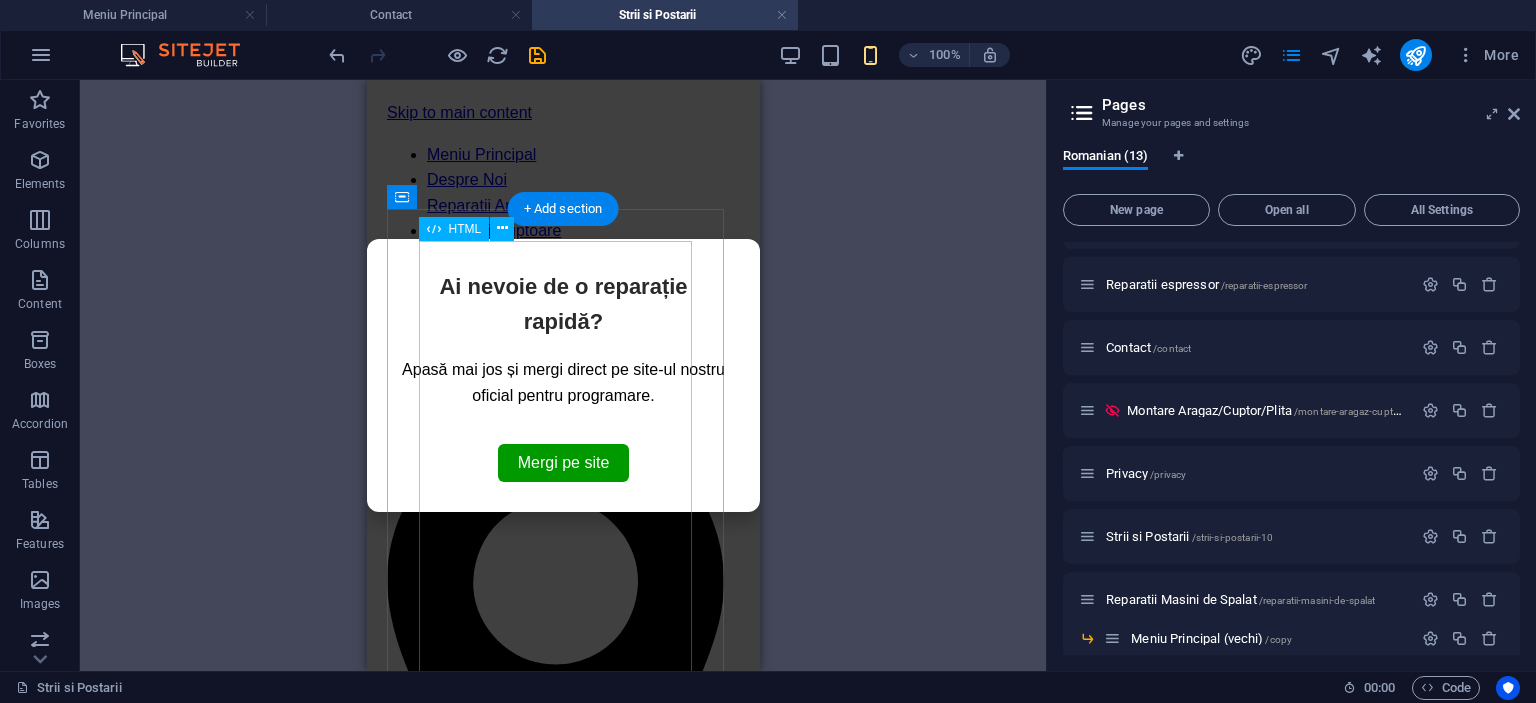 click on "Cât costă reparația unui aragaz sau cuptor în Iași?
Cât costă reparația unui aragaz sau cuptor în Iași?
Dacă aragazul tău nu mai pornește, cuptorul nu mai încălzește sau plita nu se aprinde, nu e nevoie să cumperi un aparat nou. În multe cazuri, o  reparație rapidă  și eficientă te scapă de bătăi de cap și cheltuieli inutile.
Verificare GRATUITĂ la domiciliu în Iași  – Sună acum sau lasă-ne numărul și te contactăm în cel mai scurt timp!
Prețuri orientative pentru reparații
Serviciu
Preț estimativ
Diagnosticare aragaz / cuptor
Gratuit
Reparație aprindere electrică
80 – 120 lei
Schimbare termocuplu
100 – 150 lei
Înlocuire rezistență cuptor electric
120 – 180 lei
70 – 100 lei" at bounding box center [562, 2417] 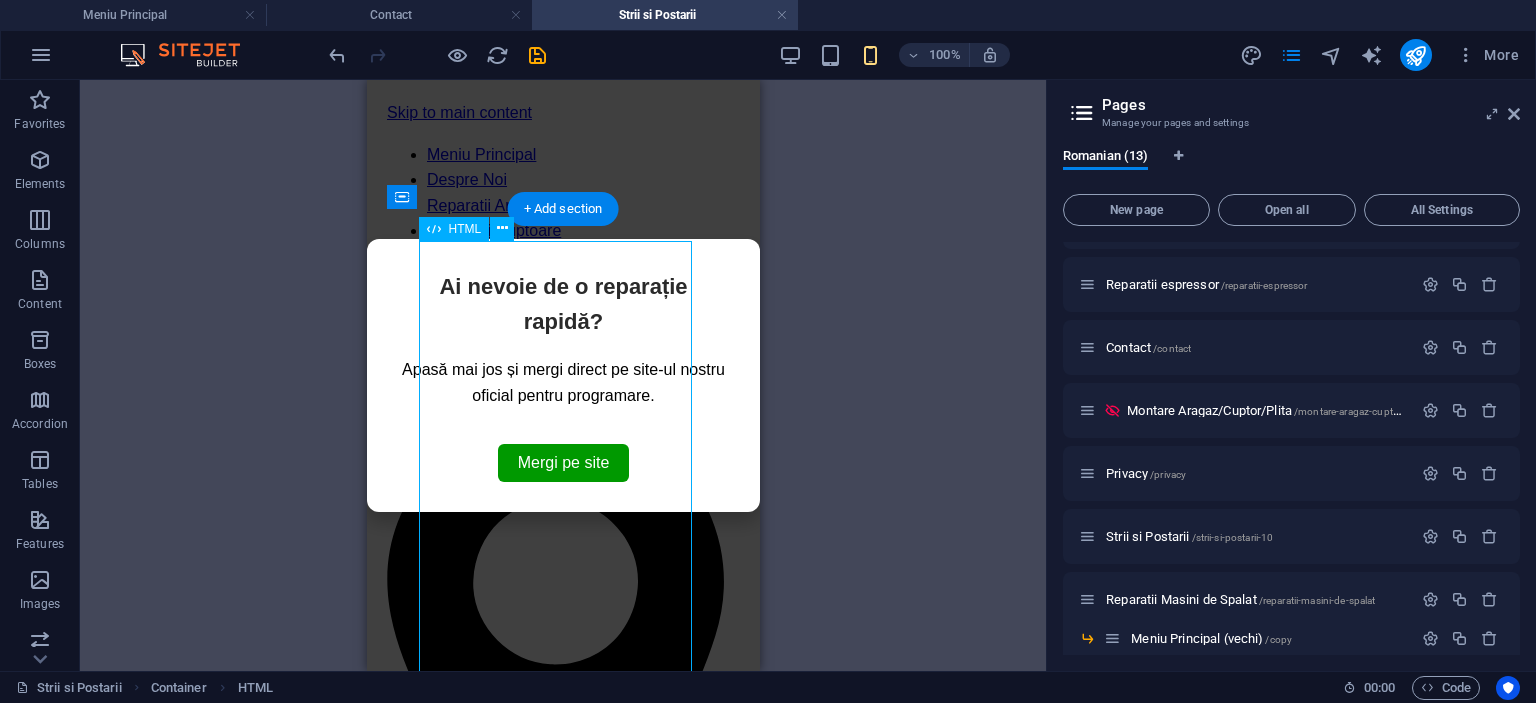 click on "Cât costă reparația unui aragaz sau cuptor în Iași?
Cât costă reparația unui aragaz sau cuptor în Iași?
Dacă aragazul tău nu mai pornește, cuptorul nu mai încălzește sau plita nu se aprinde, nu e nevoie să cumperi un aparat nou. În multe cazuri, o  reparație rapidă  și eficientă te scapă de bătăi de cap și cheltuieli inutile.
Verificare GRATUITĂ la domiciliu în Iași  – Sună acum sau lasă-ne numărul și te contactăm în cel mai scurt timp!
Prețuri orientative pentru reparații
Serviciu
Preț estimativ
Diagnosticare aragaz / cuptor
Gratuit
Reparație aprindere electrică
80 – 120 lei
Schimbare termocuplu
100 – 150 lei
Înlocuire rezistență cuptor electric
120 – 180 lei
70 – 100 lei" at bounding box center [562, 2417] 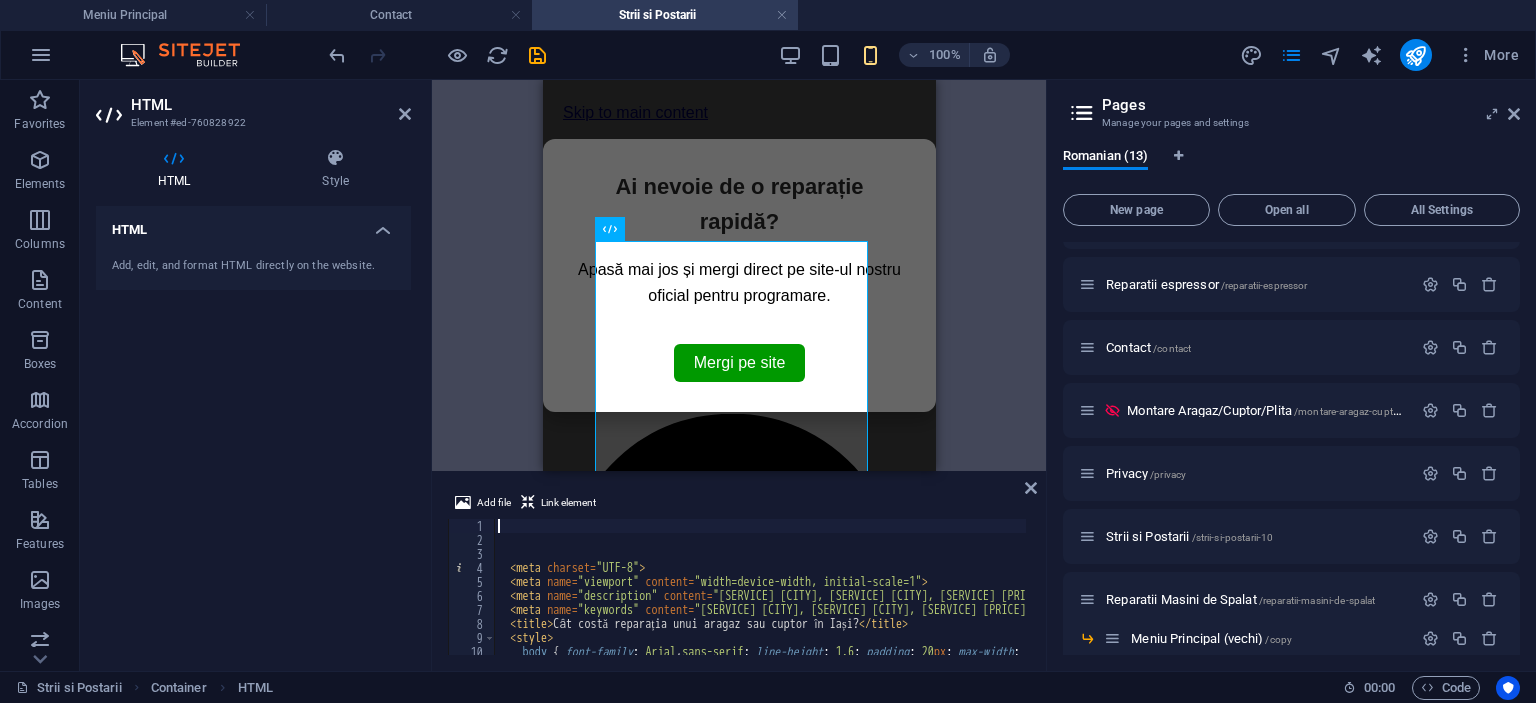 click on "< meta   charset = "UTF-8" >    < meta   name = "viewport"   content = "width=device-width, initial-scale=1" >    < meta   name = "description"   content = "Află cât costă reparația unui aragaz, cuptor sau plită în Iași. Tehnicieni autorizați, deplasare la domiciliu, prețuri corecte și garanție." >    < meta   name = "keywords"   content = "reparații aragaz Iași, service aragaz Iași, reparat aragaz ieftin, preț reparație aragaz, cuptor nu încălzește, plită nu funcționează, service plită Iași" >    < title > Cât costă reparația unui aragaz sau cuptor în Iași? </ title >    < style >      body   {   font-family :   Arial ,  sans-serif ;   line-height :   1.6 ;   padding :   20 px ;   max-width :   800 px ;   margin :   auto ;   }      h1 ,  h2   {   color :   #2a2a2a ;   }" at bounding box center (1330, 599) 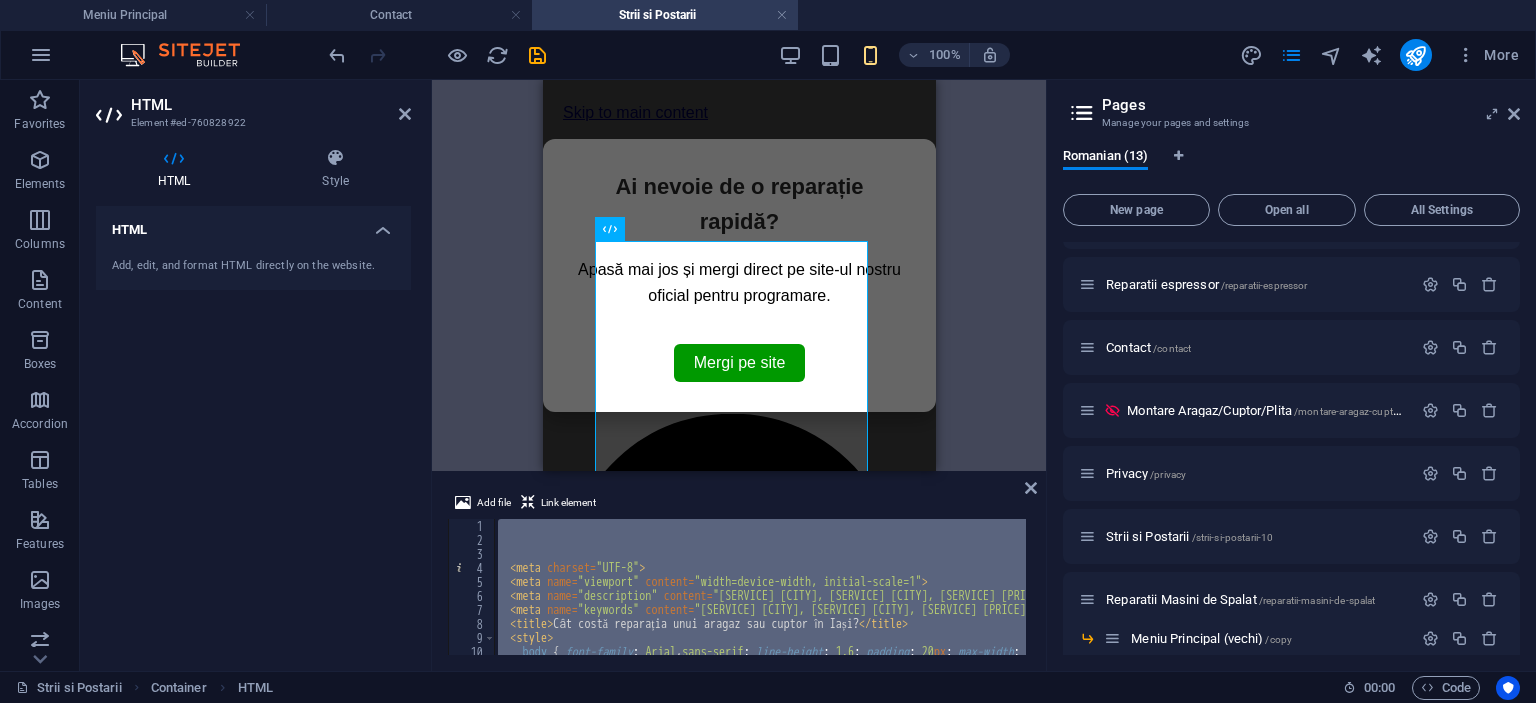 type 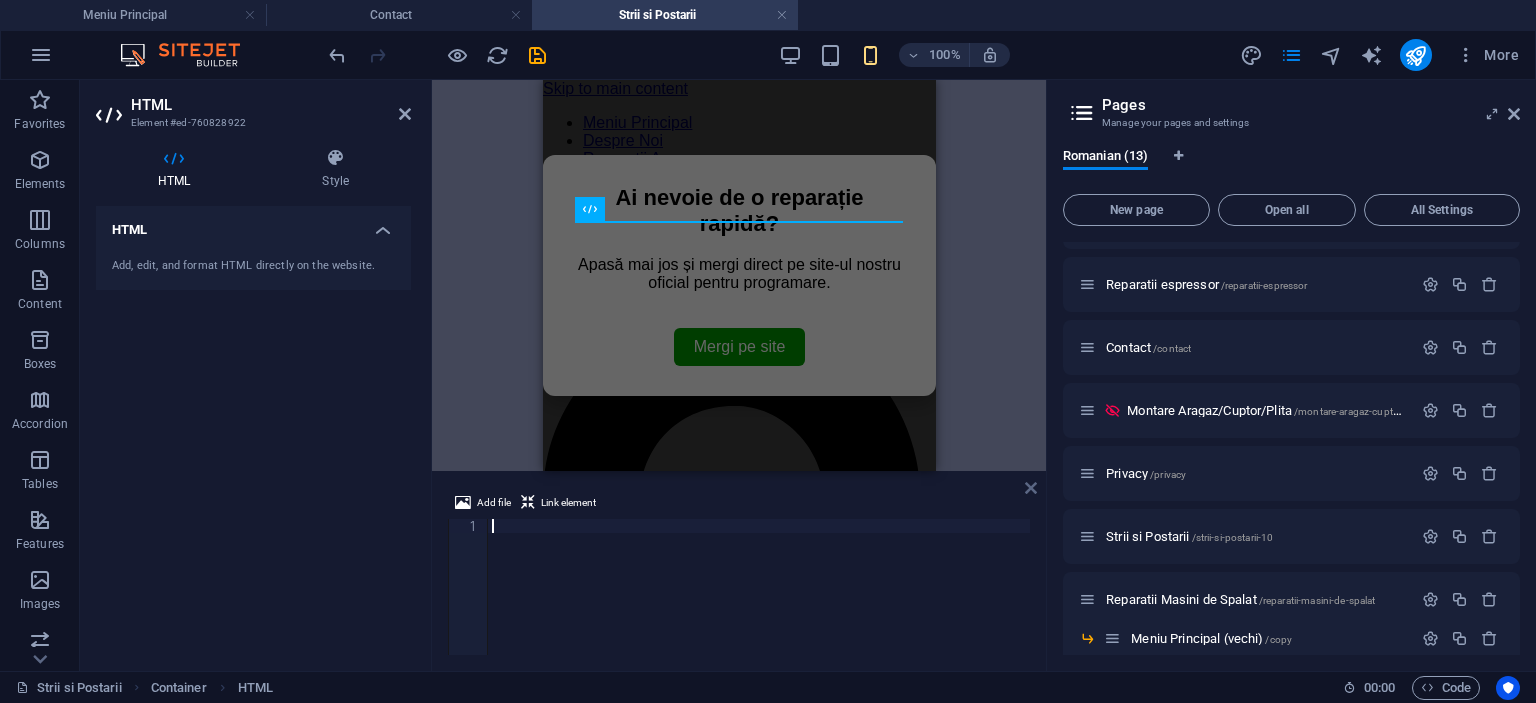 click at bounding box center (1031, 488) 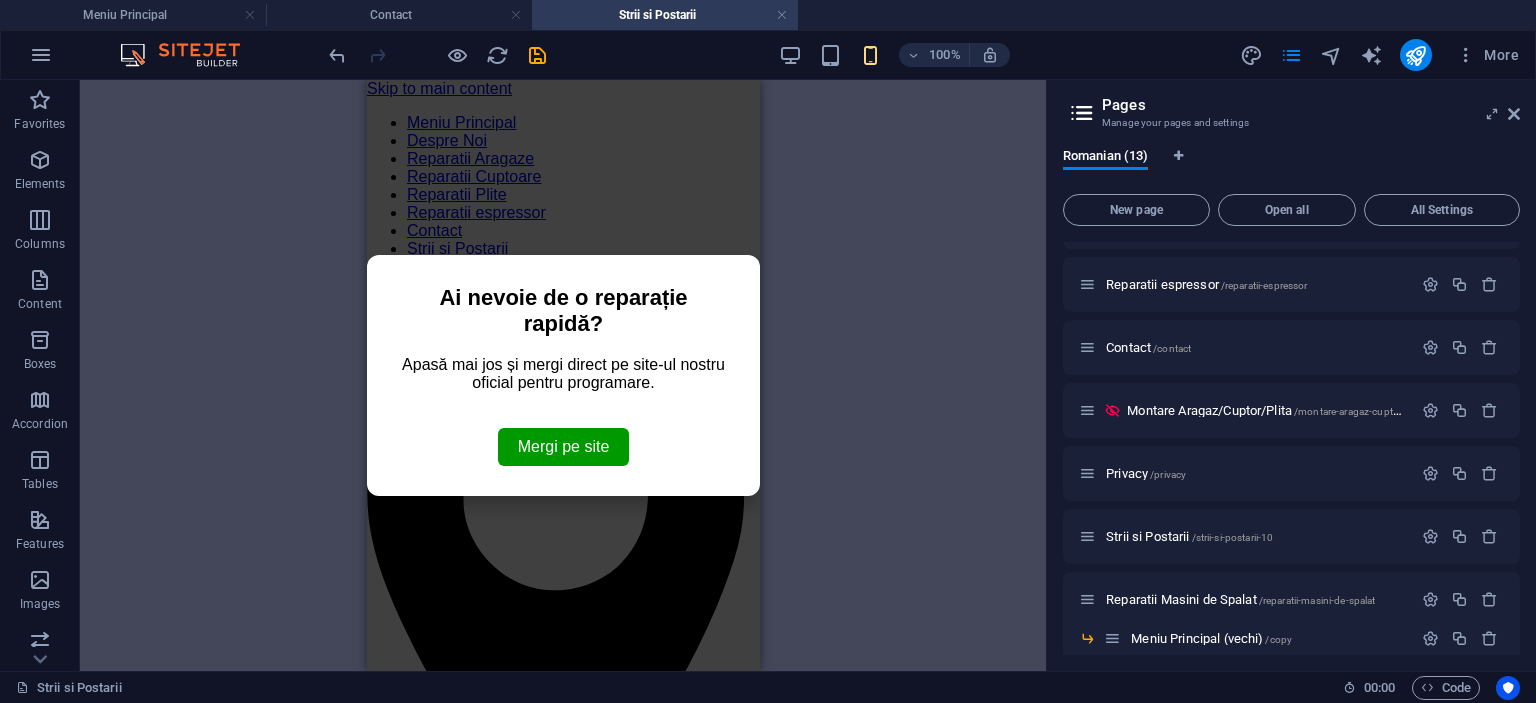click on "Skip to main content
Meniu Principal Despre Noi Reparatii Aragaze Reparatii Cuptoare Reparatii Plite Reparatii espressor Contact Strii si Postarii Reparatii masini de cusut Acasa
Atelier Reparații Iași
Ai nevoie de o reparație rapidă?
Apasă mai jos și mergi direct pe site-ul nostru oficial pentru programare.
Mergi pe site" at bounding box center (562, 728) 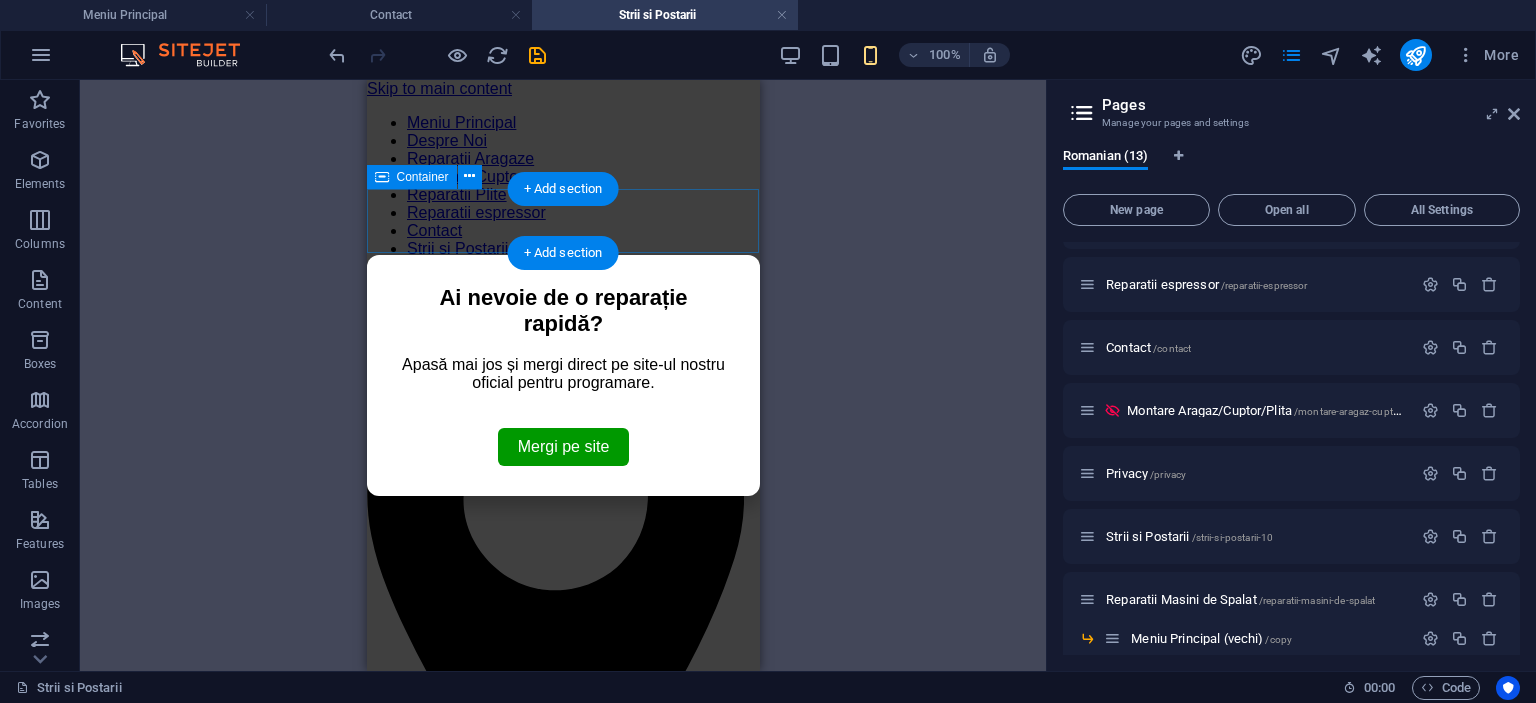 drag, startPoint x: 465, startPoint y: 237, endPoint x: 469, endPoint y: 223, distance: 14.56022 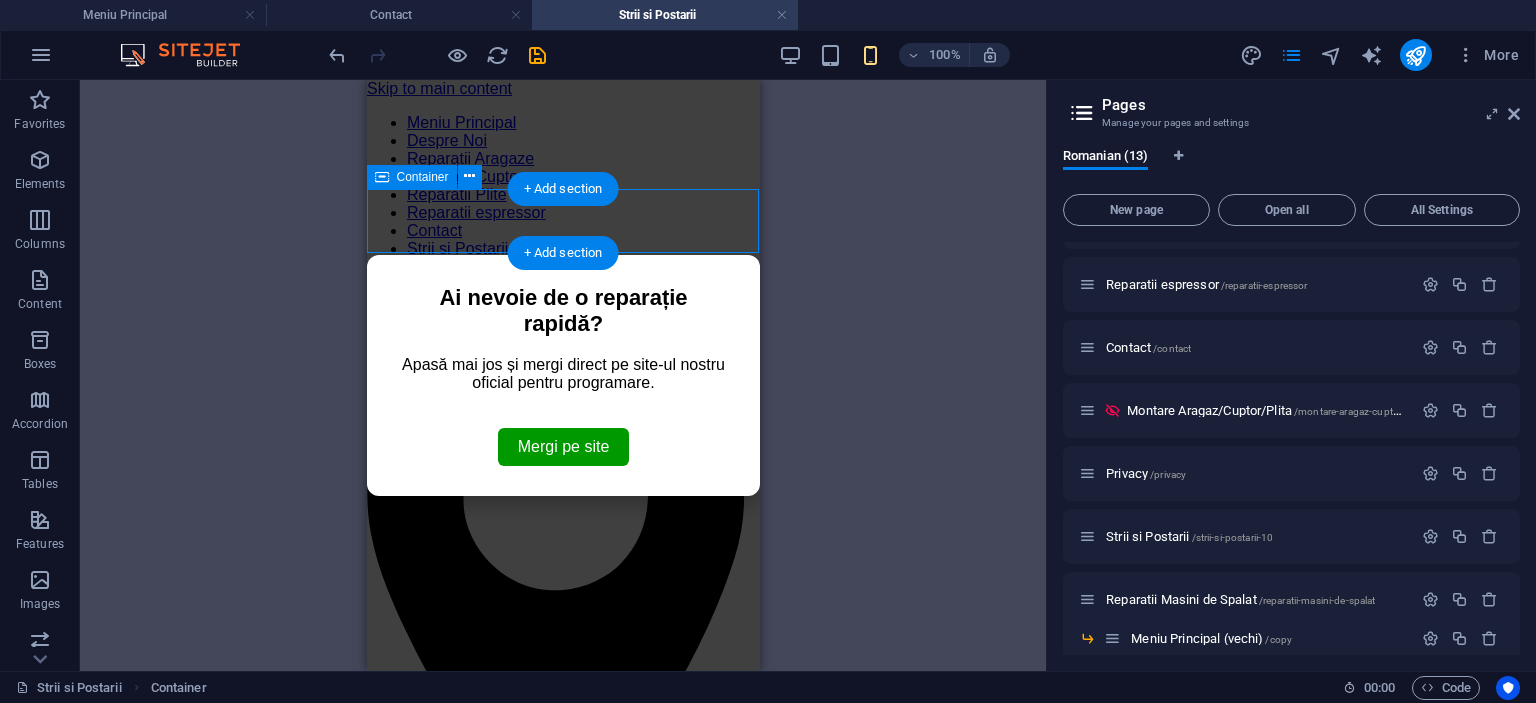 click on "Atelier Reparații Iași
Ai nevoie de o reparație rapidă?
Apasă mai jos și mergi direct pe site-ul nostru oficial pentru programare.
Mergi pe site" at bounding box center (562, 1377) 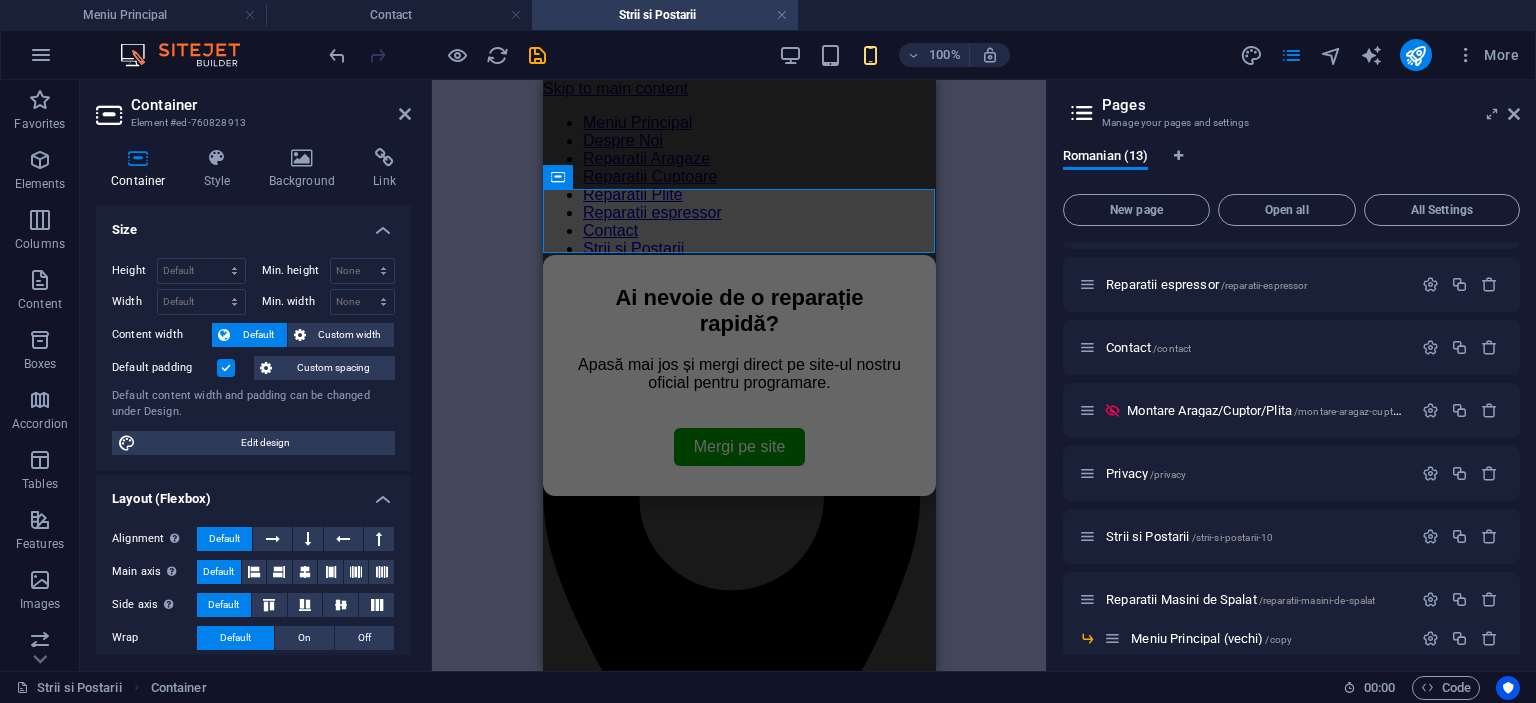 click on "Skip to main content
Meniu Principal Despre Noi Reparatii Aragaze Reparatii Cuptoare Reparatii Plite Reparatii espressor Contact Strii si Postarii Reparatii masini de cusut Acasa
Atelier Reparații Iași
Ai nevoie de o reparație rapidă?
Apasă mai jos și mergi direct pe site-ul nostru oficial pentru programare.
Mergi pe site" at bounding box center (738, 728) 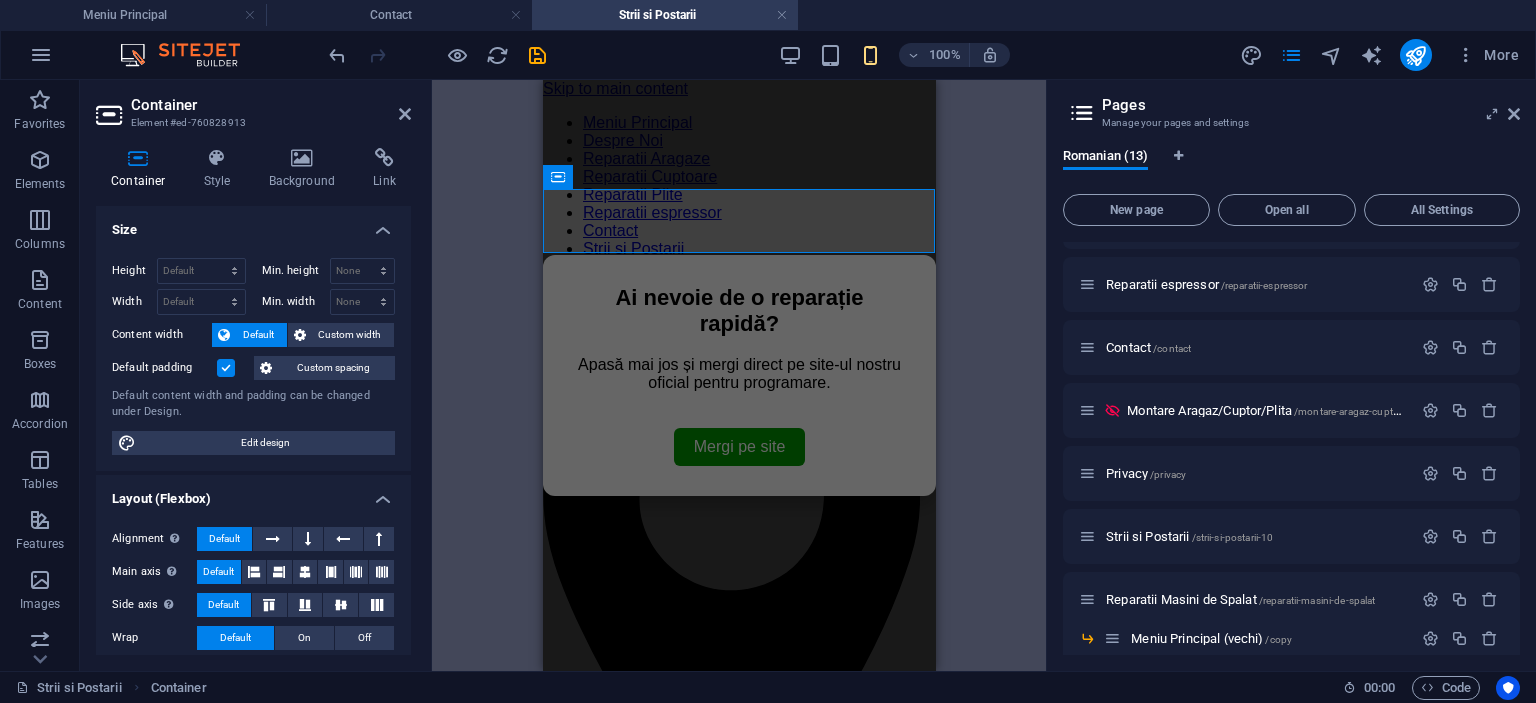 drag, startPoint x: 725, startPoint y: 418, endPoint x: 761, endPoint y: 347, distance: 79.60528 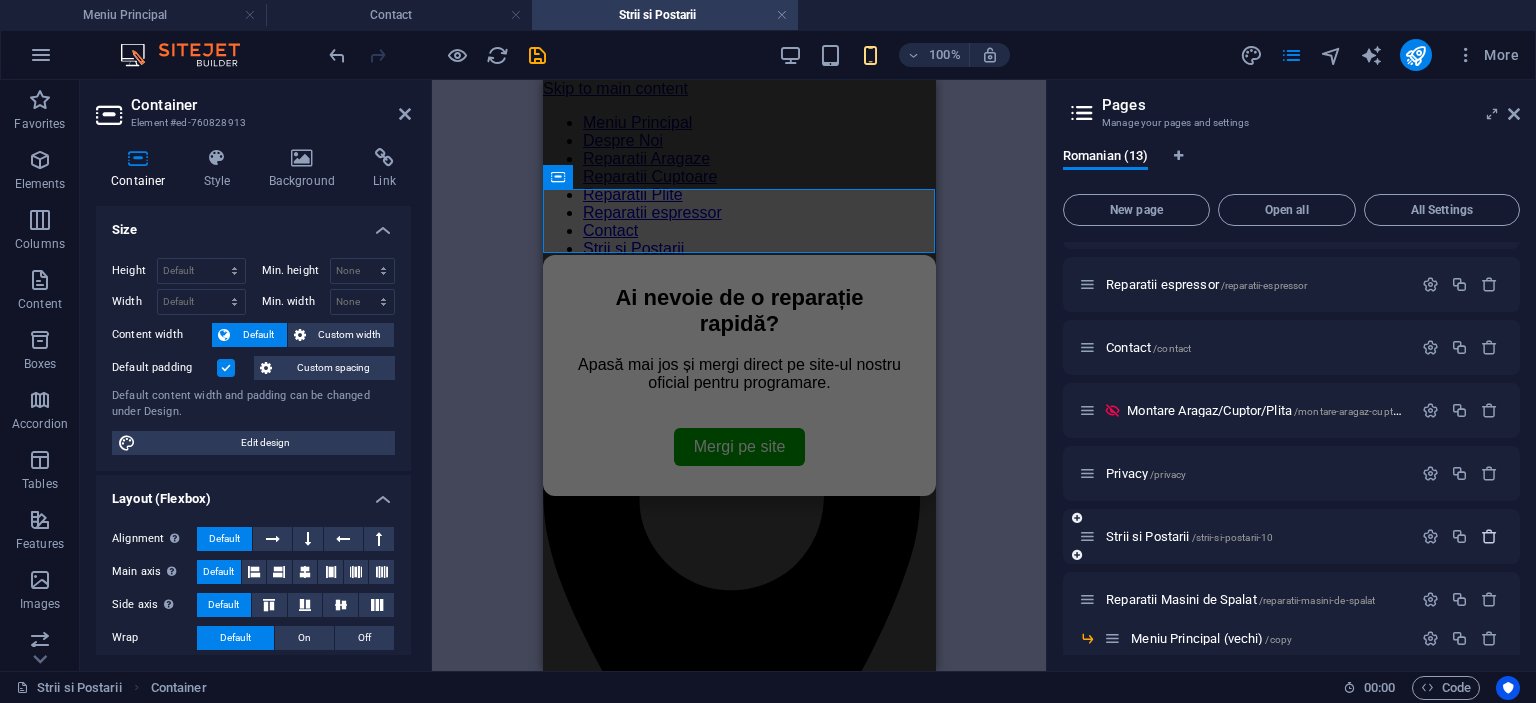 click at bounding box center (1489, 536) 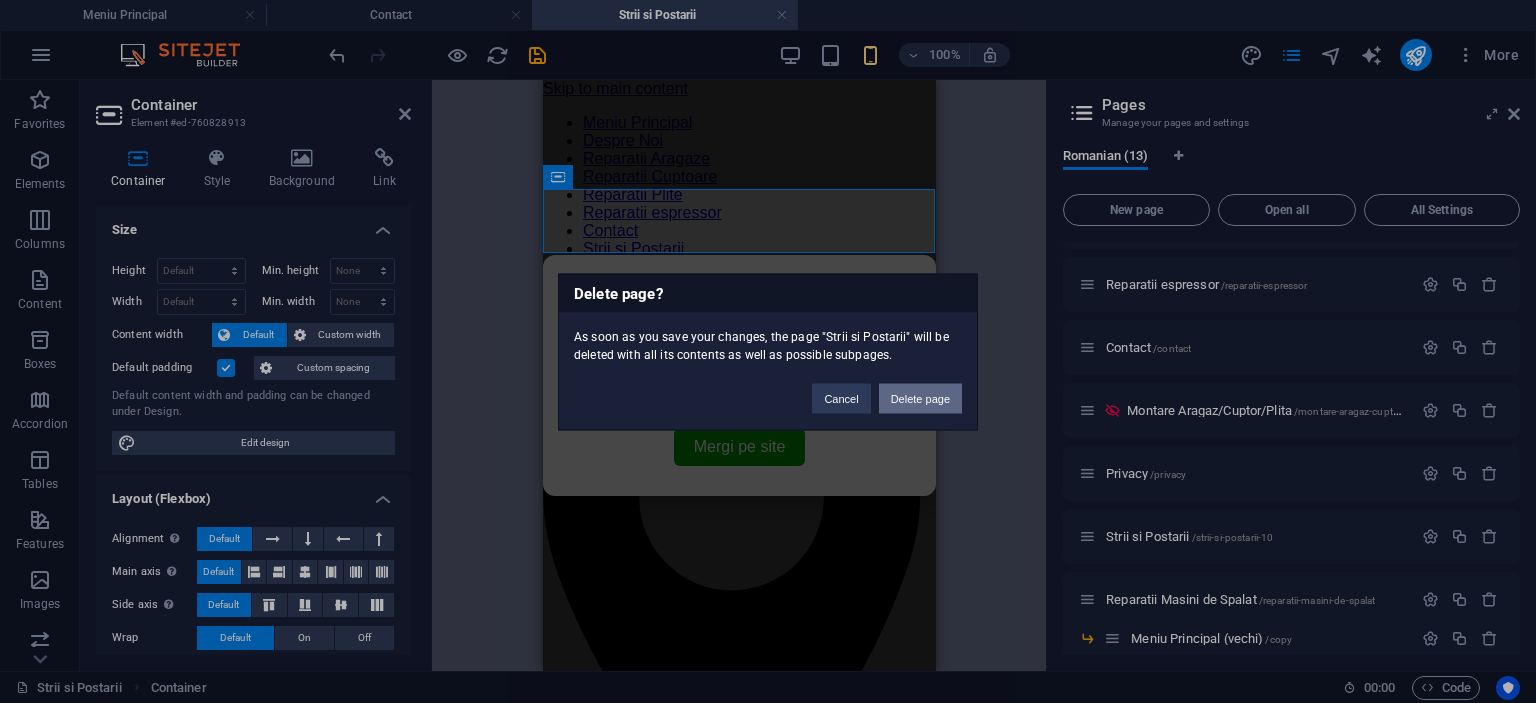 click on "Delete page" at bounding box center (920, 398) 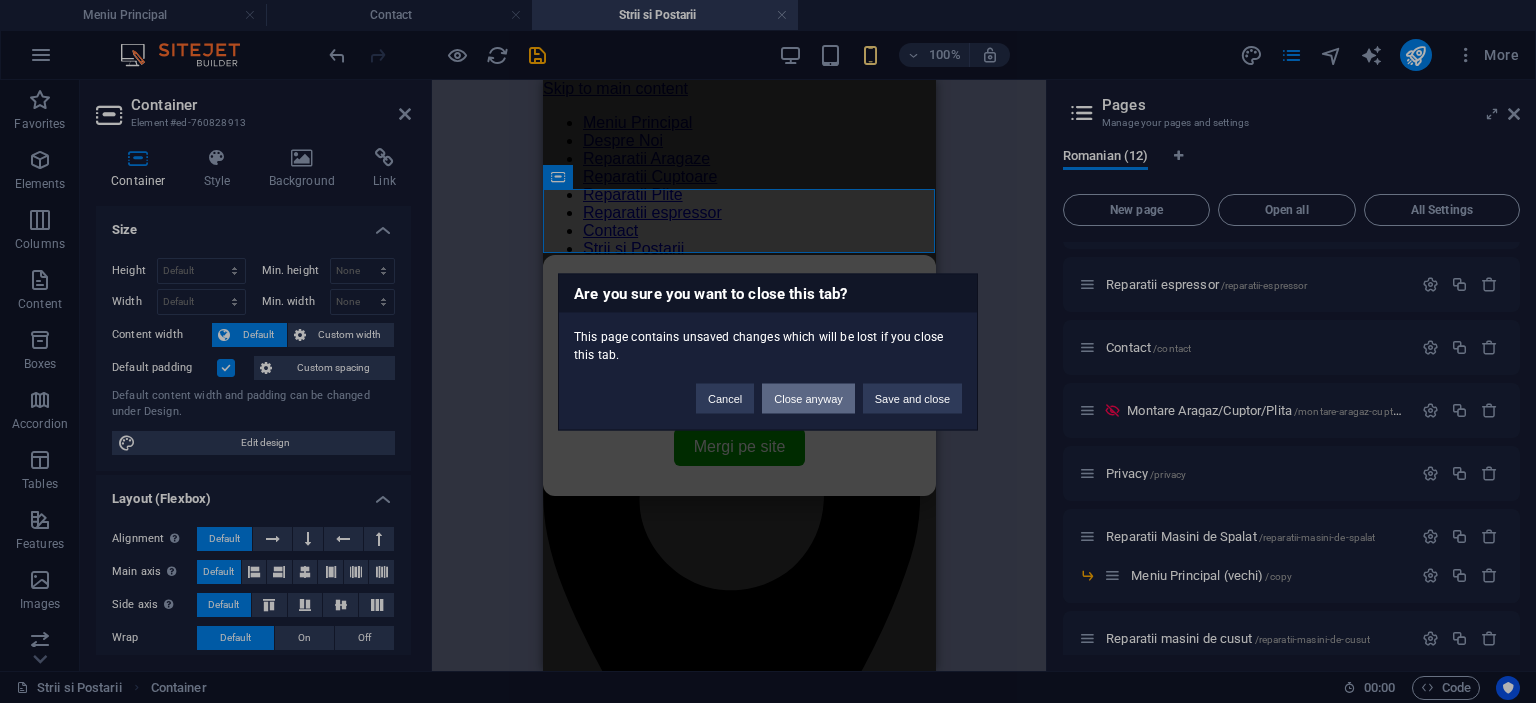 click on "Close anyway" at bounding box center (808, 398) 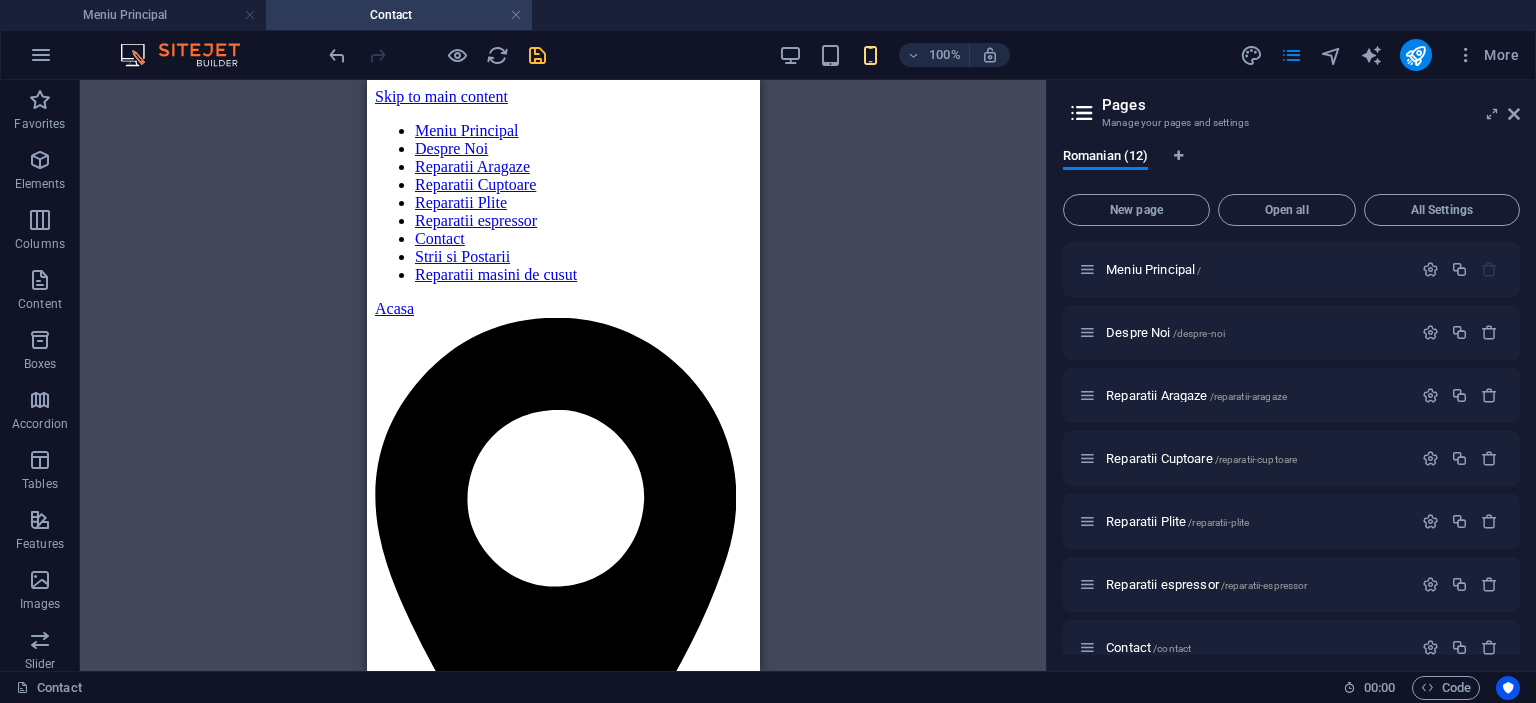 scroll, scrollTop: 318, scrollLeft: 0, axis: vertical 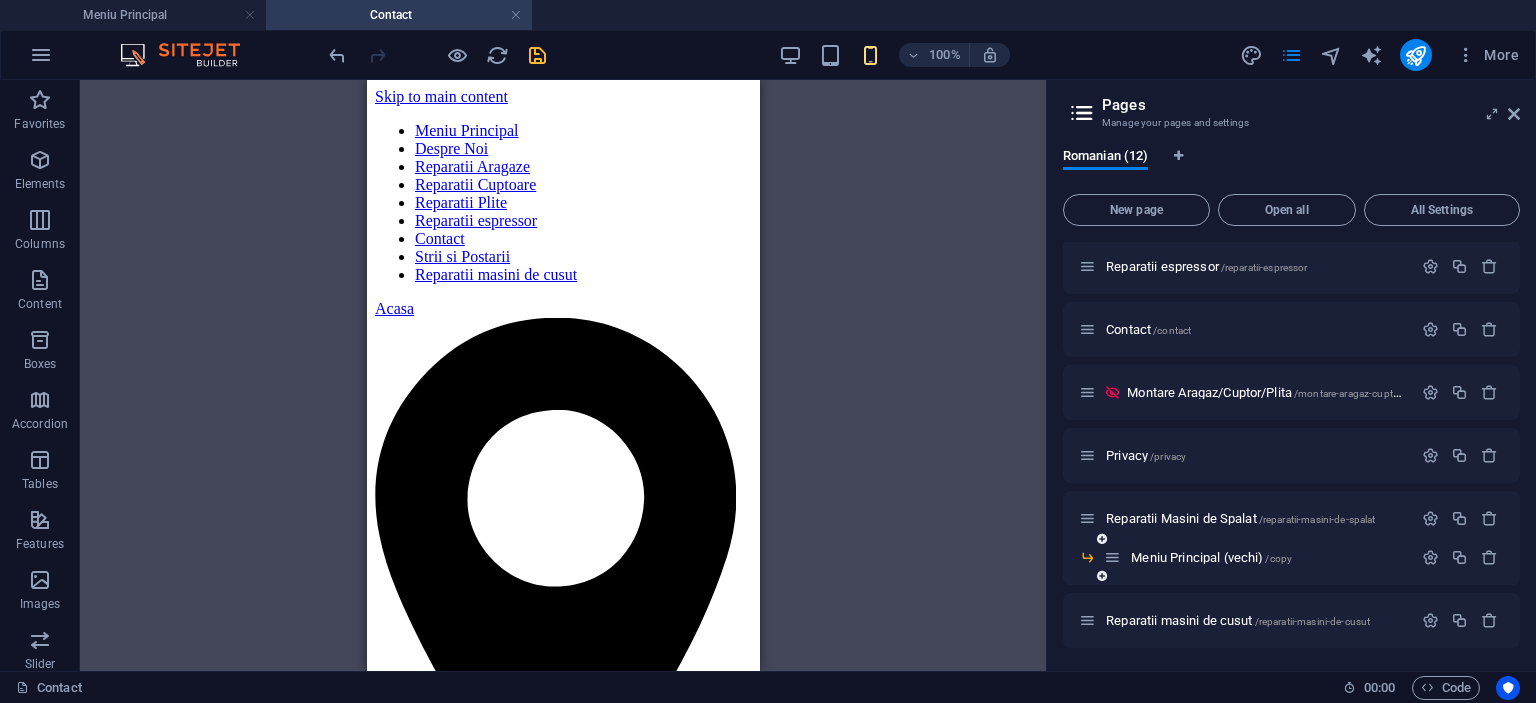 click at bounding box center (1087, 557) 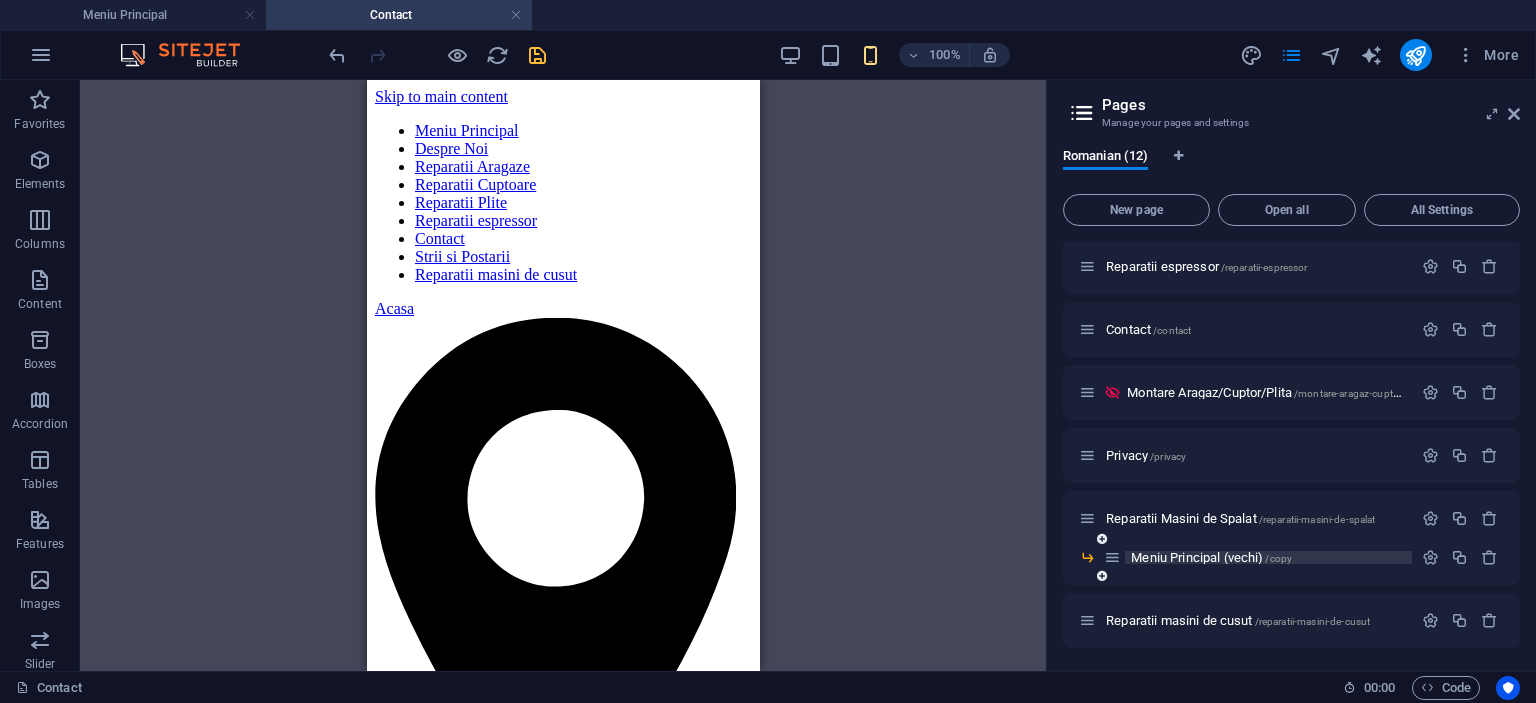 click on "Meniu Principal (vechi) /copy" at bounding box center [1211, 557] 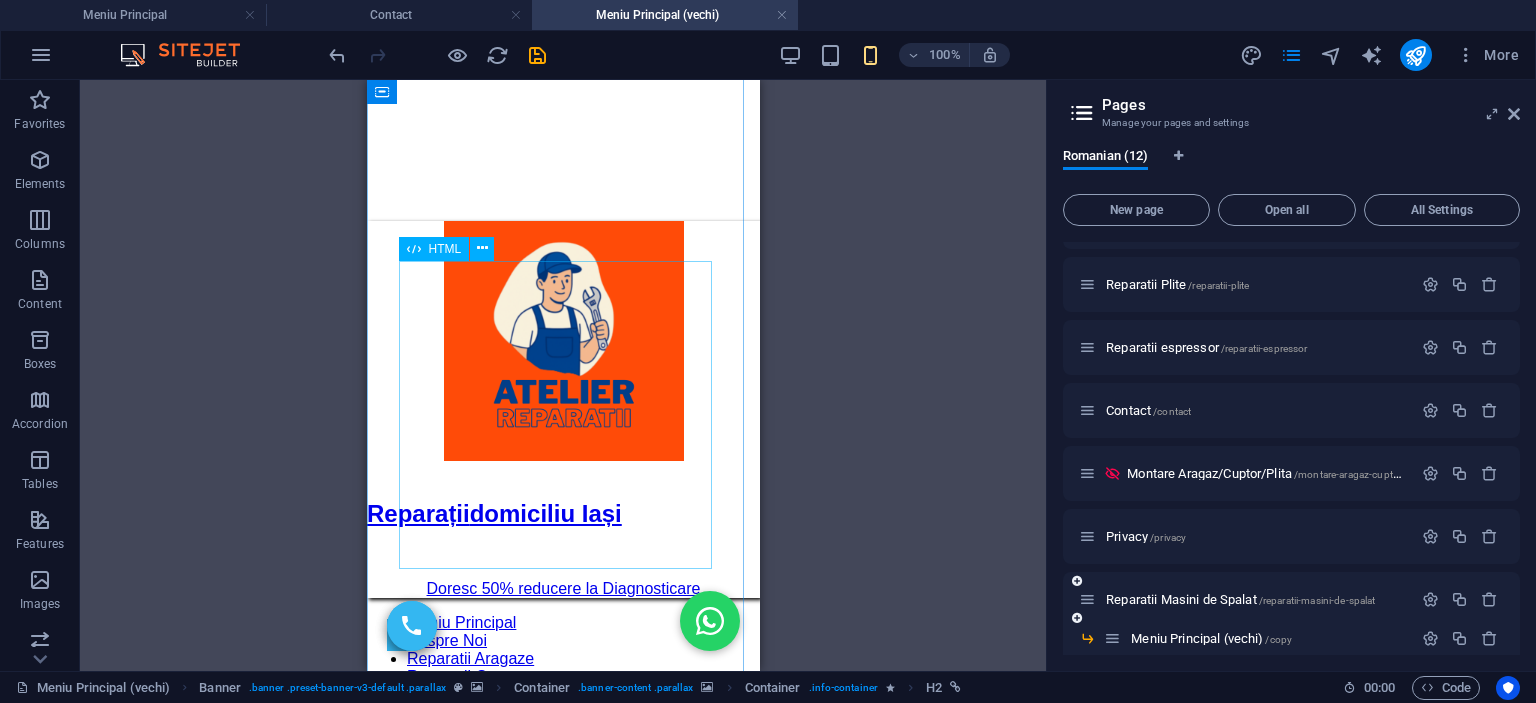 scroll, scrollTop: 1300, scrollLeft: 0, axis: vertical 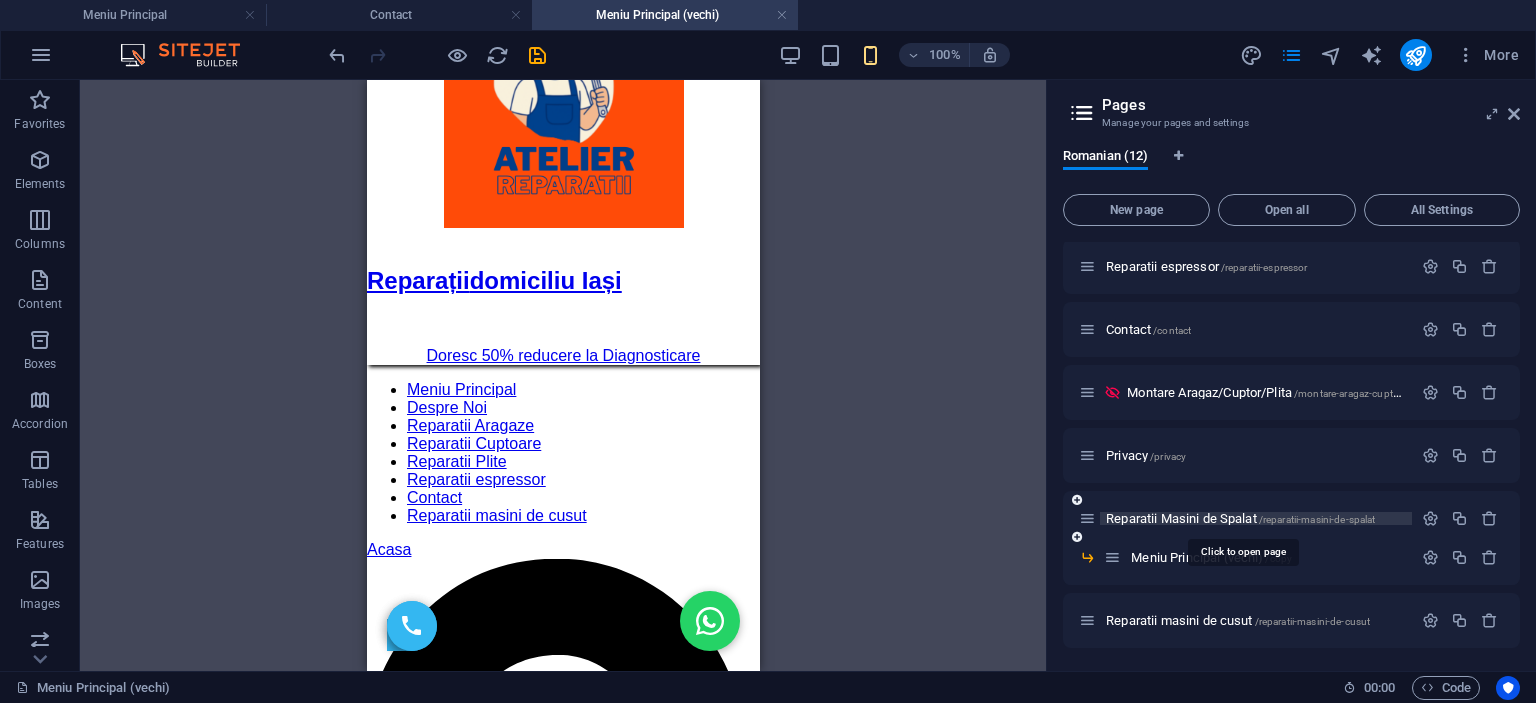 click on "Reparatii Masini de Spalat /reparatii-masini-de-spalat" at bounding box center [1240, 518] 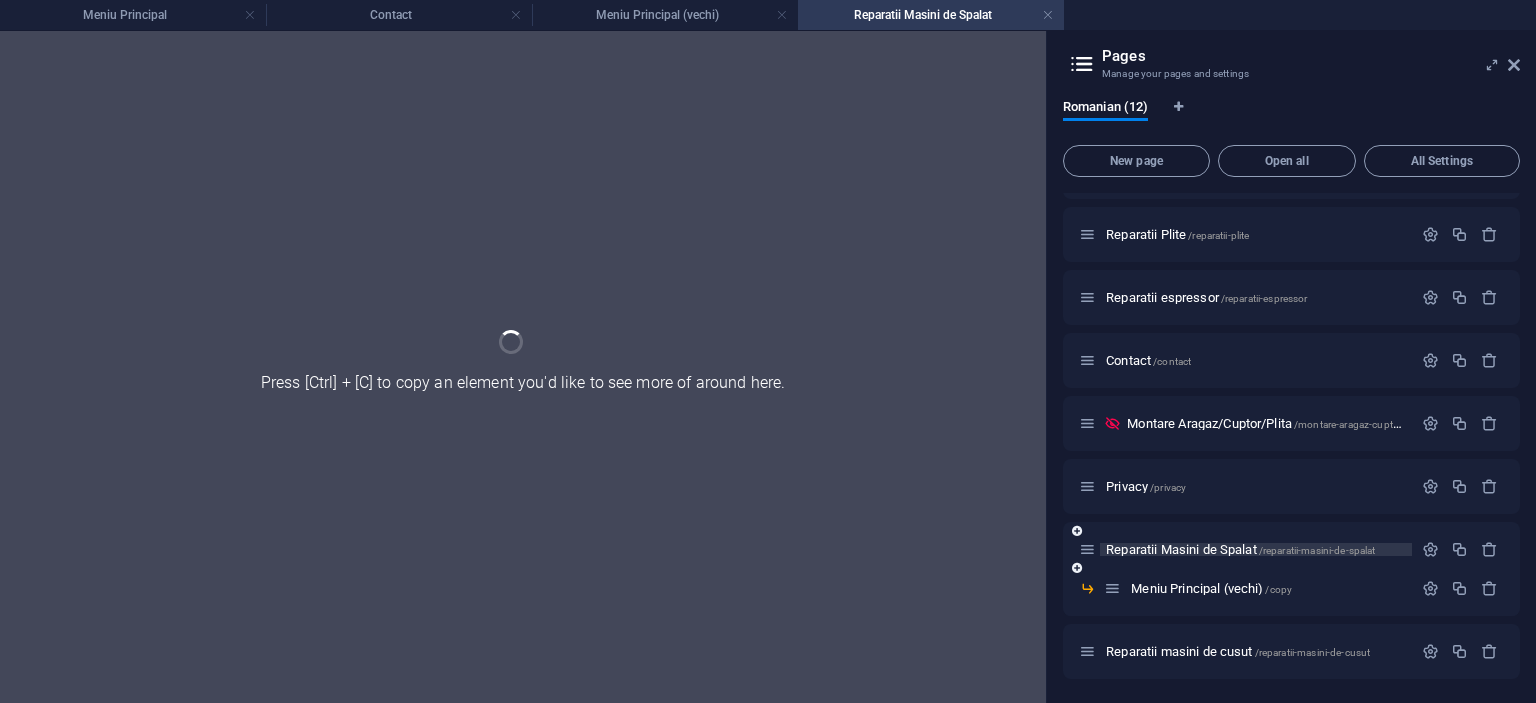 scroll, scrollTop: 237, scrollLeft: 0, axis: vertical 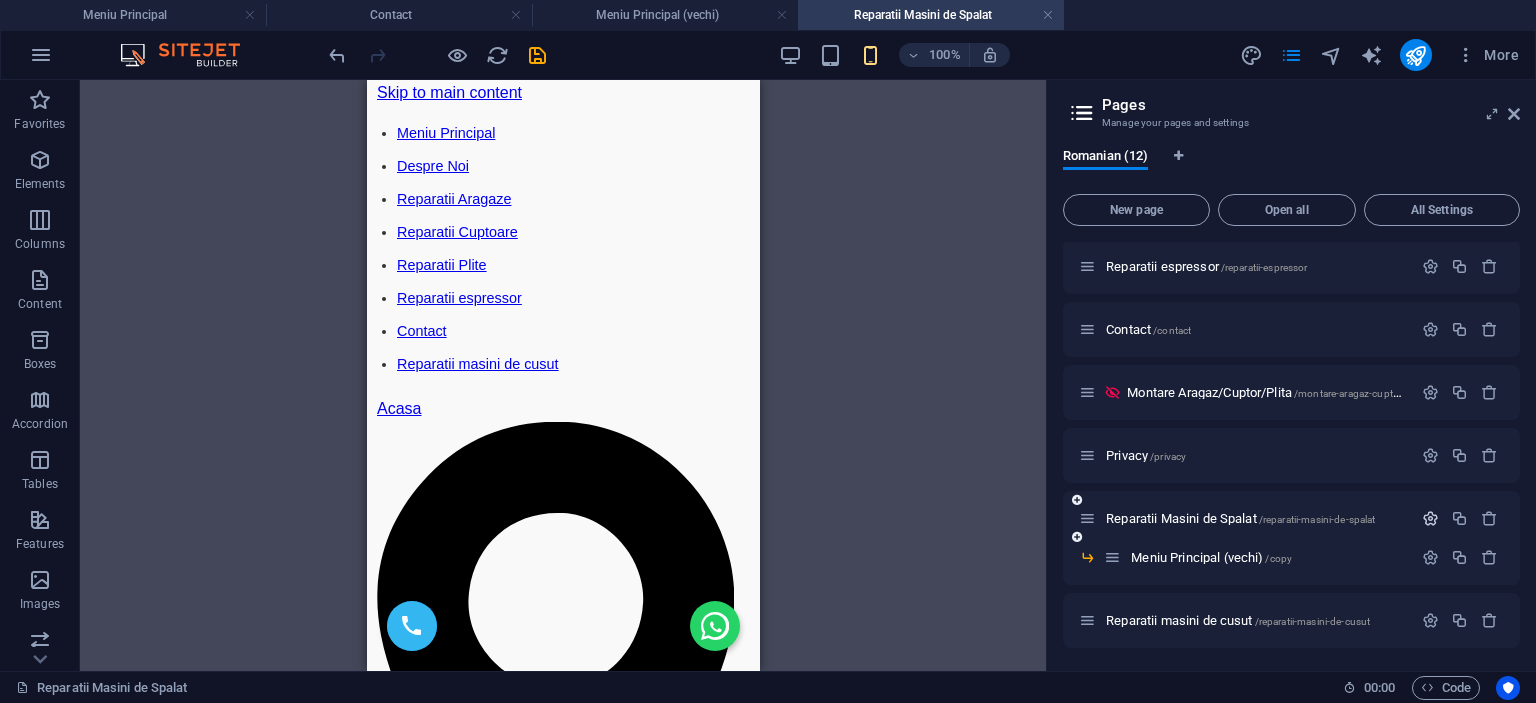 click at bounding box center [1430, 518] 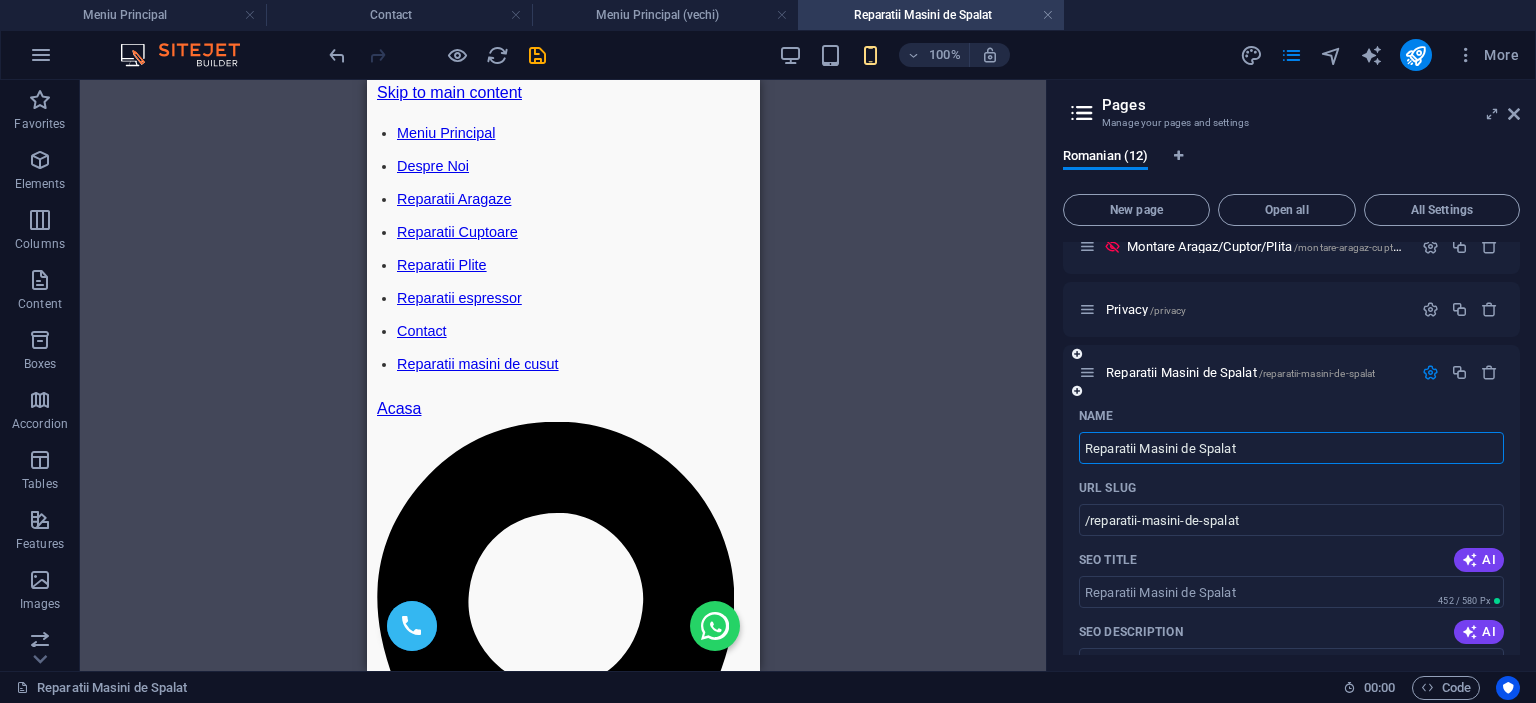 scroll, scrollTop: 618, scrollLeft: 0, axis: vertical 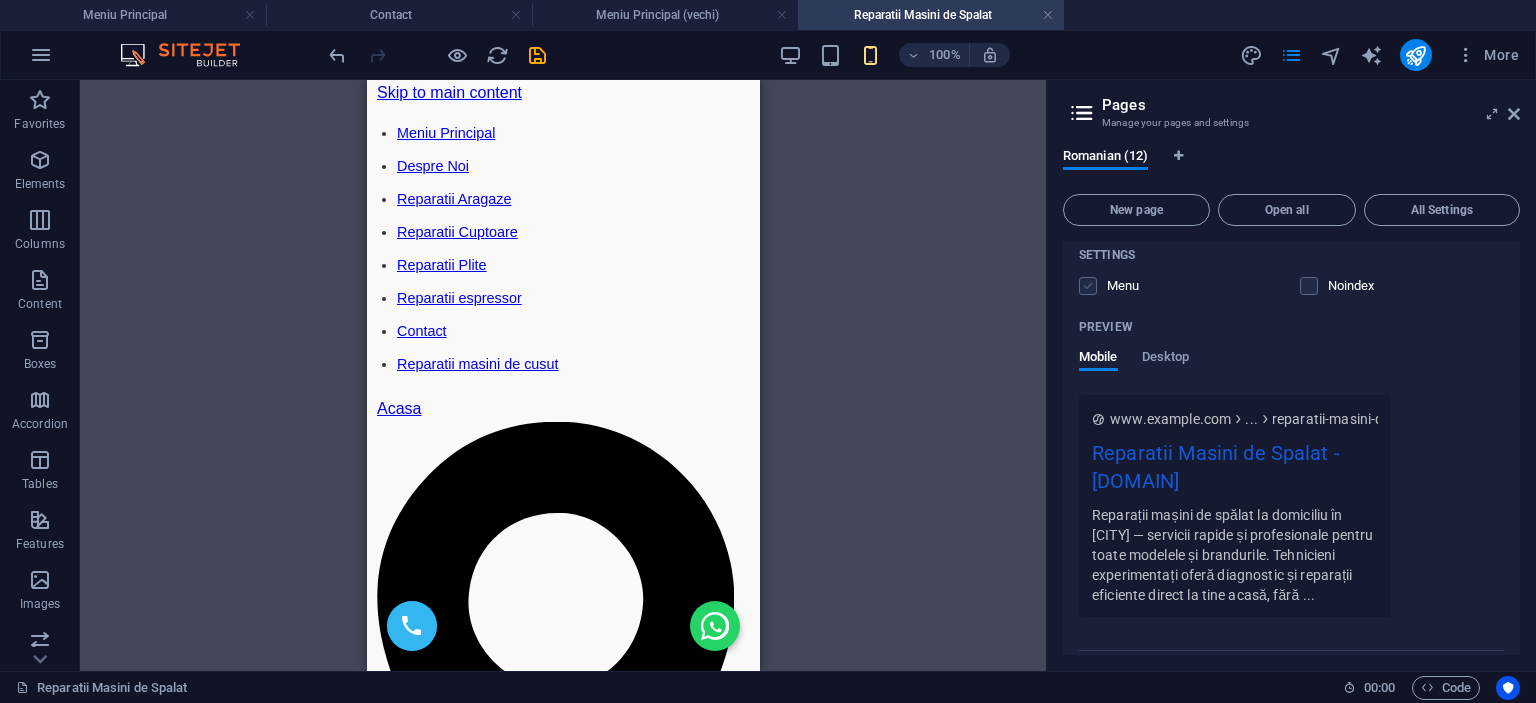 click at bounding box center [1088, 286] 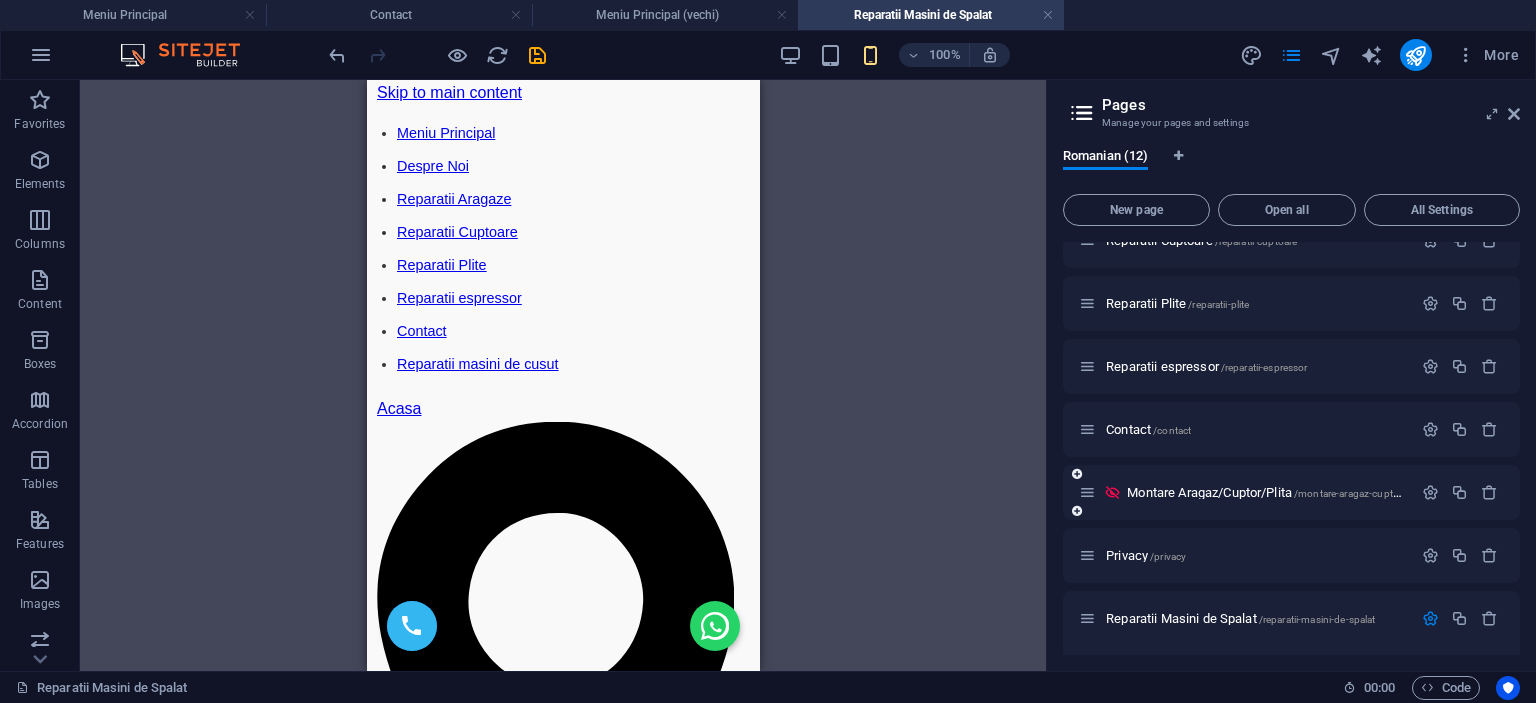 scroll, scrollTop: 518, scrollLeft: 0, axis: vertical 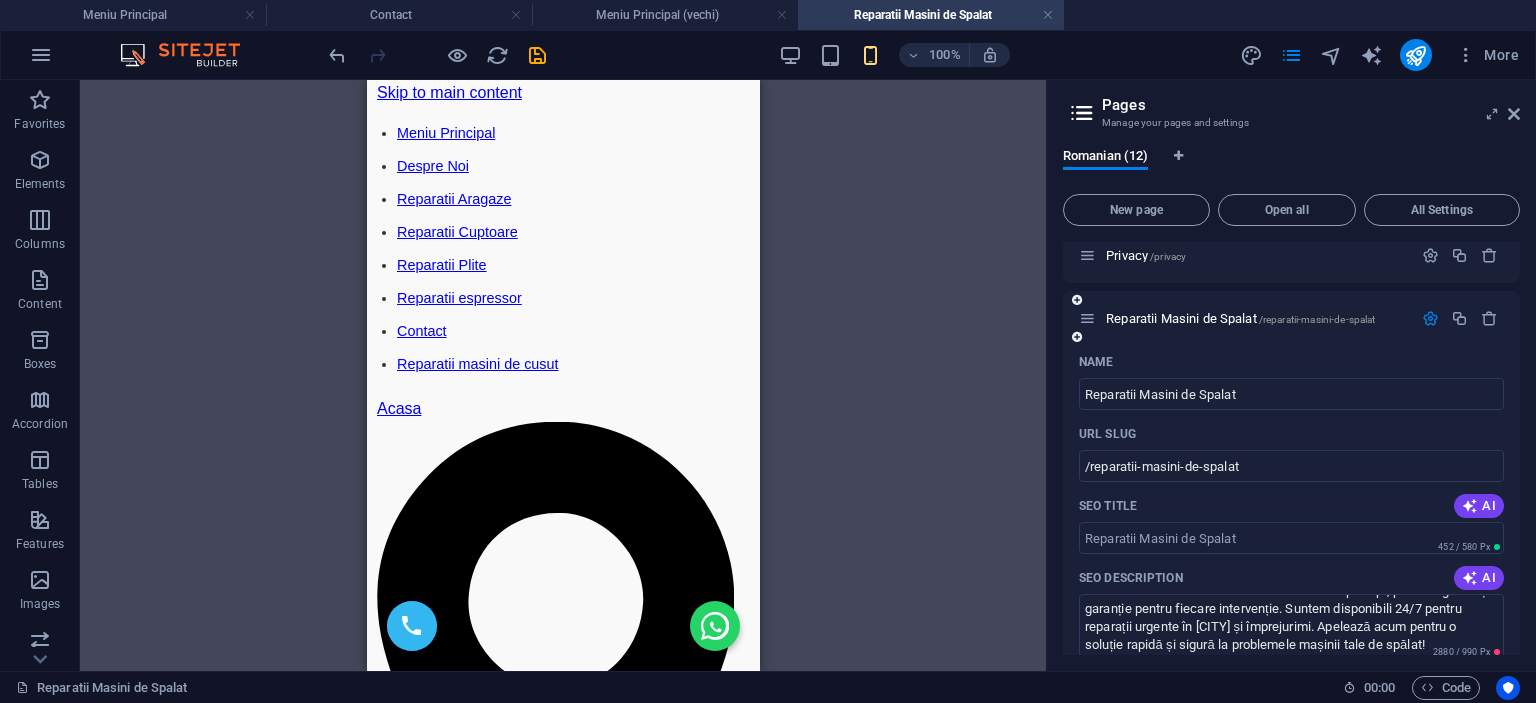 click at bounding box center (1430, 318) 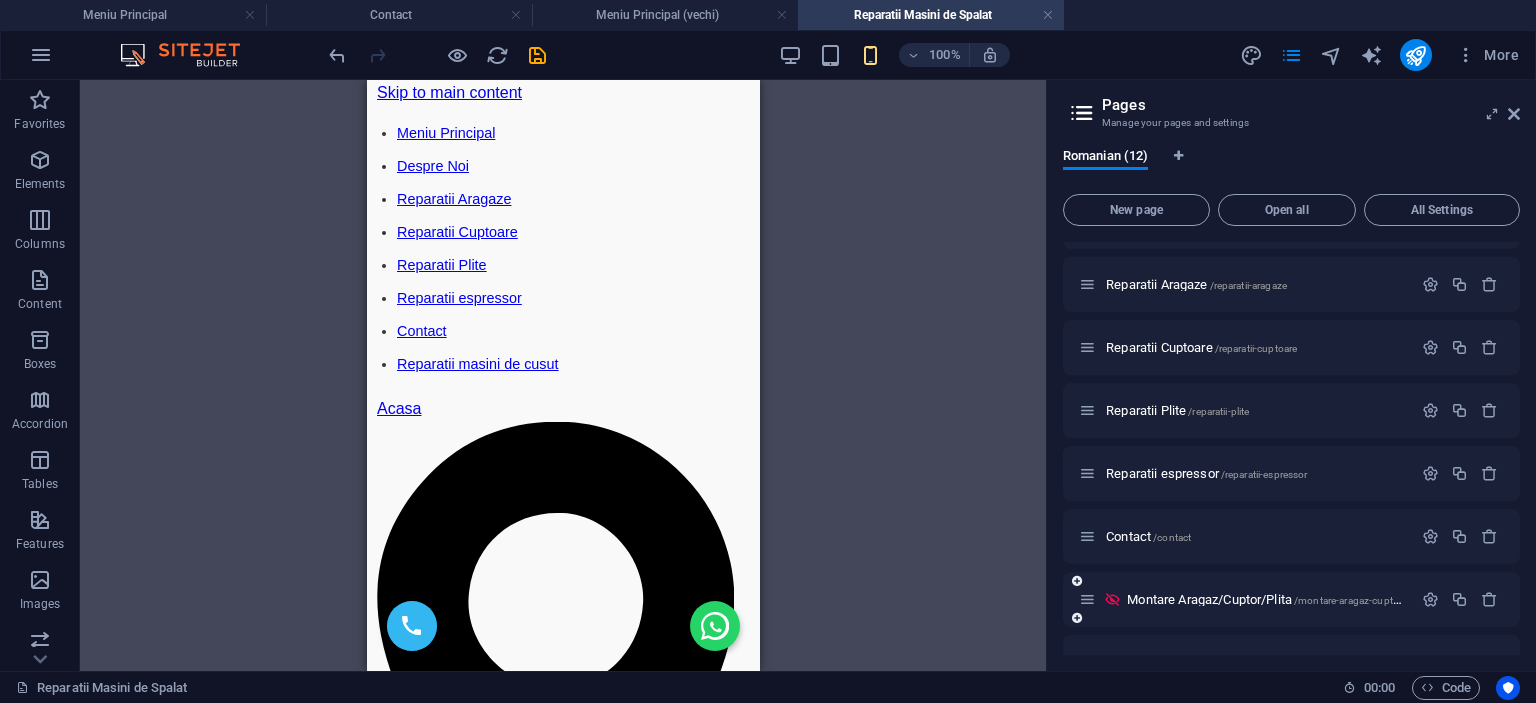 scroll, scrollTop: 218, scrollLeft: 0, axis: vertical 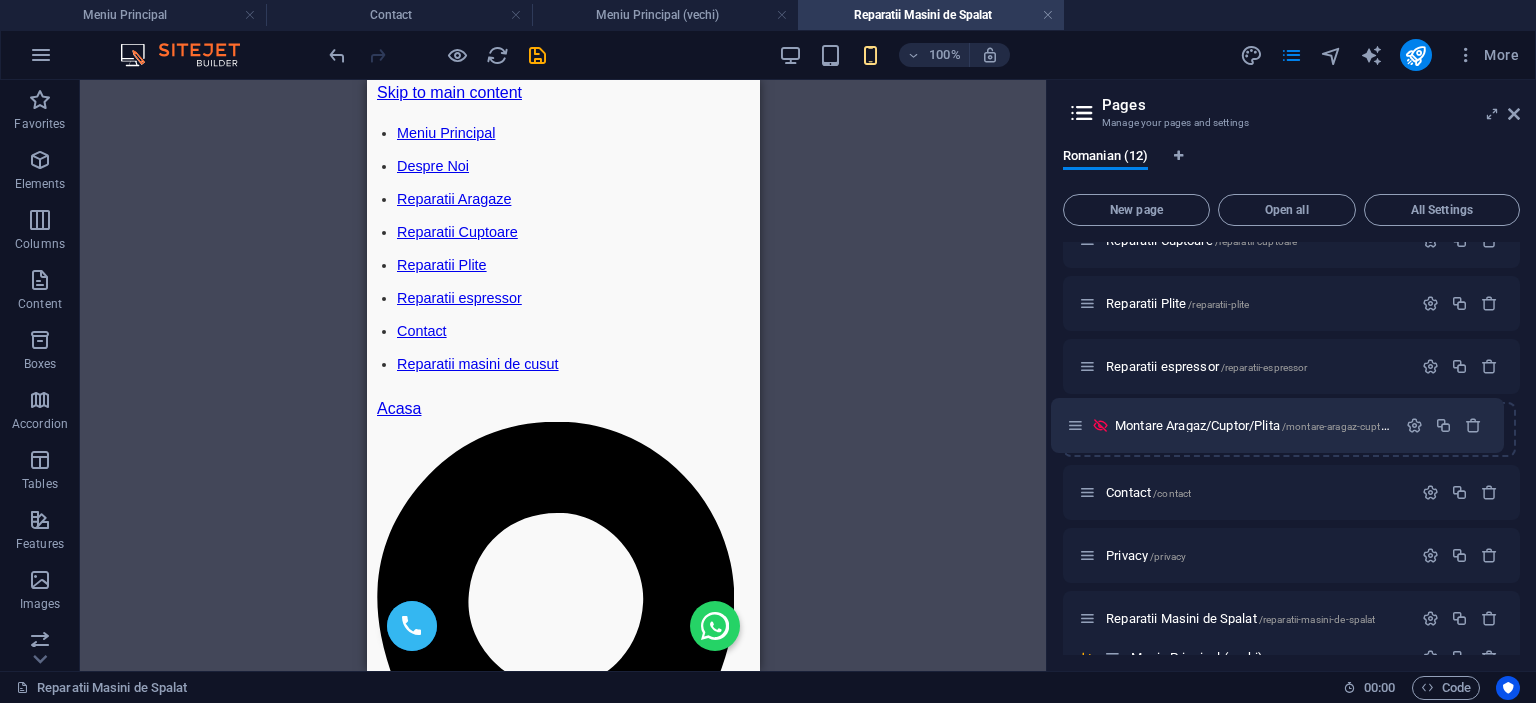drag, startPoint x: 1088, startPoint y: 499, endPoint x: 1076, endPoint y: 420, distance: 79.9062 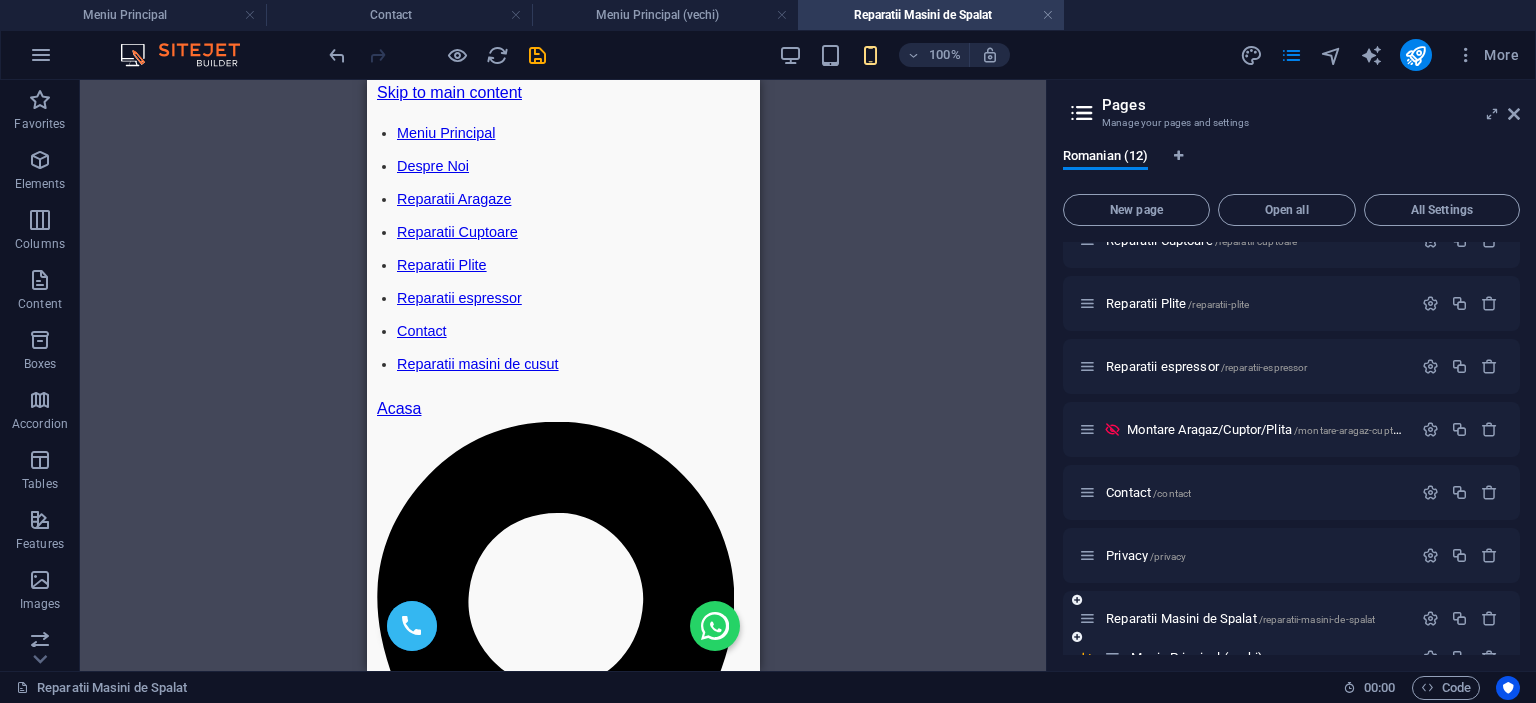 scroll, scrollTop: 318, scrollLeft: 0, axis: vertical 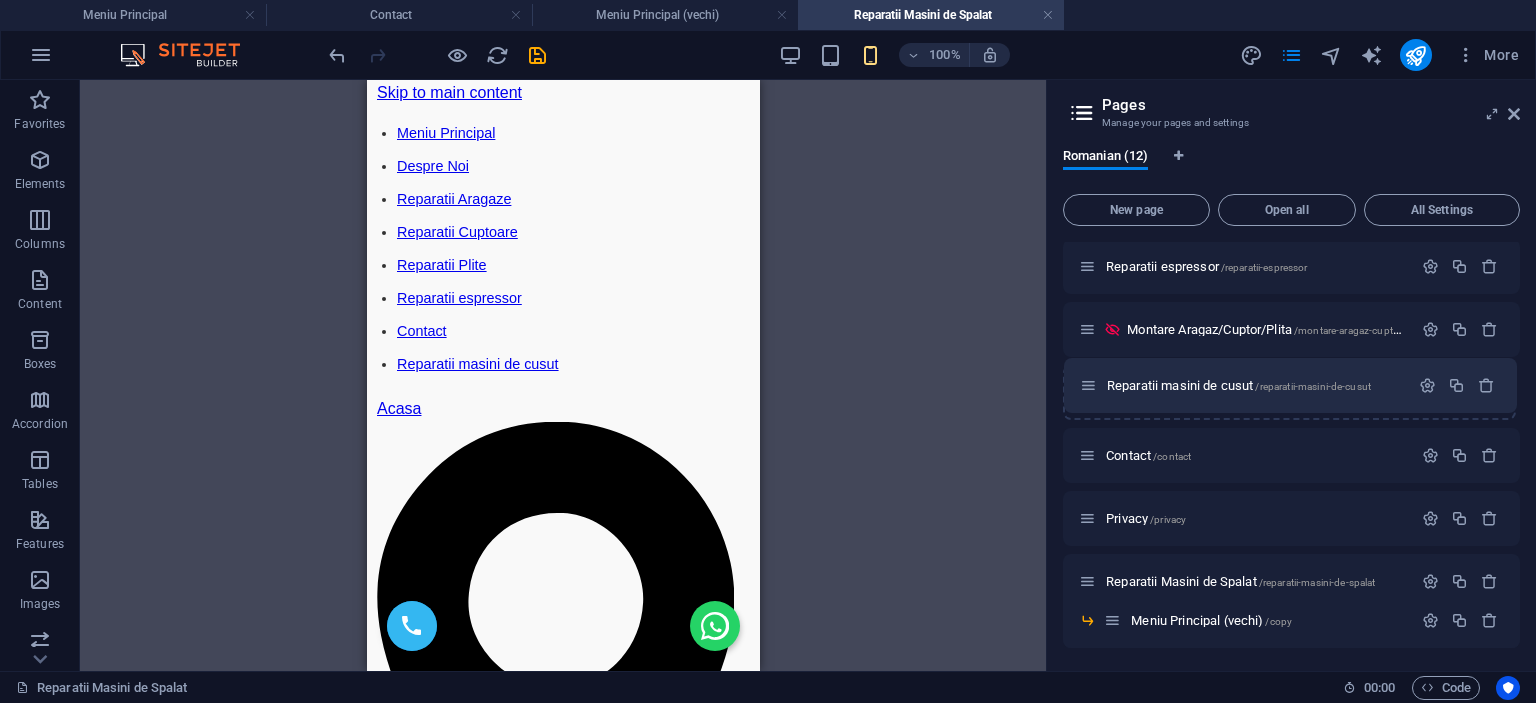 drag, startPoint x: 1084, startPoint y: 627, endPoint x: 1087, endPoint y: 387, distance: 240.01875 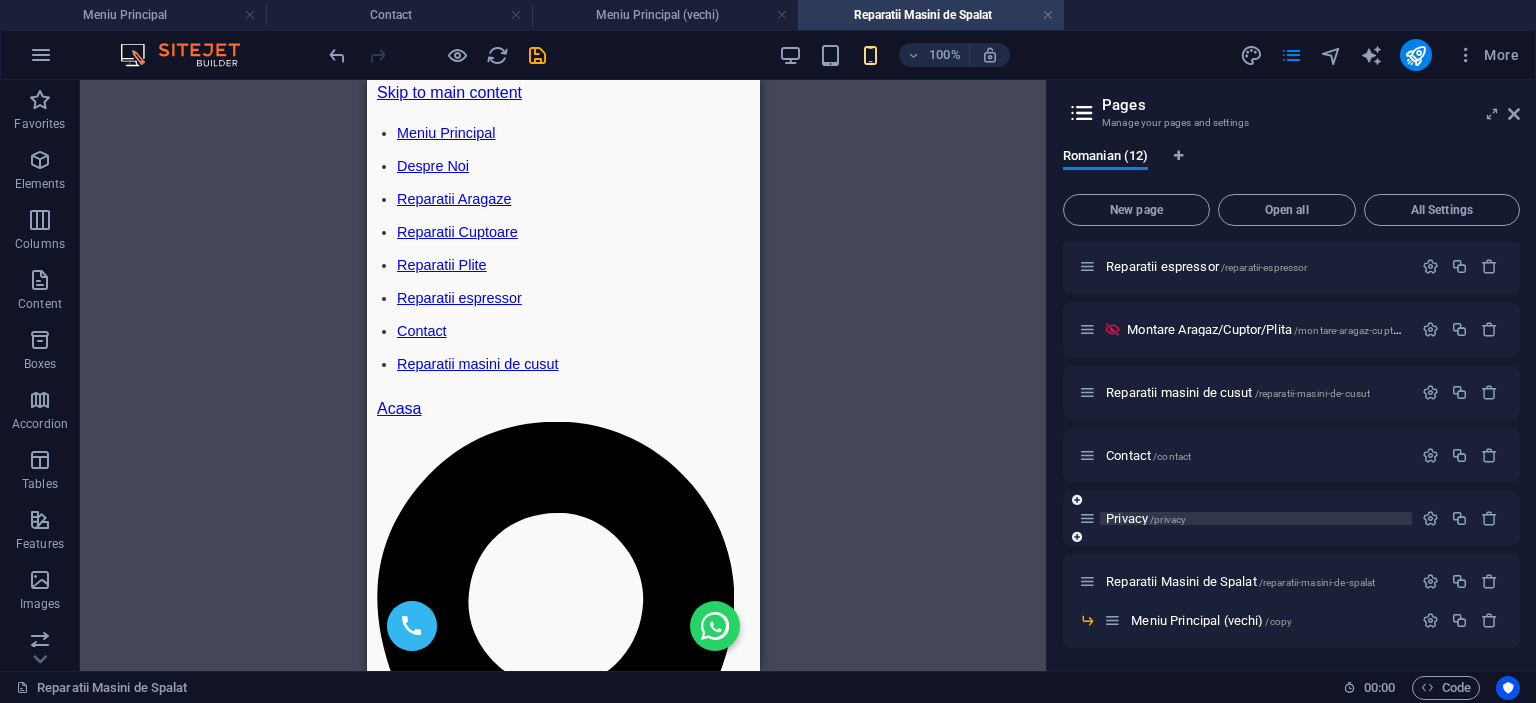 scroll, scrollTop: 118, scrollLeft: 0, axis: vertical 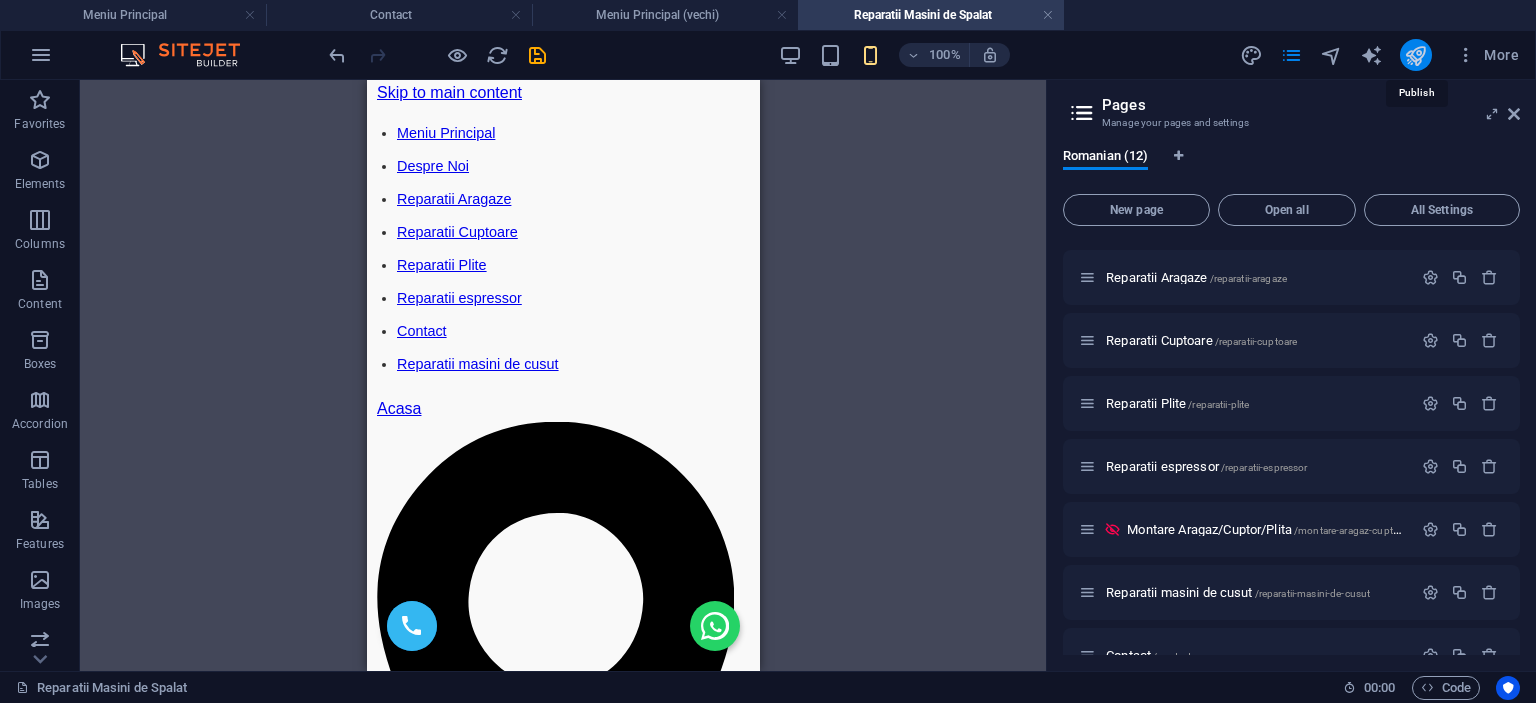 click at bounding box center (1415, 55) 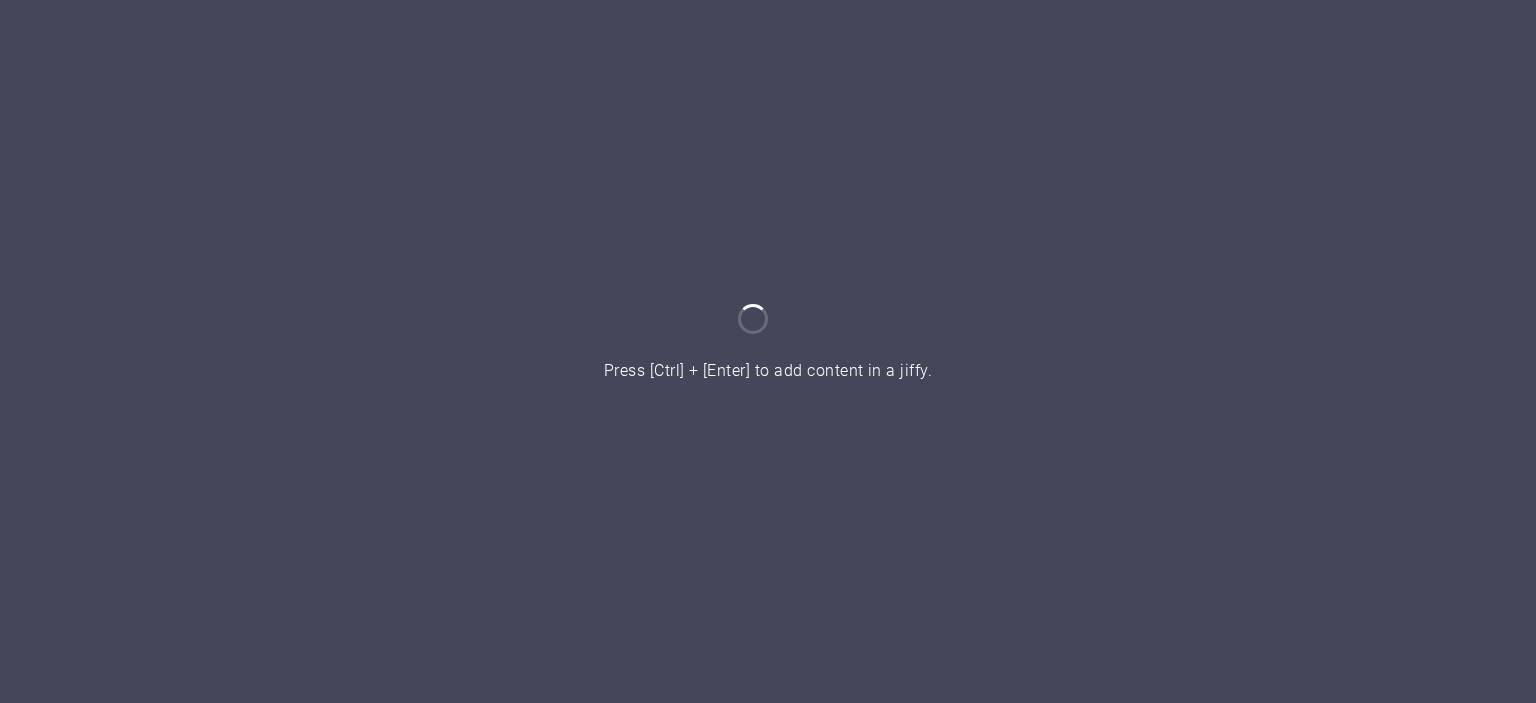 scroll, scrollTop: 0, scrollLeft: 0, axis: both 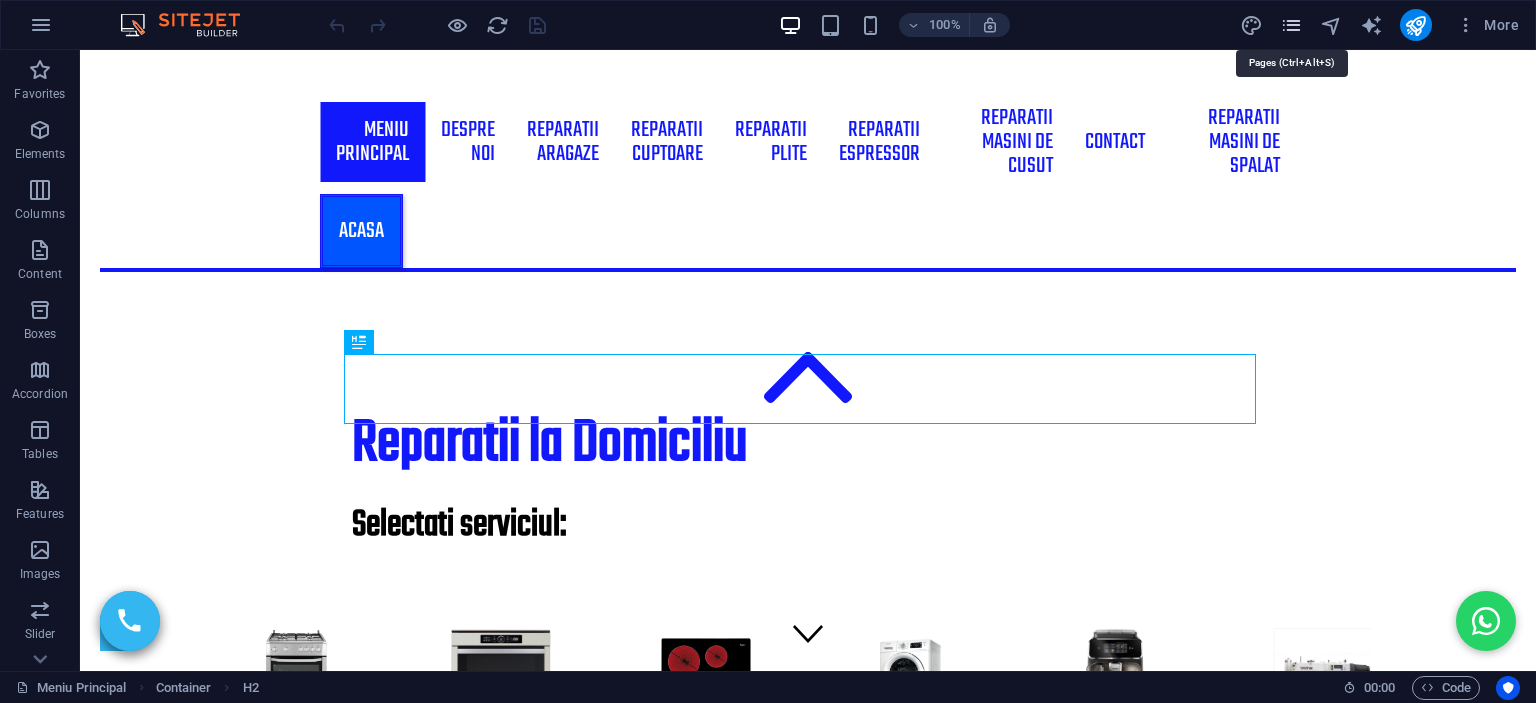 click at bounding box center (1291, 25) 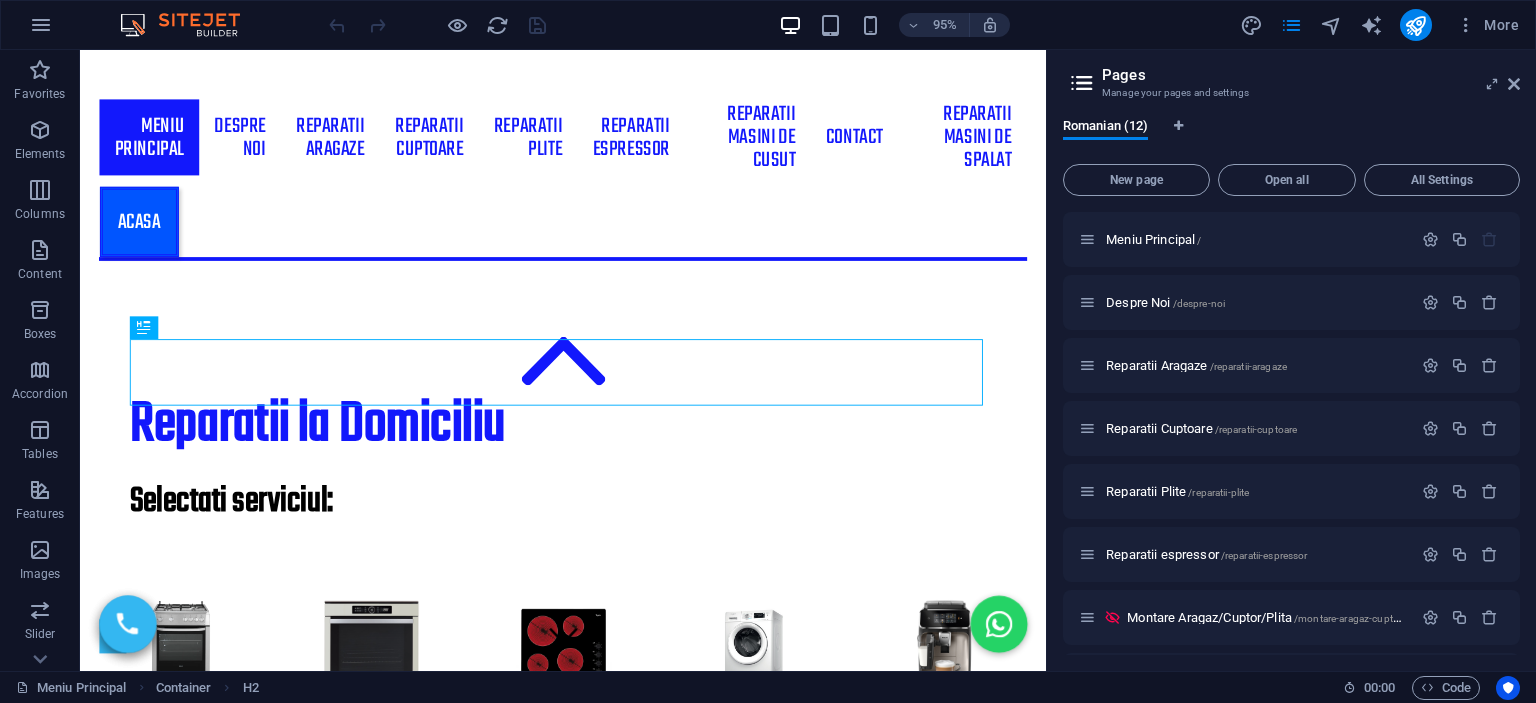 scroll, scrollTop: 288, scrollLeft: 0, axis: vertical 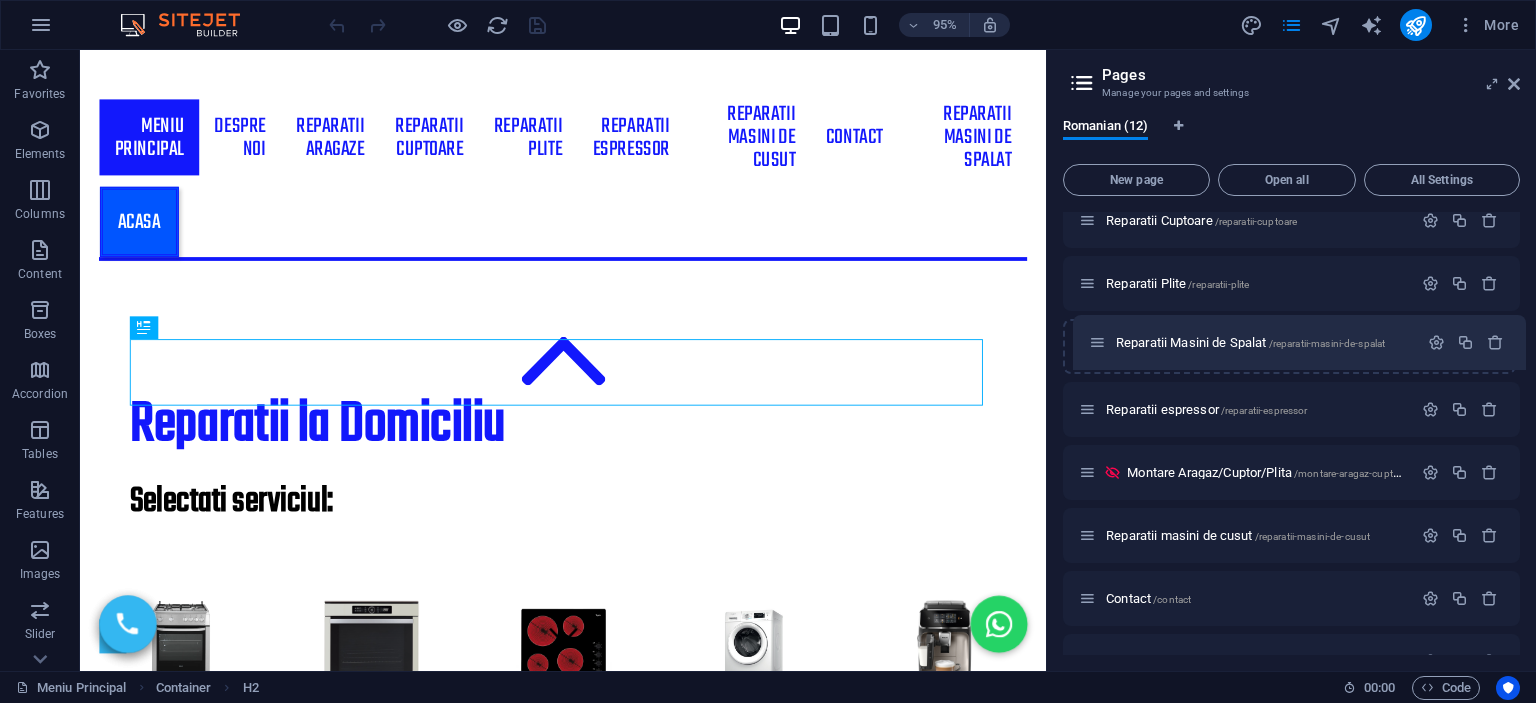 drag, startPoint x: 1087, startPoint y: 583, endPoint x: 1094, endPoint y: 336, distance: 247.09917 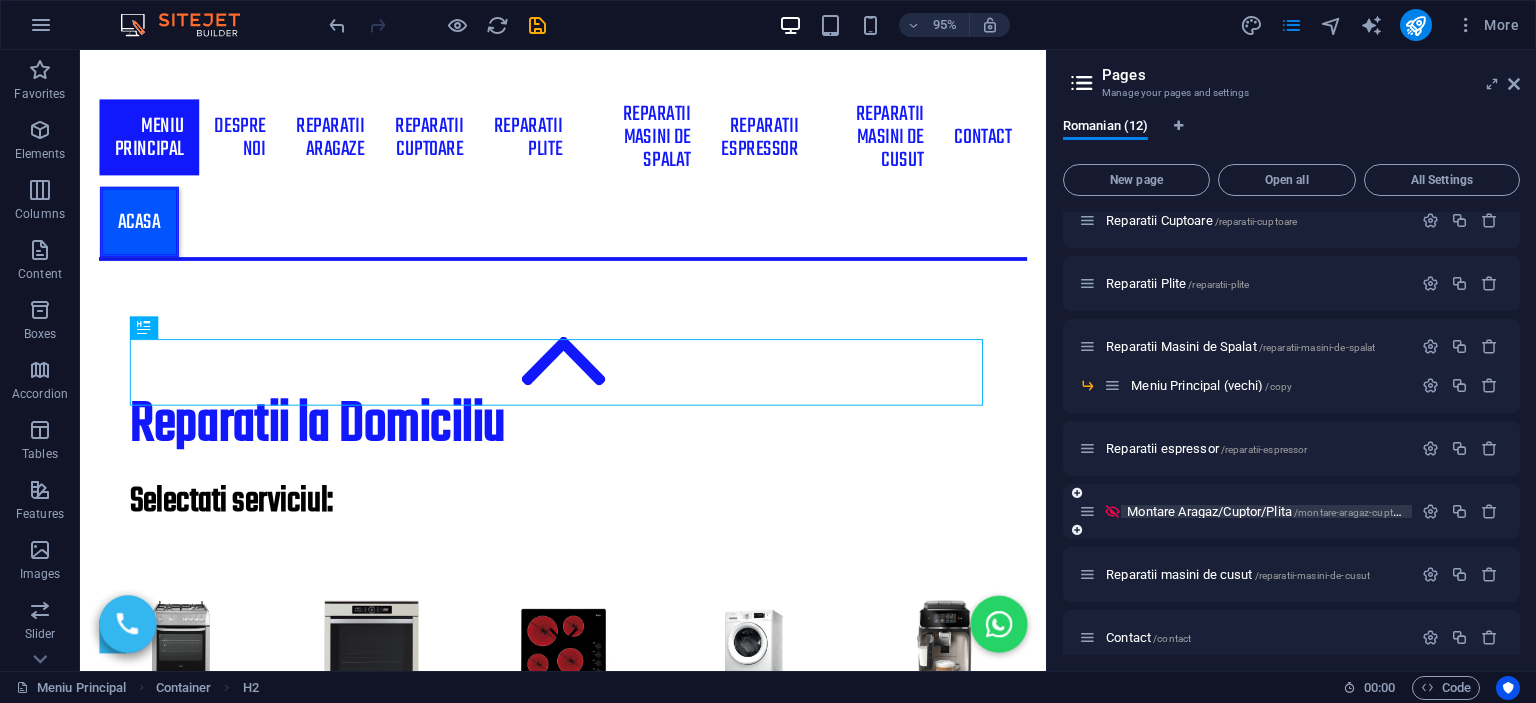 scroll, scrollTop: 288, scrollLeft: 0, axis: vertical 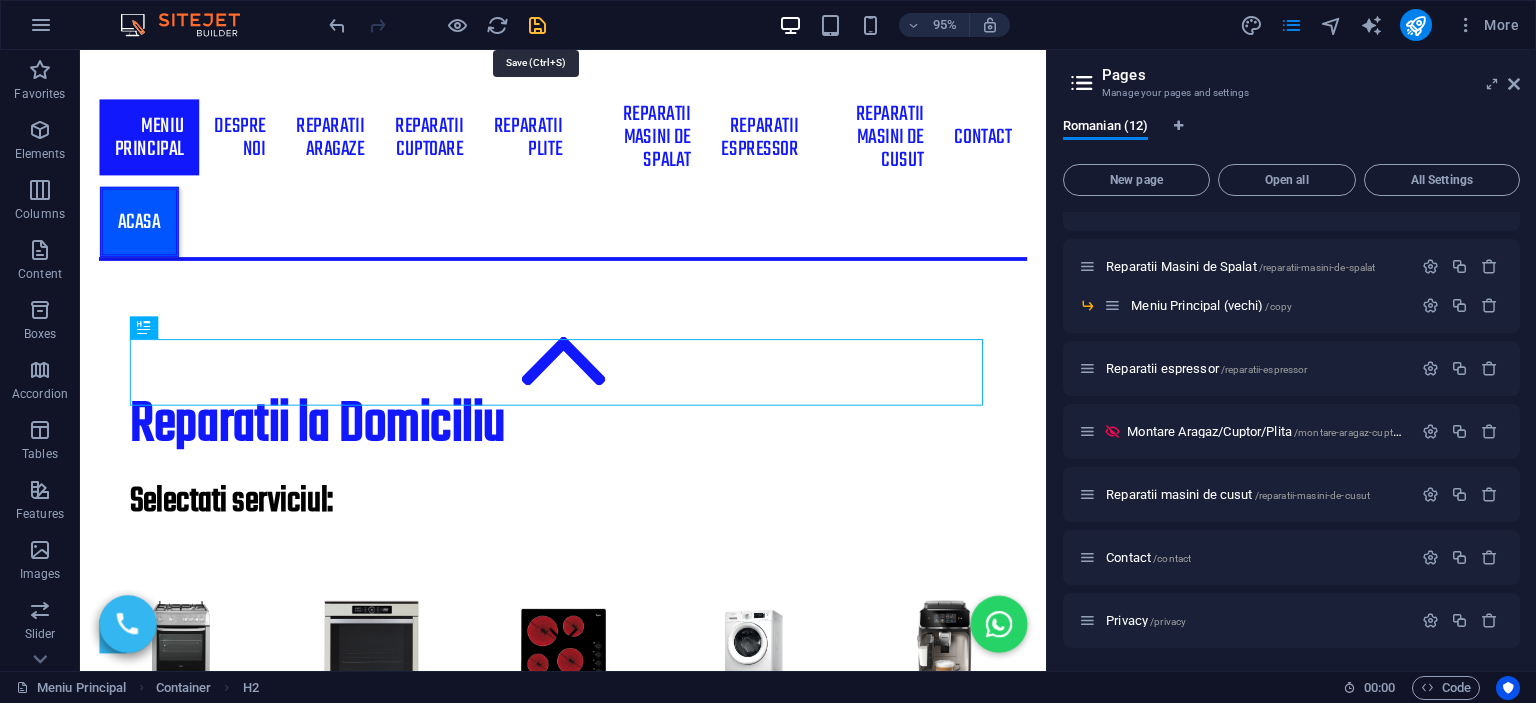 click at bounding box center [537, 25] 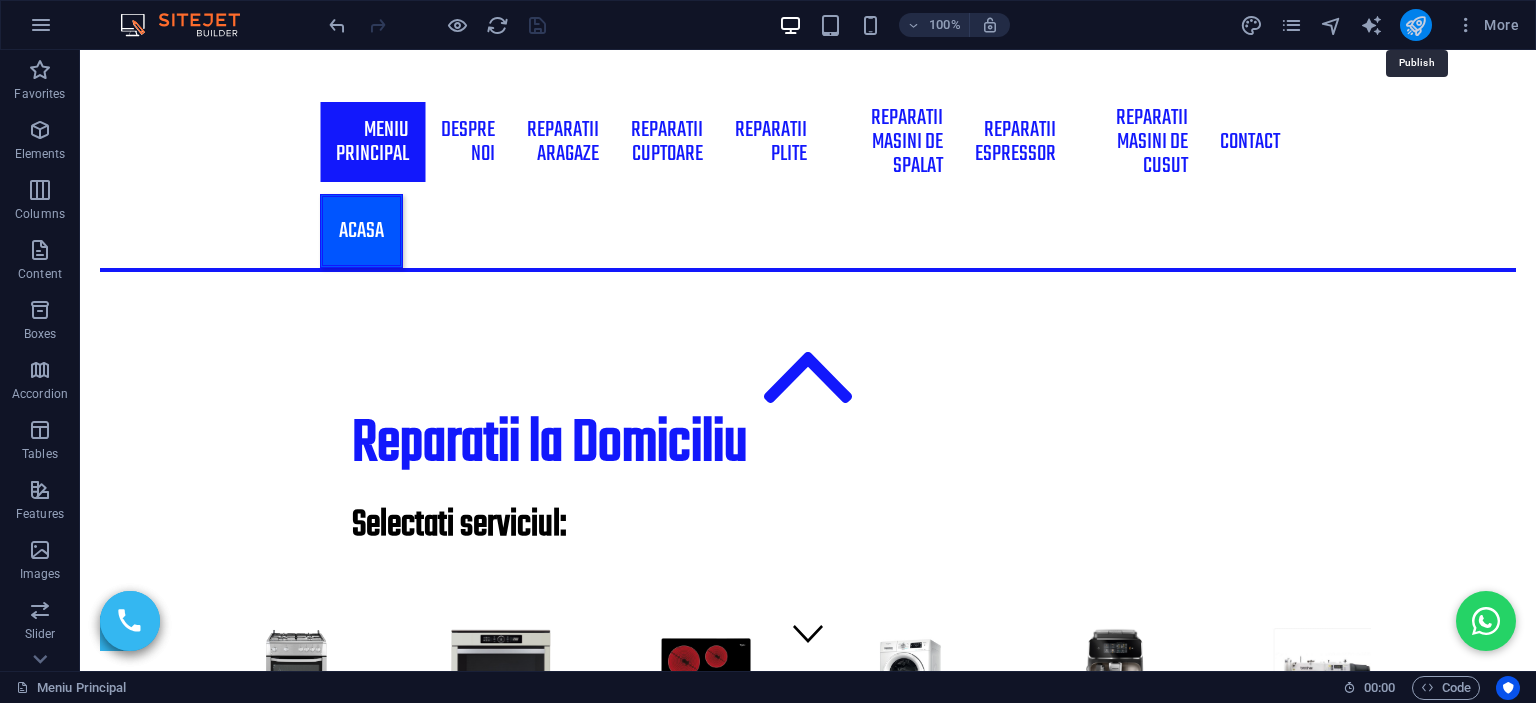 click at bounding box center [1415, 25] 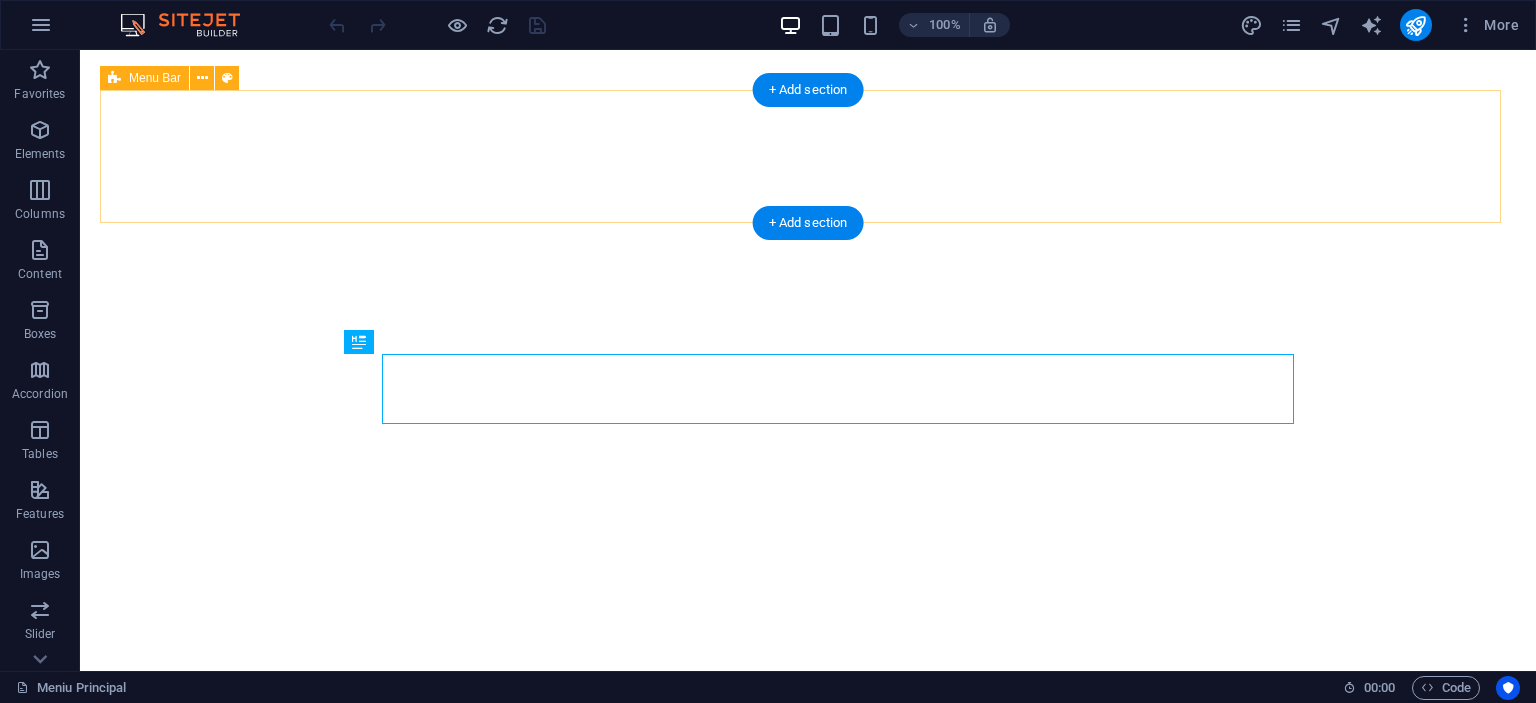 scroll, scrollTop: 0, scrollLeft: 0, axis: both 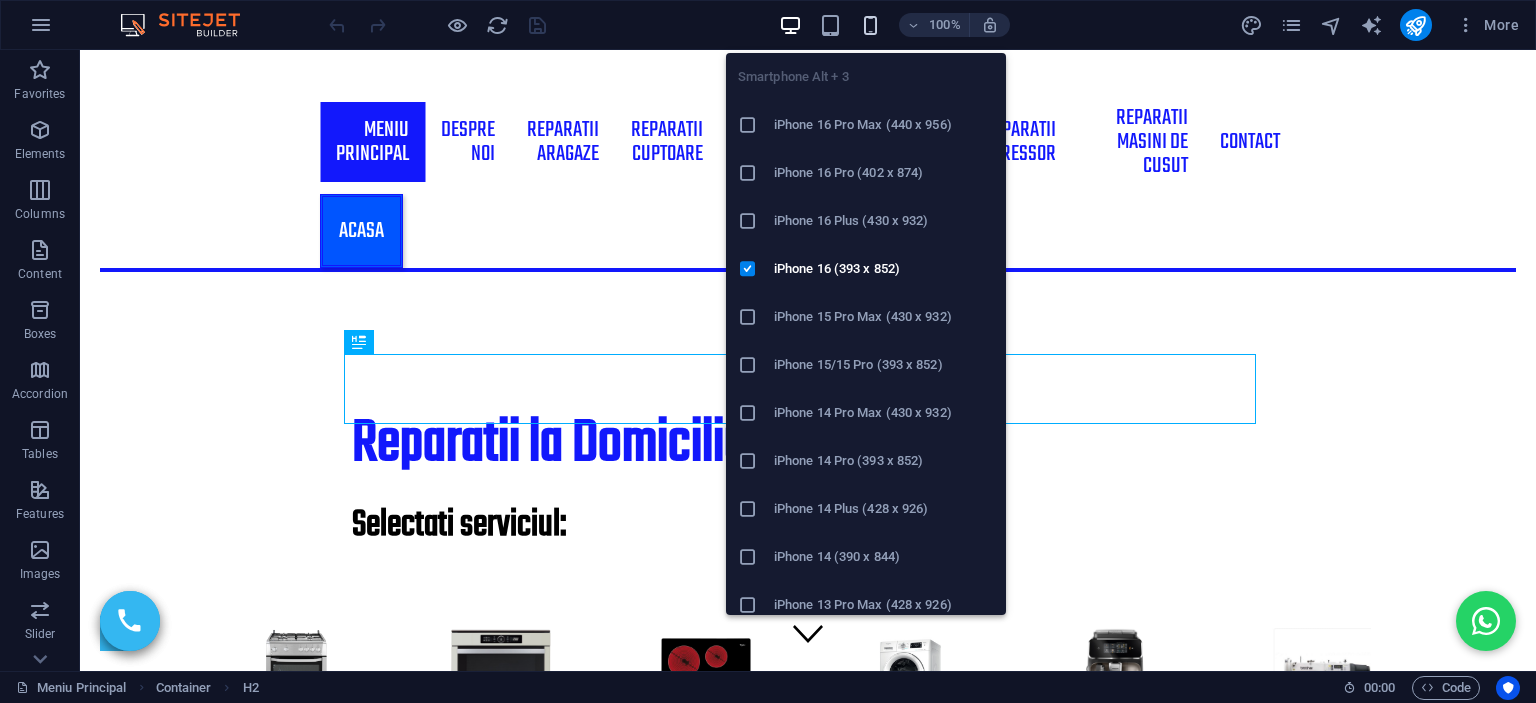 click at bounding box center (870, 25) 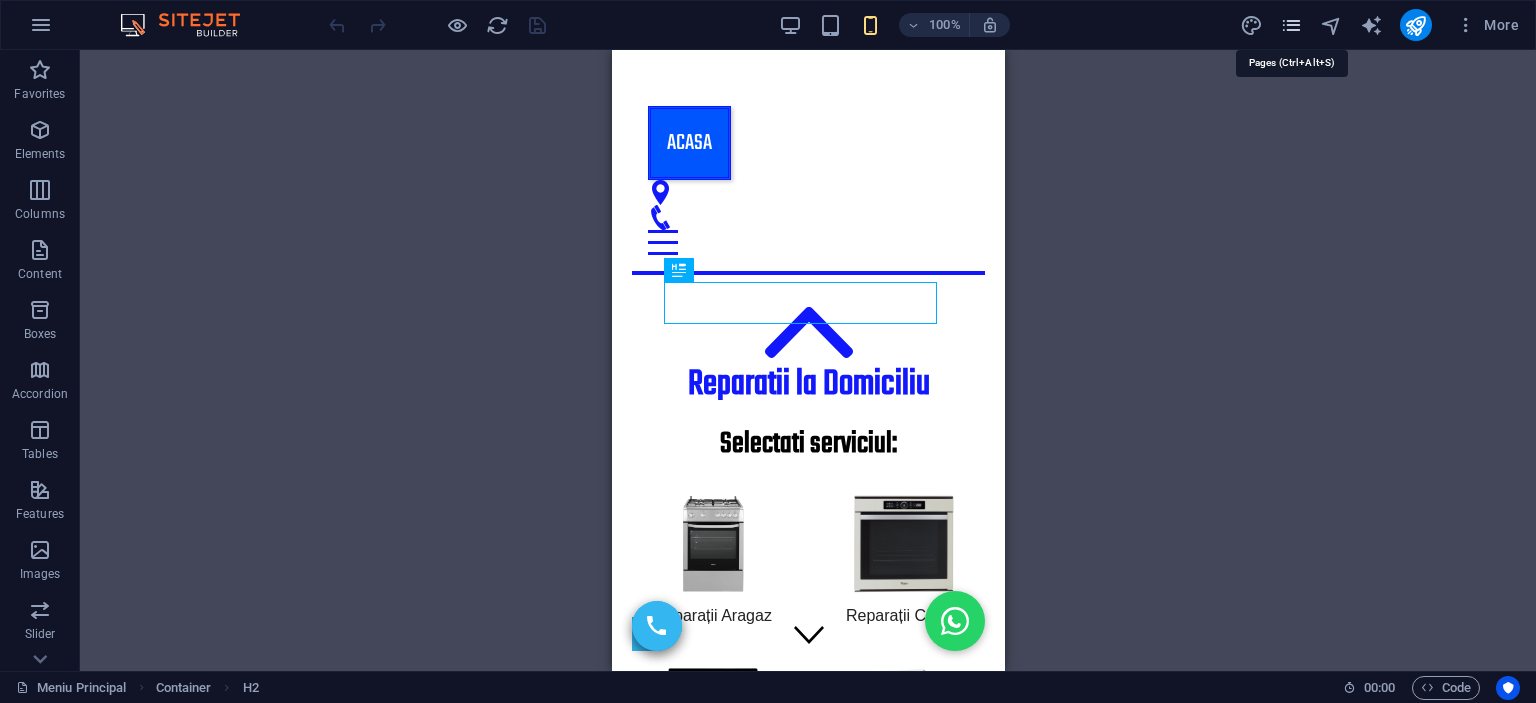 click at bounding box center [1291, 25] 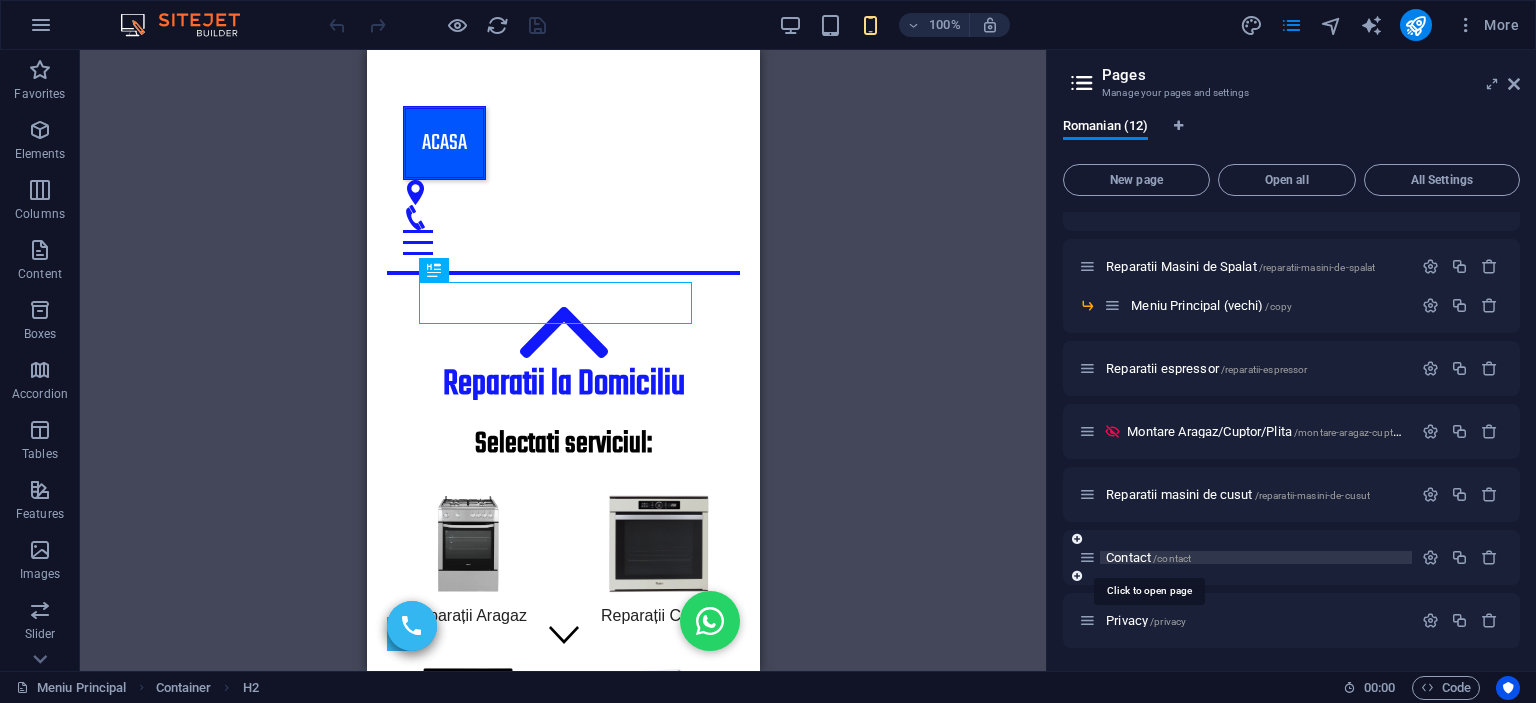 click on "Contact /contact" at bounding box center [1148, 557] 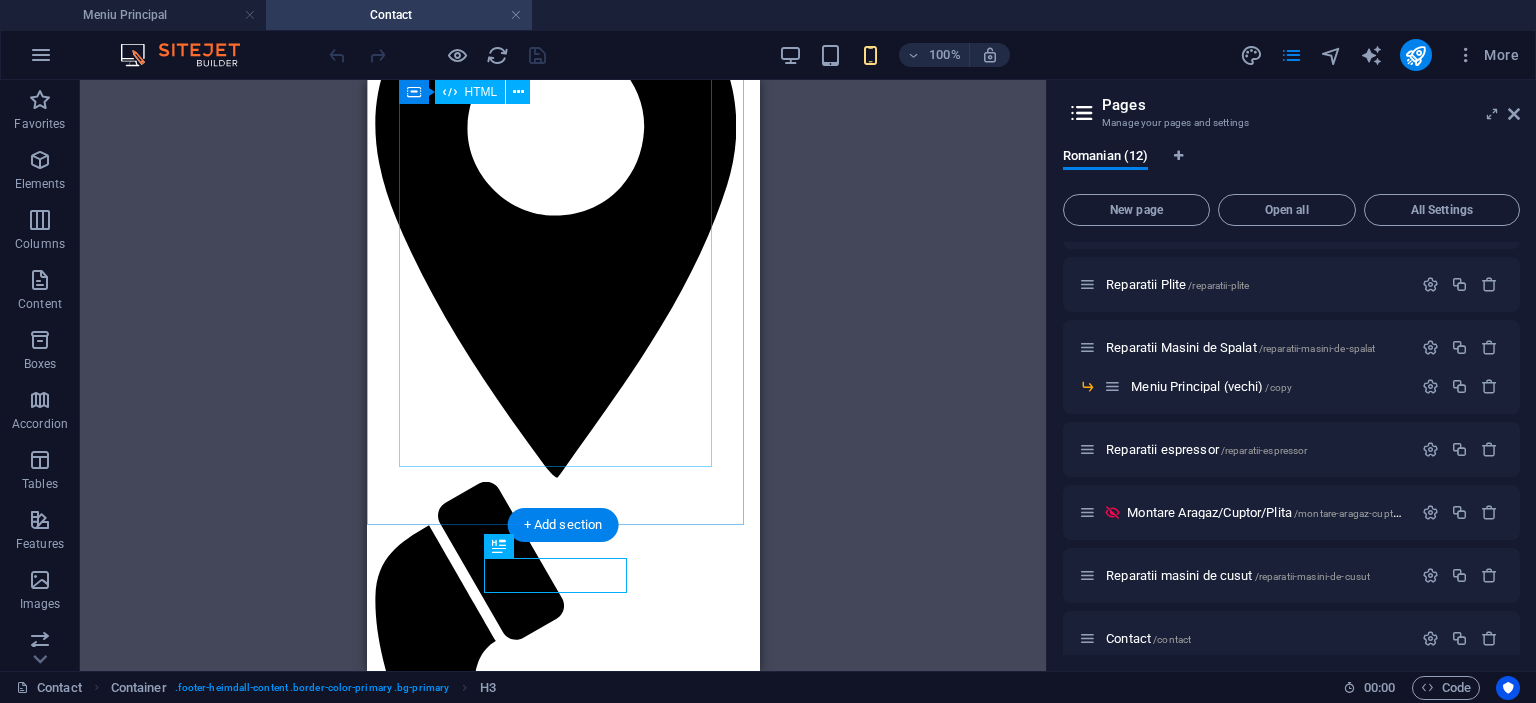 scroll, scrollTop: 284, scrollLeft: 0, axis: vertical 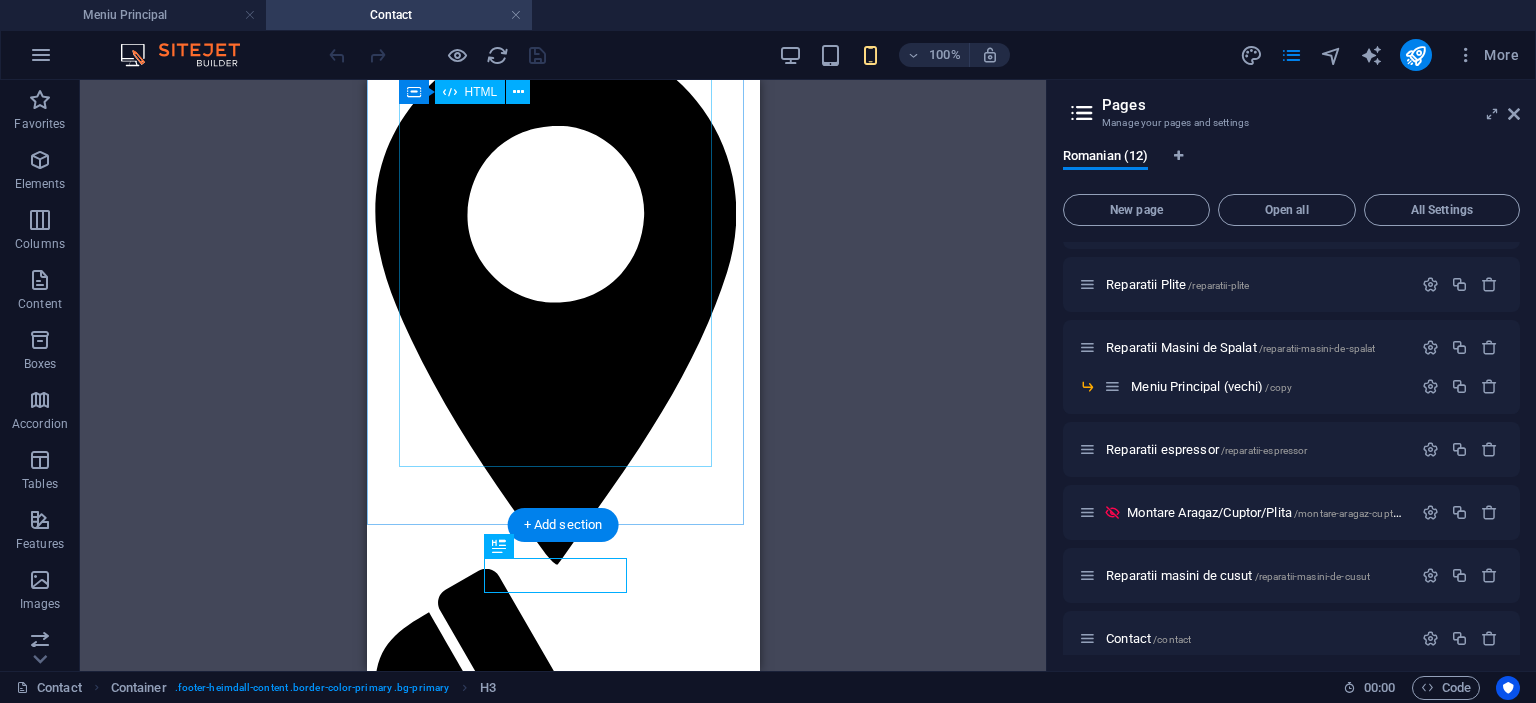 click on "Nume
Telefon*
Mai multe detalii
Trimite
×
Mesaj trimis cu succes!
Home Page" at bounding box center (562, 1505) 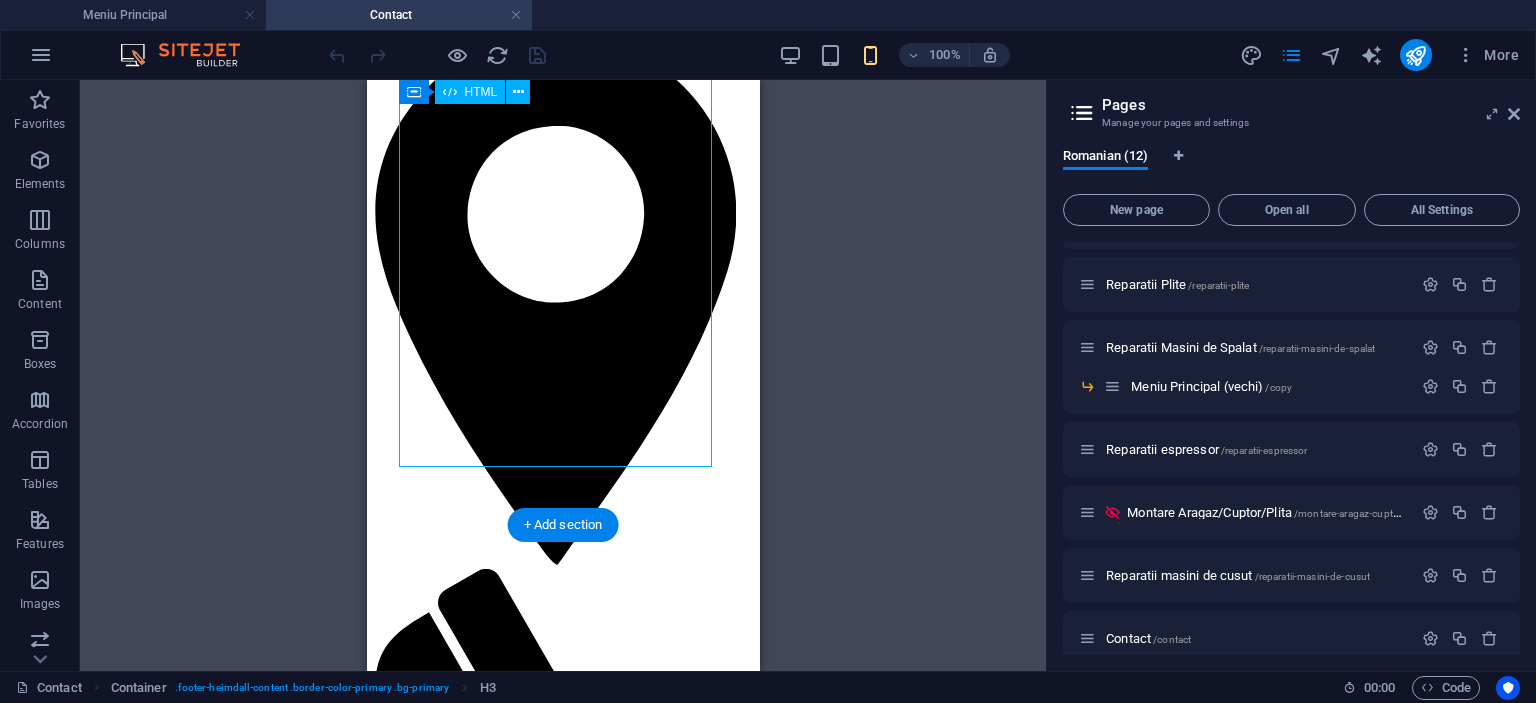 click on "Nume
Telefon*
Mai multe detalii
Trimite
×
Mesaj trimis cu succes!
Home Page" at bounding box center [562, 1505] 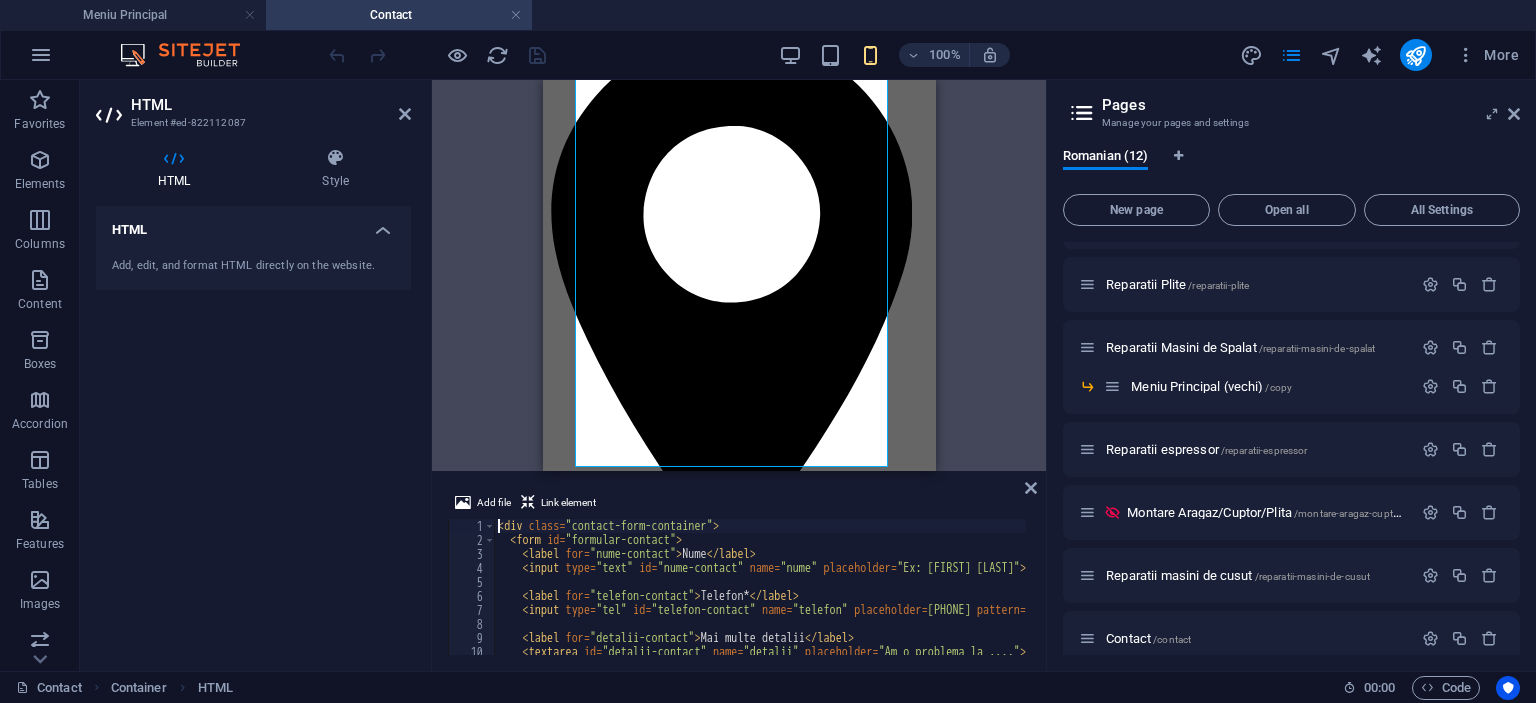 click on "< div   class = "contact-form-container" >    < form   id = "formular-contact" >      < label   for = "nume-contact" > Nume </ label >      < input   type = "text"   id = "nume-contact"   name = "nume"   placeholder = "Ex: [FIRST] [LAST]" >      < label   for = "telefon-contact" > Telefon* </ label >      < input   type = "tel"   id = "telefon-contact"   name = "telefon"   placeholder = "[PHONE]"   pattern = "^07[0-9]{8}$"   title = "Introduceți un număr valid de România (ex: [PHONE])"   required = "" >      < label   for = "detalii-contact" > Mai multe detalii </ label >      < textarea   id = "detalii-contact"   name = "detalii"   placeholder = "Am o problema la ...." > </ textarea >" at bounding box center (1108, 599) 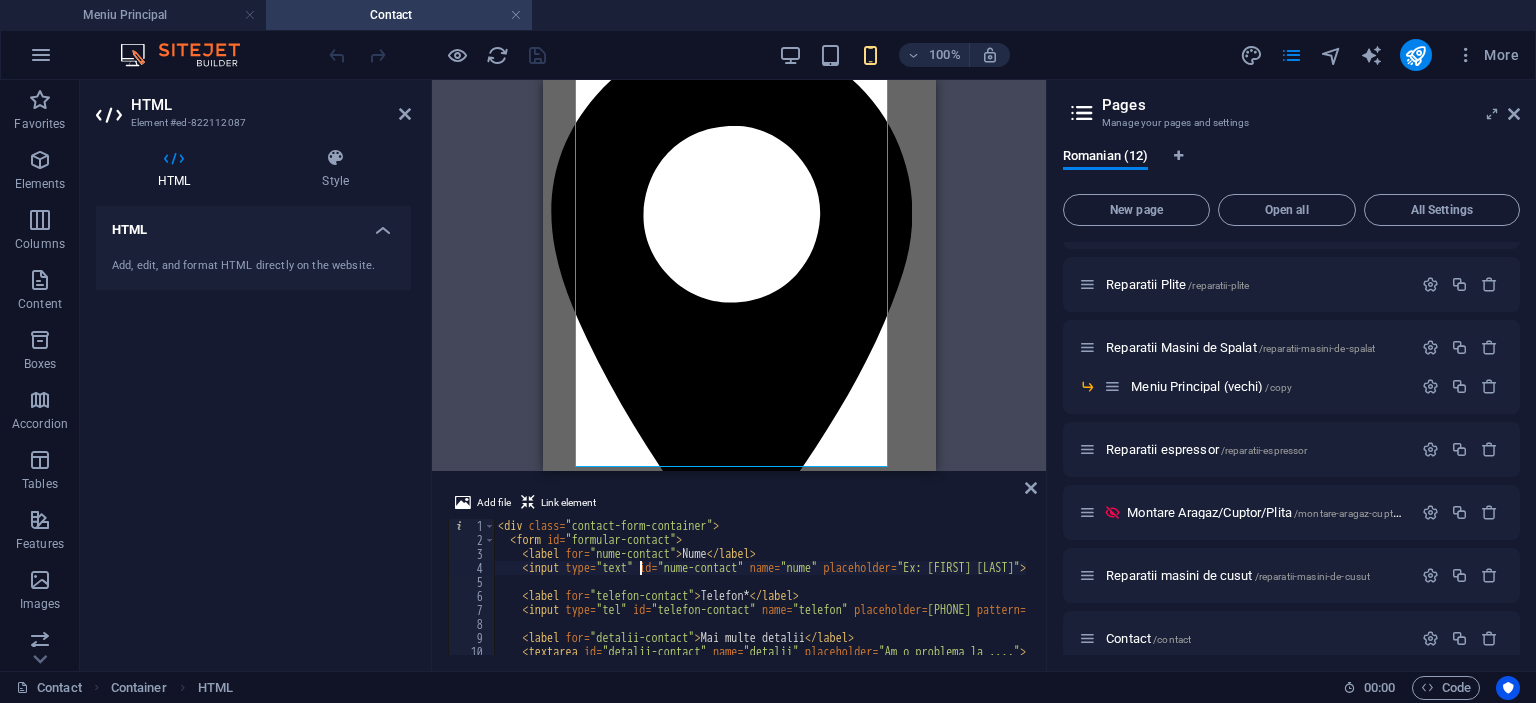 type on "</script>" 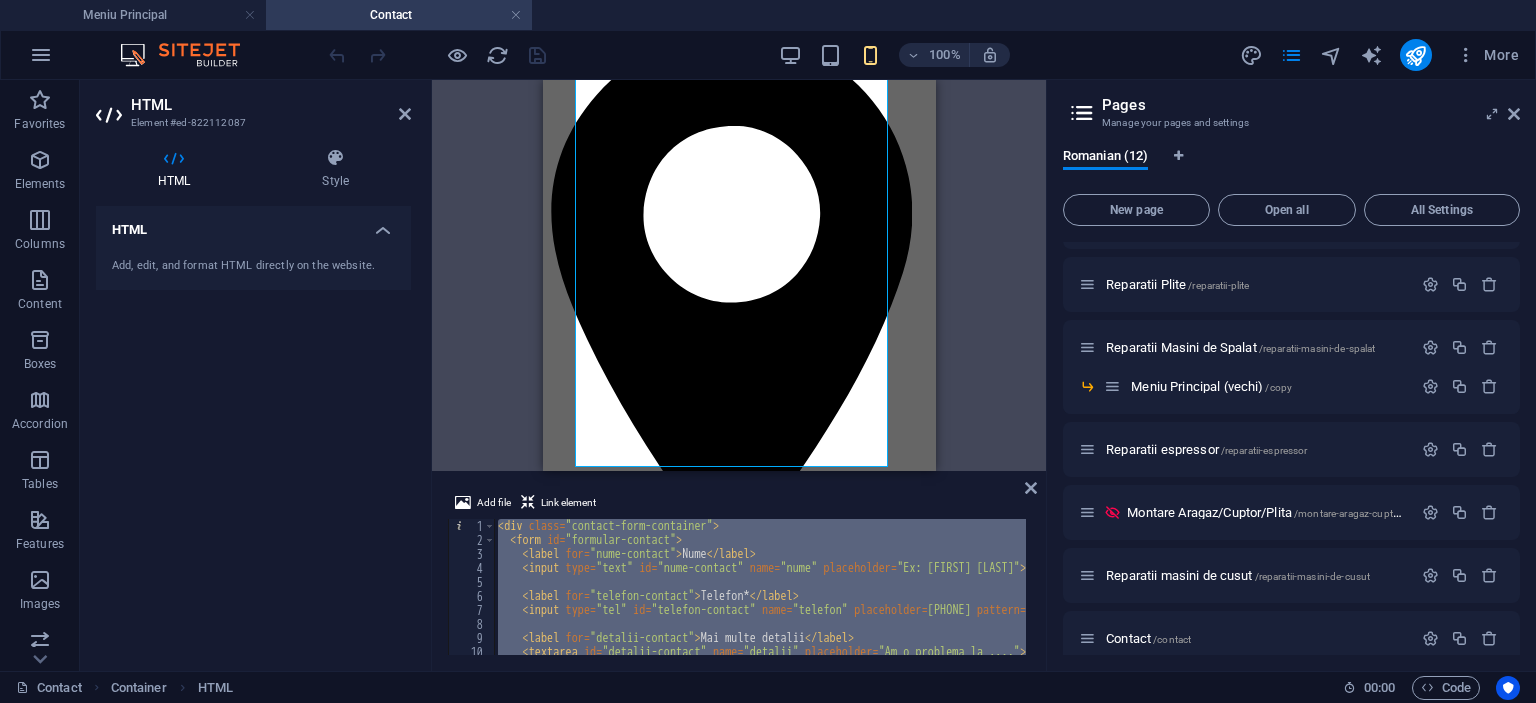 type 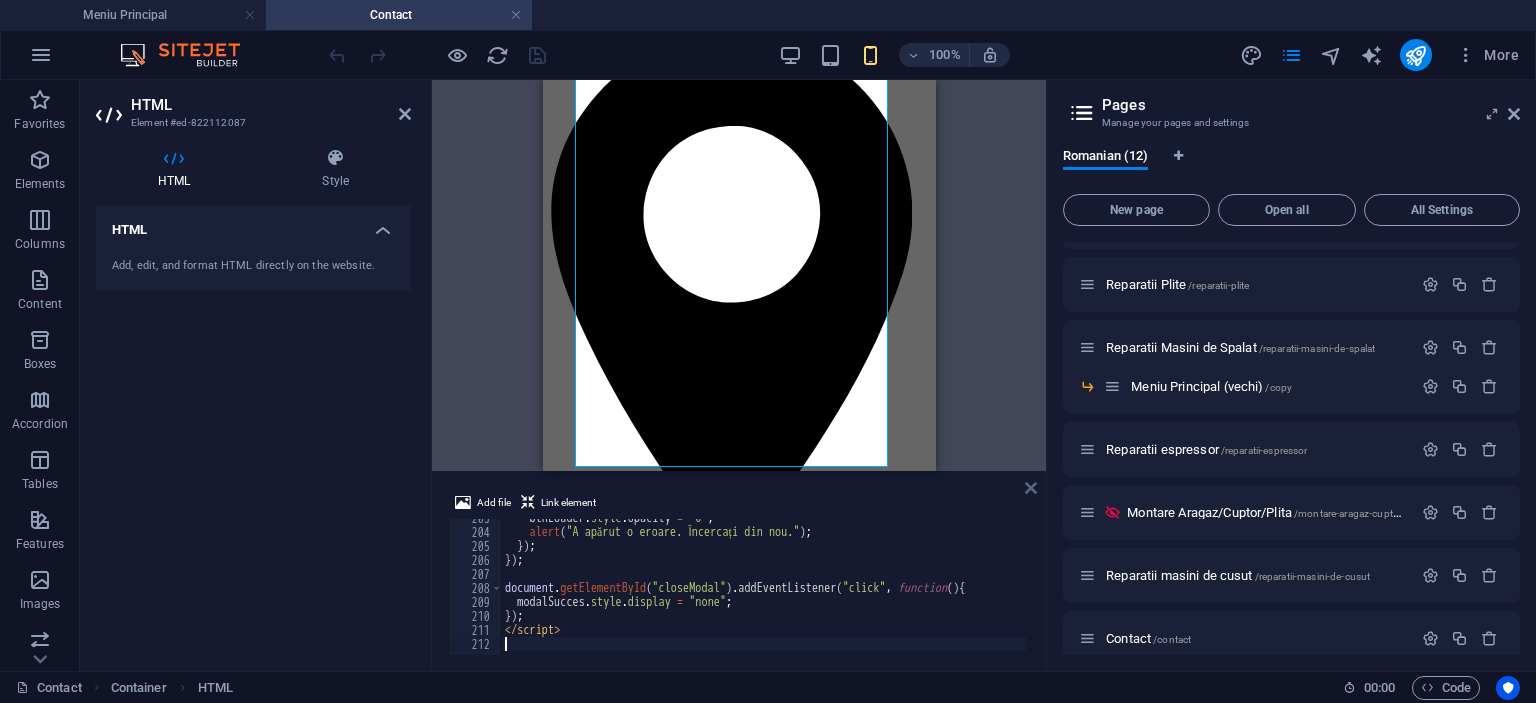 click at bounding box center (1031, 488) 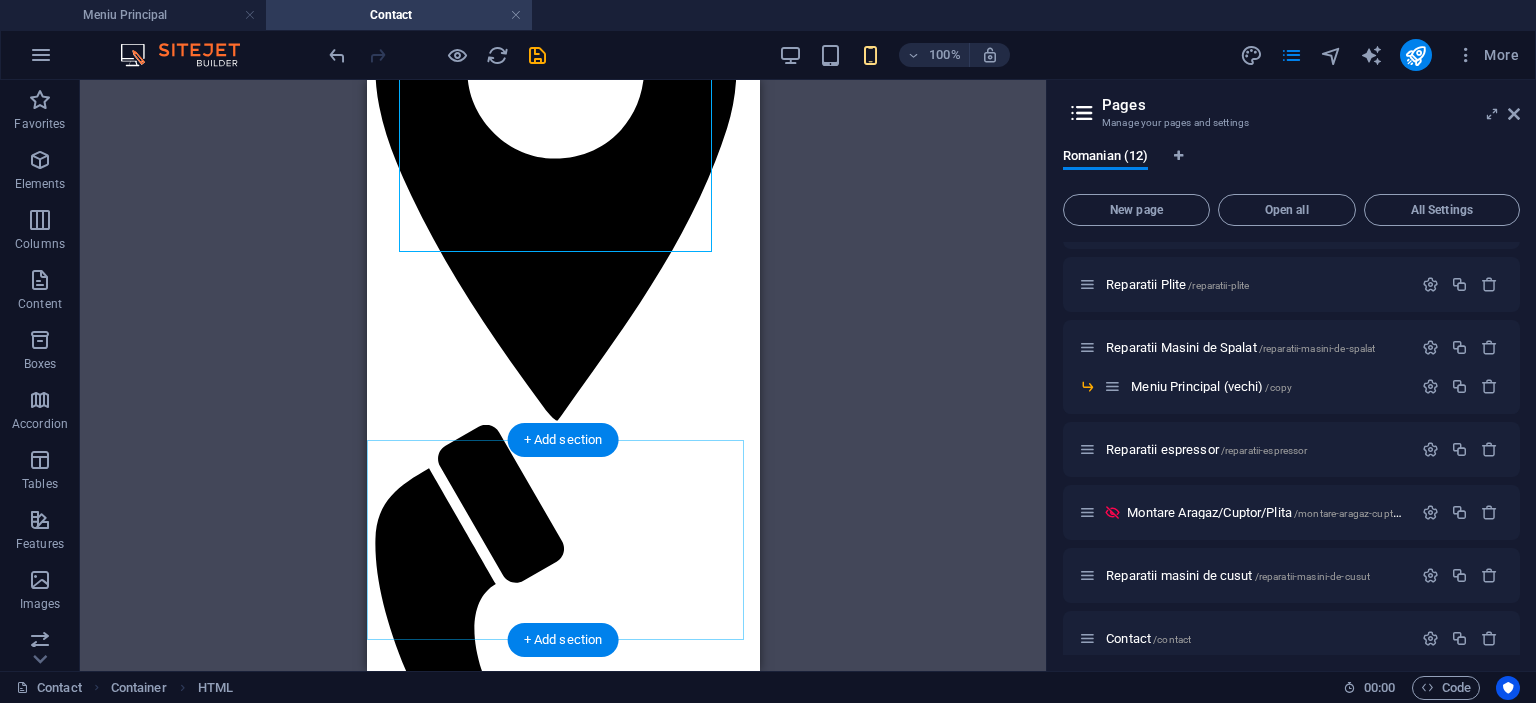 scroll, scrollTop: 500, scrollLeft: 0, axis: vertical 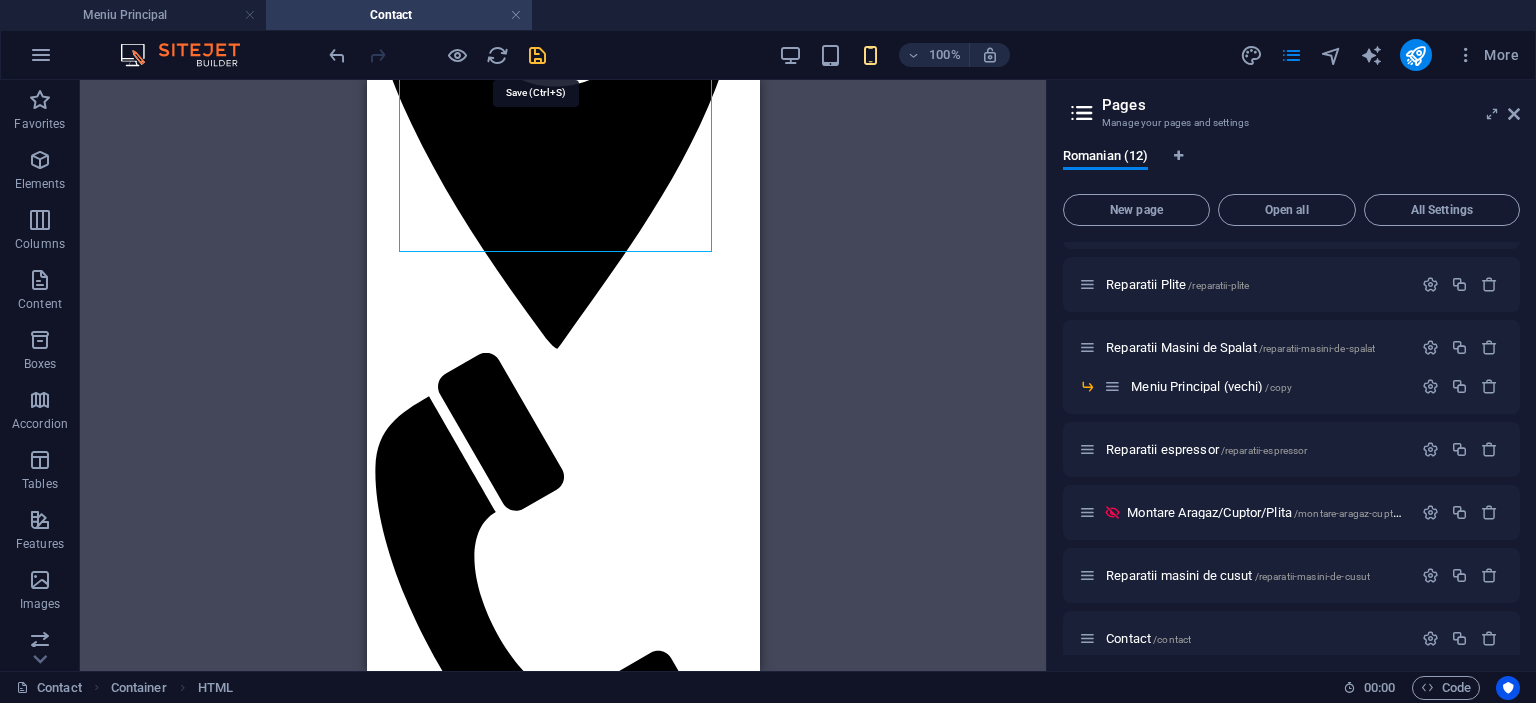 click at bounding box center [537, 55] 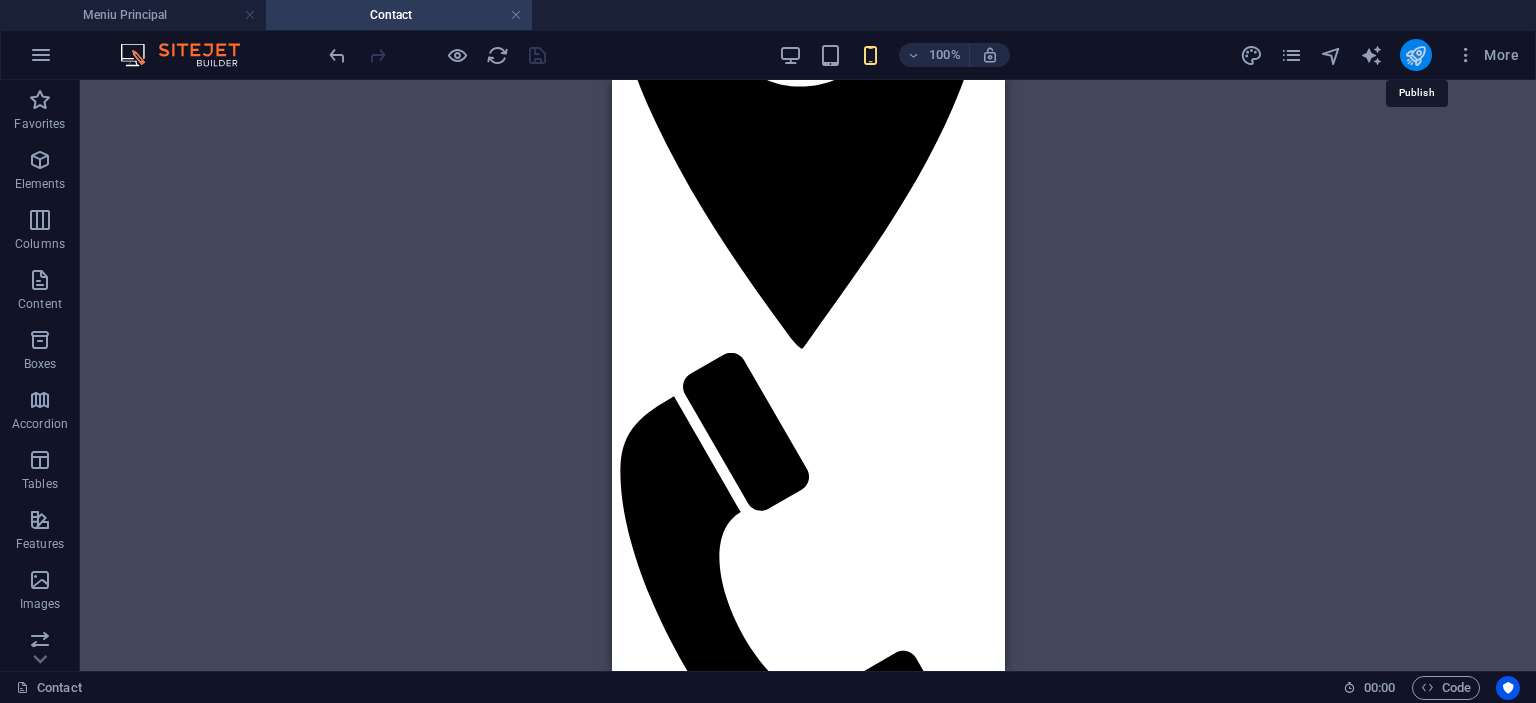 click at bounding box center [1415, 55] 